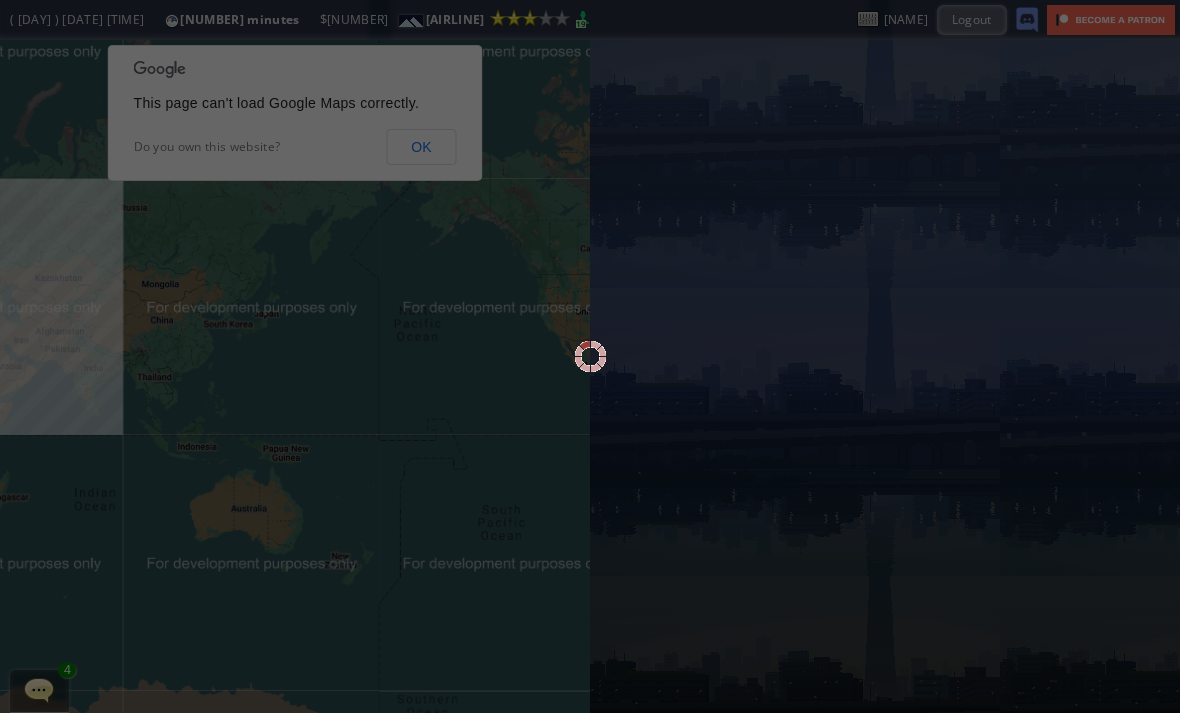 scroll, scrollTop: 0, scrollLeft: 0, axis: both 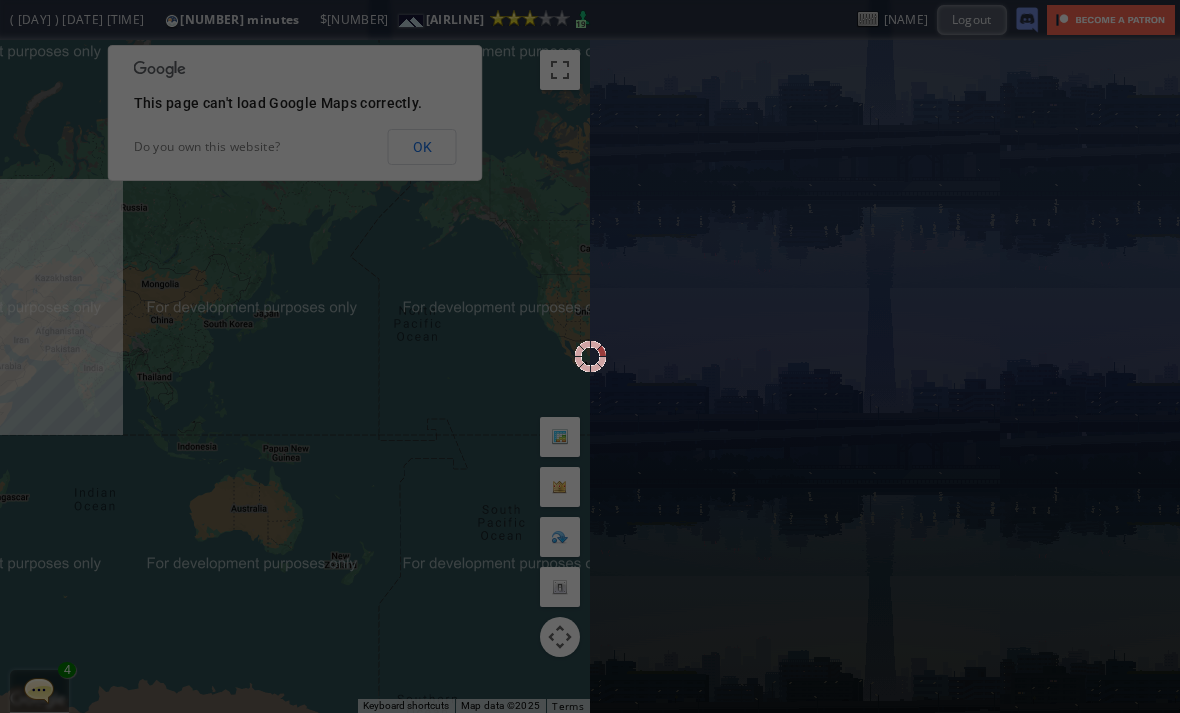 click at bounding box center [590, 356] 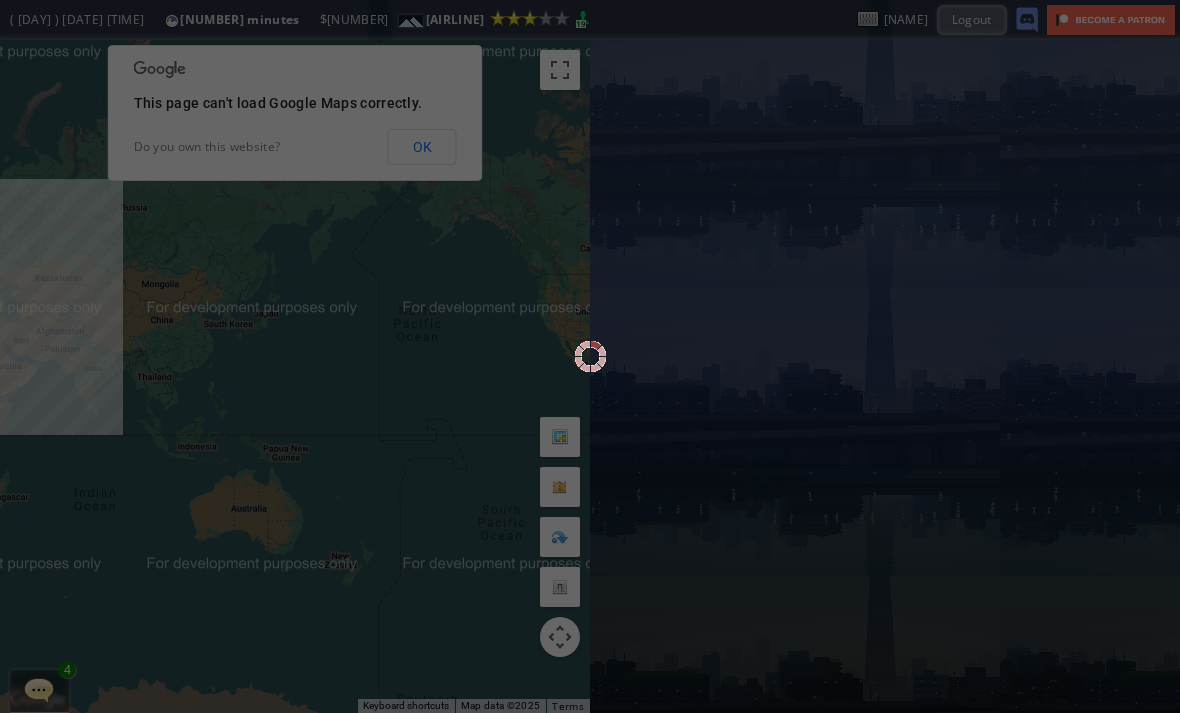 click at bounding box center (590, 356) 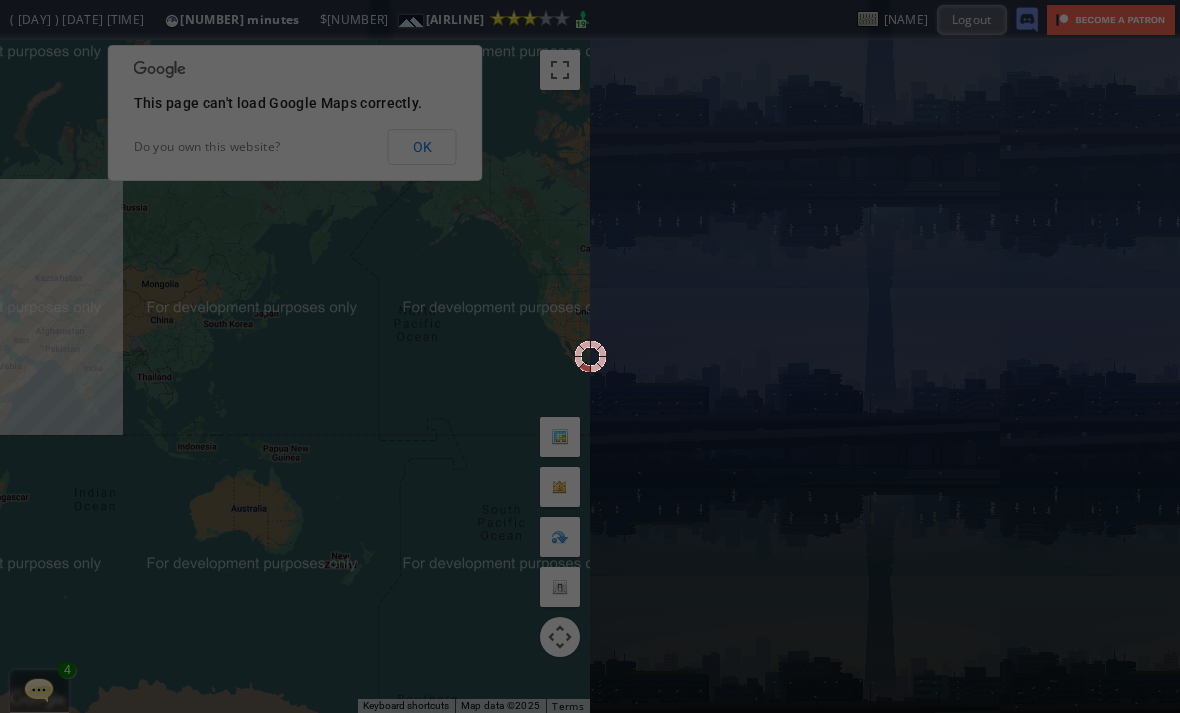 click at bounding box center [590, 356] 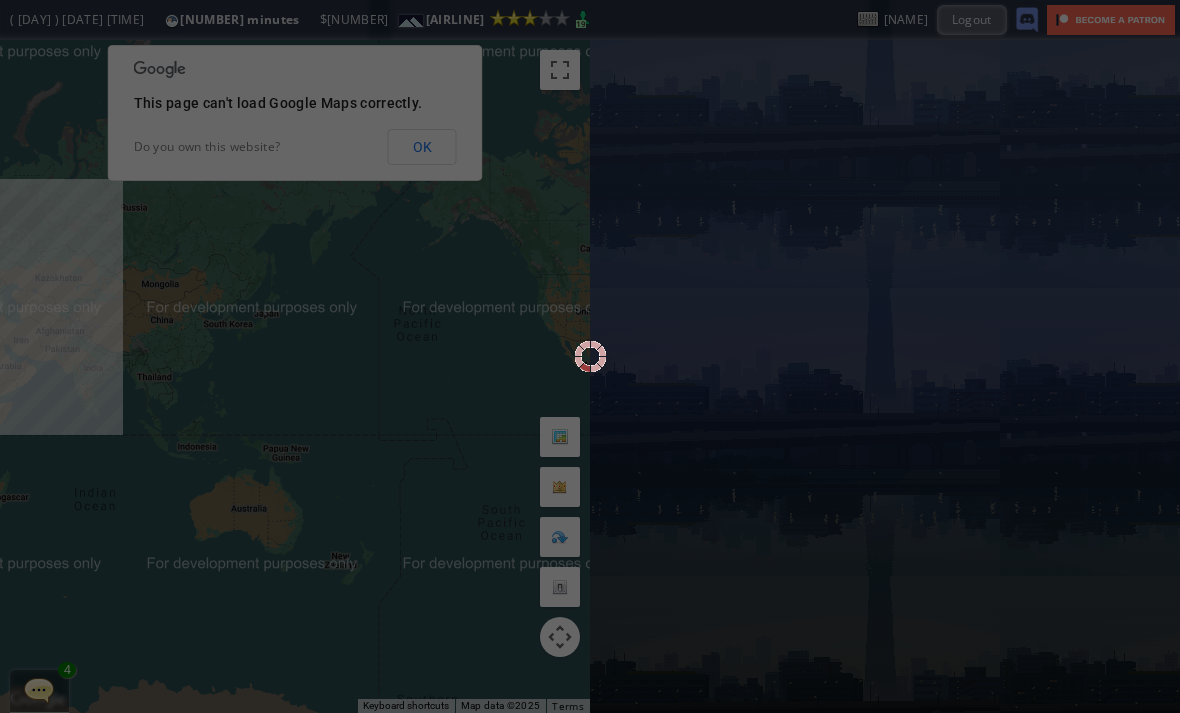 click at bounding box center [590, 356] 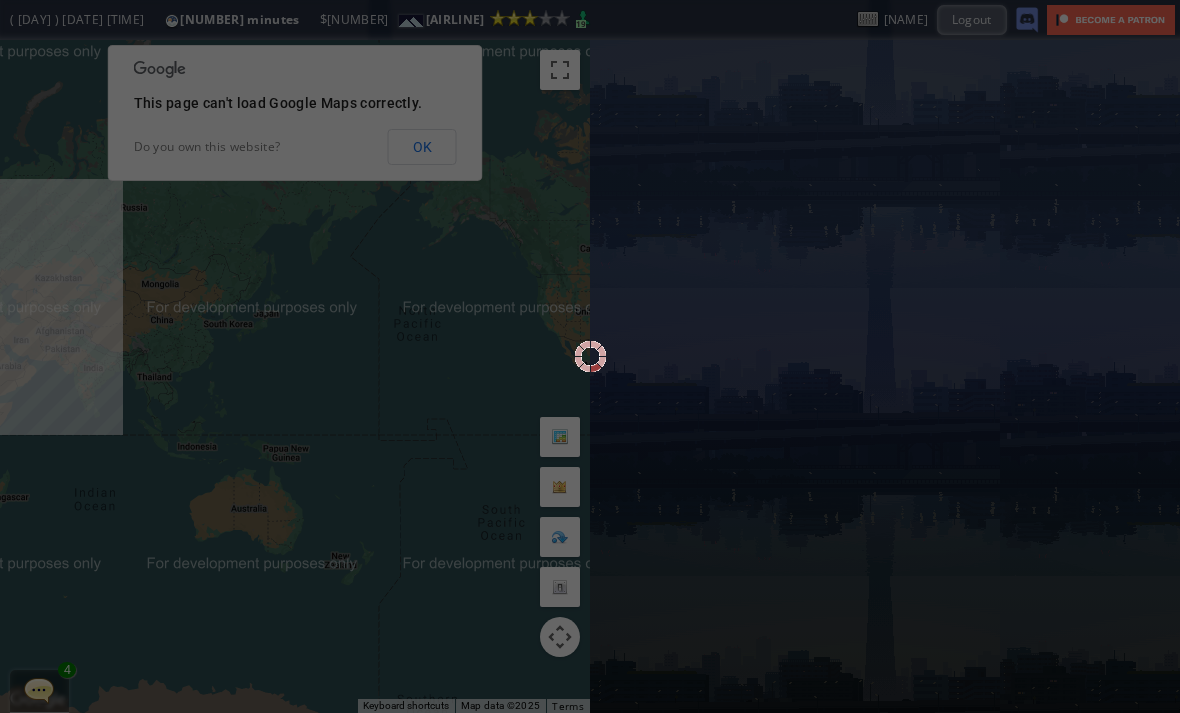 click at bounding box center [590, 356] 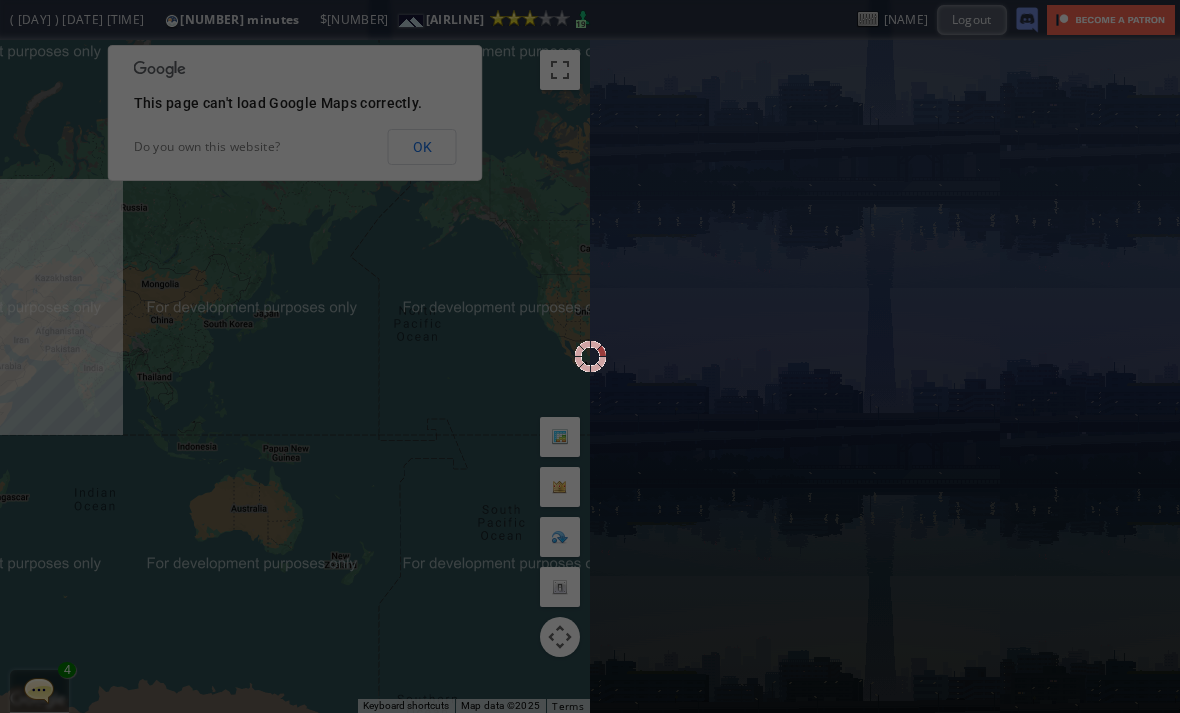 click at bounding box center (590, 356) 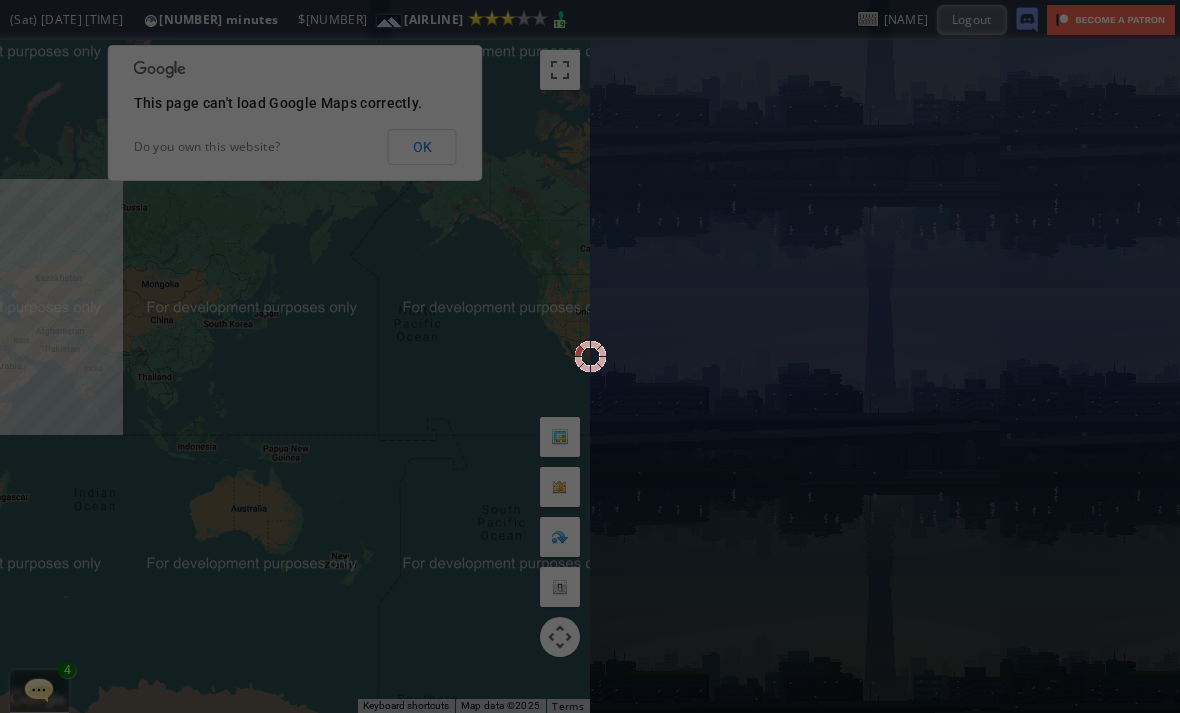 click at bounding box center [590, 356] 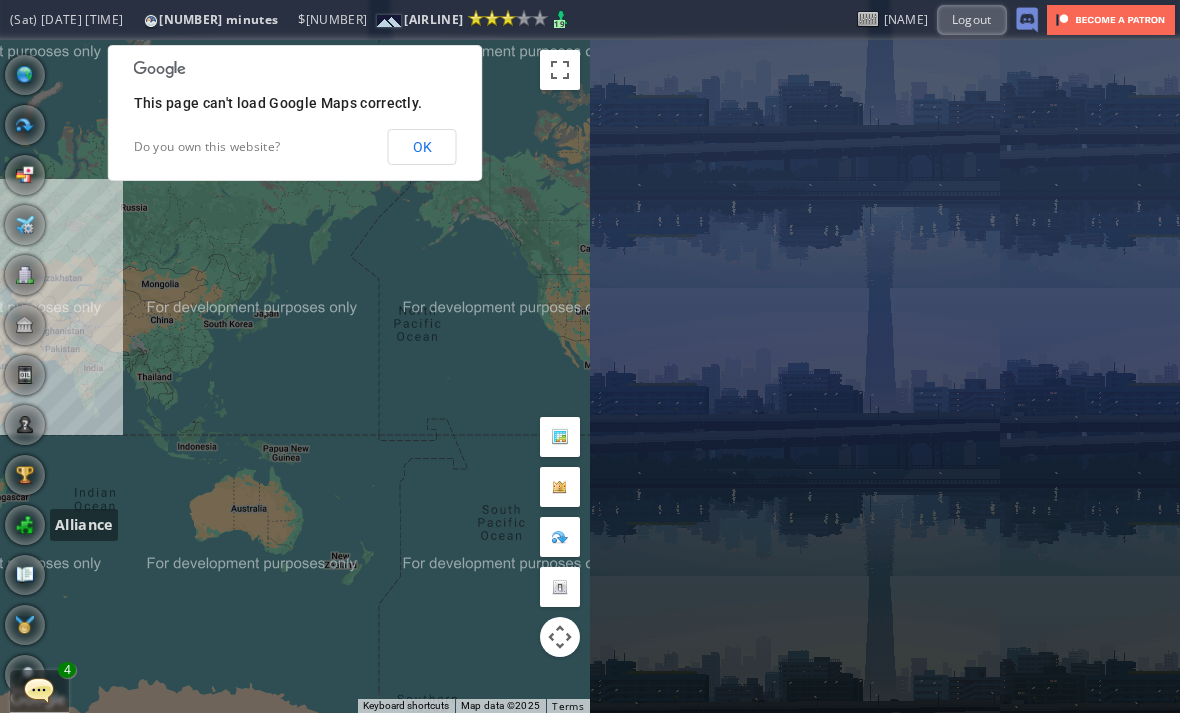 click at bounding box center [25, 525] 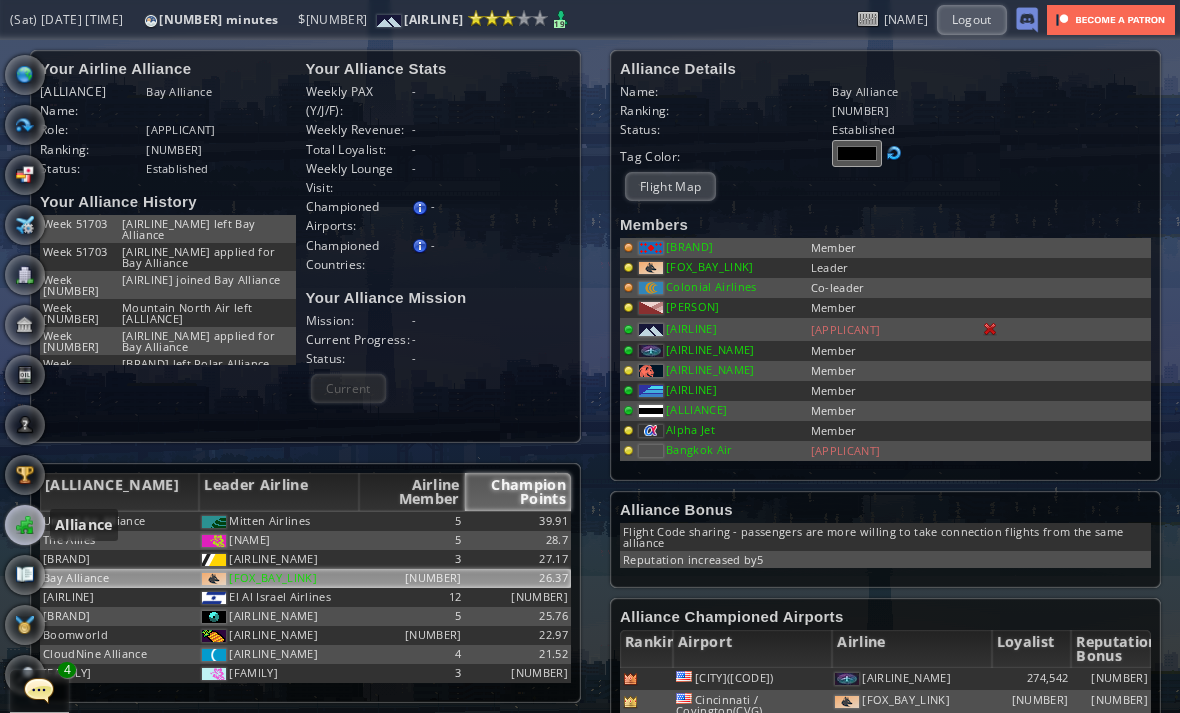 scroll, scrollTop: 722, scrollLeft: 0, axis: vertical 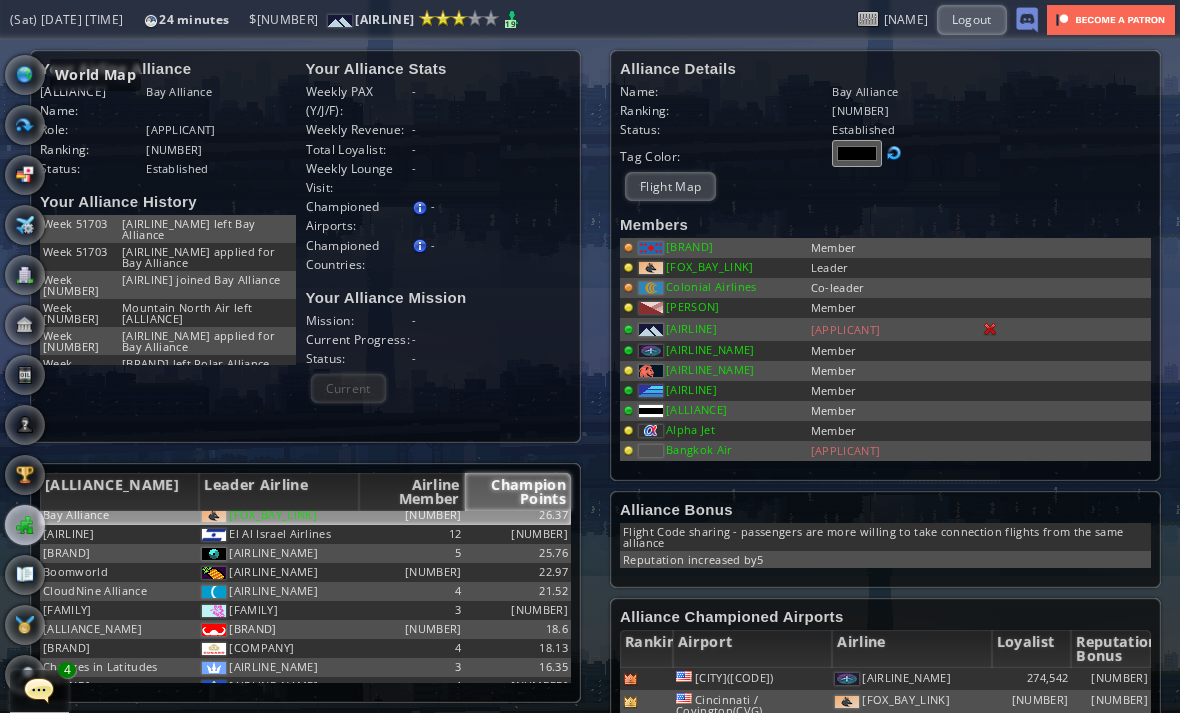 click at bounding box center (25, 75) 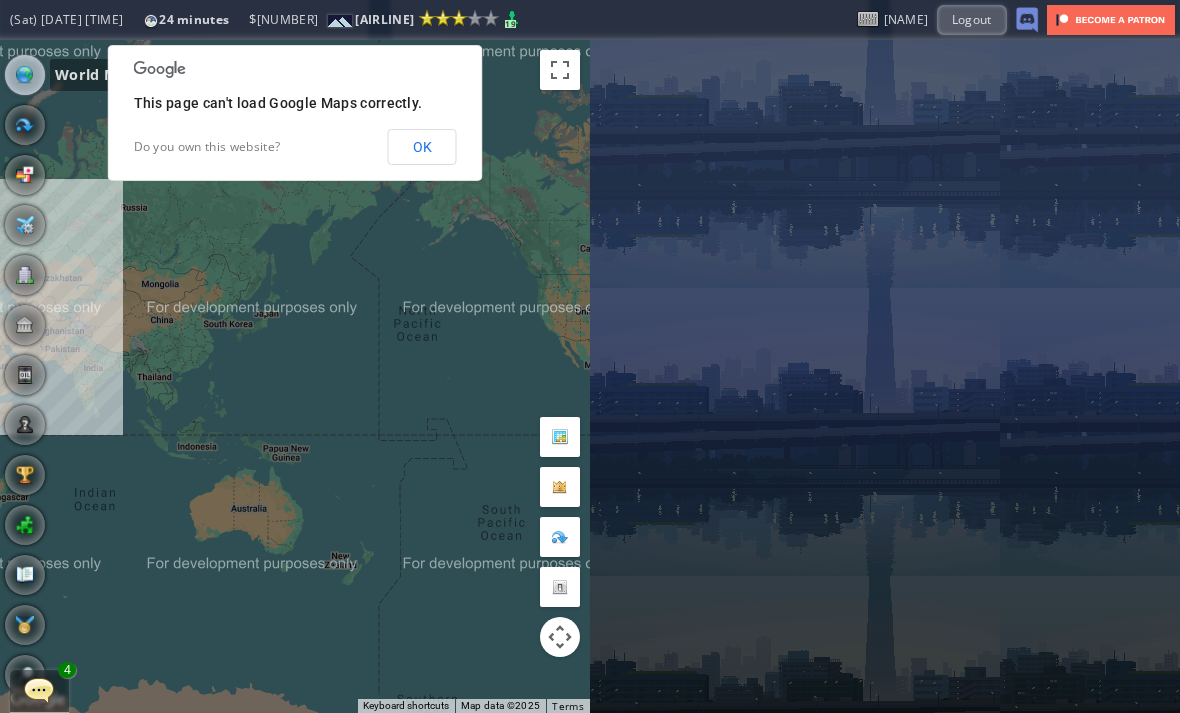 click on "OK" at bounding box center [422, 147] 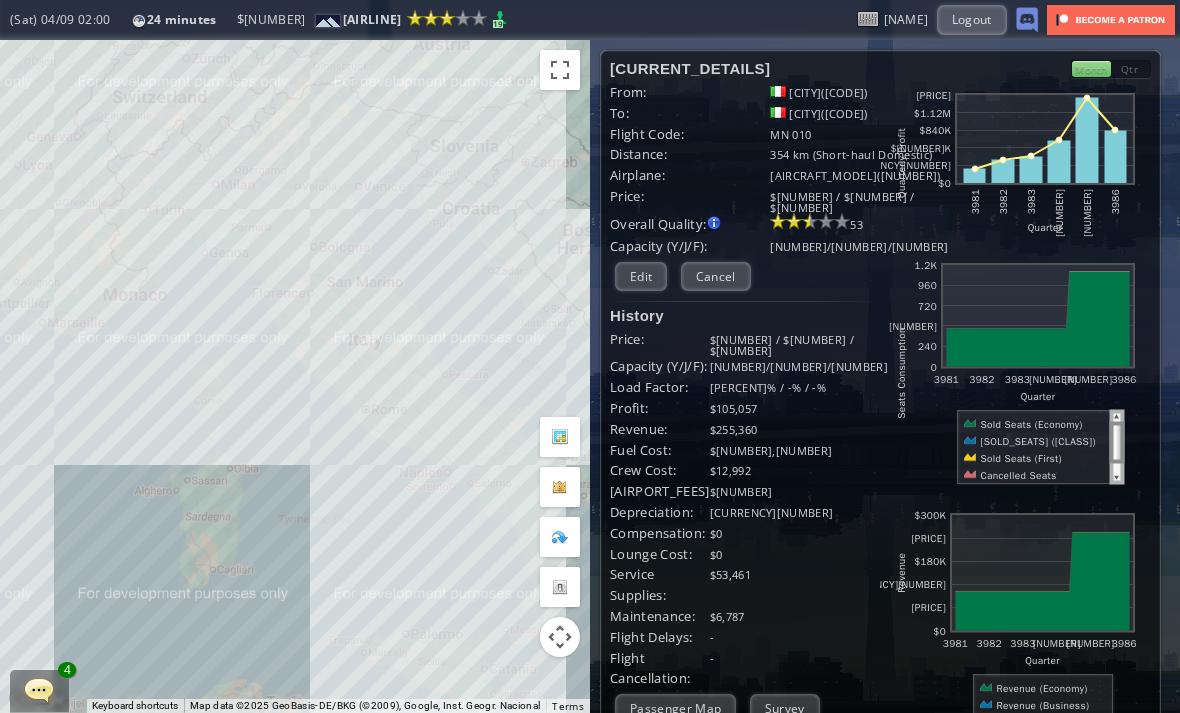 click on "Edit" at bounding box center (641, 276) 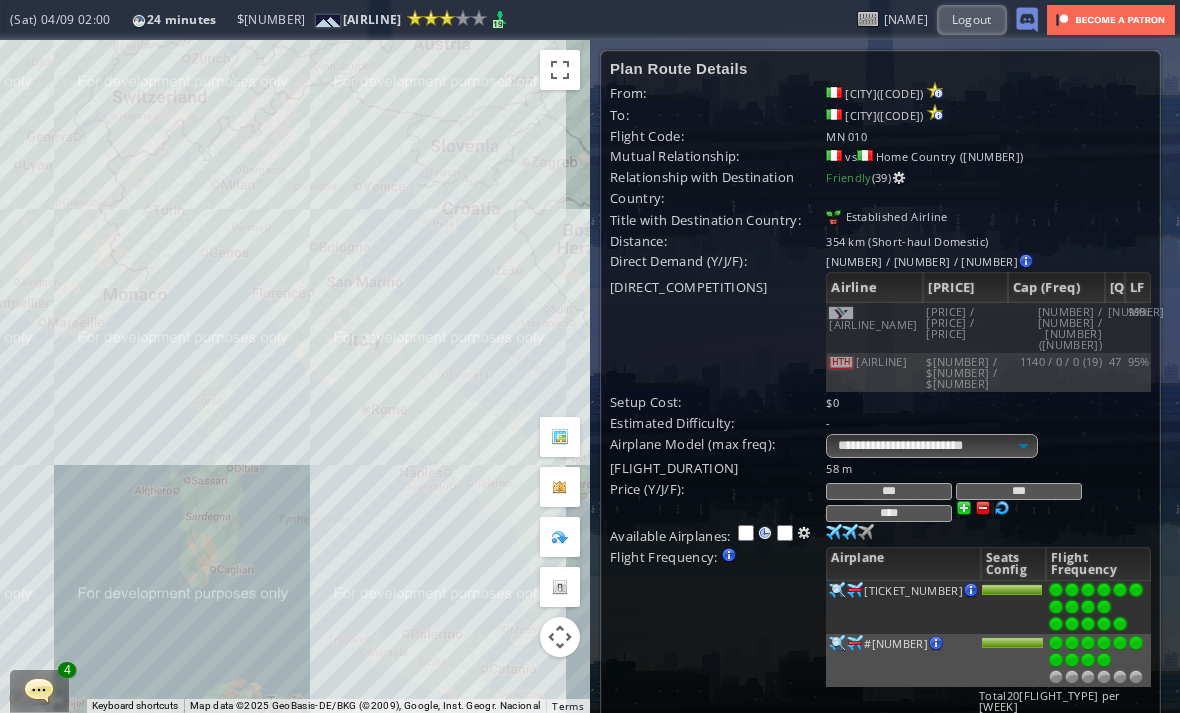 click at bounding box center (1120, 624) 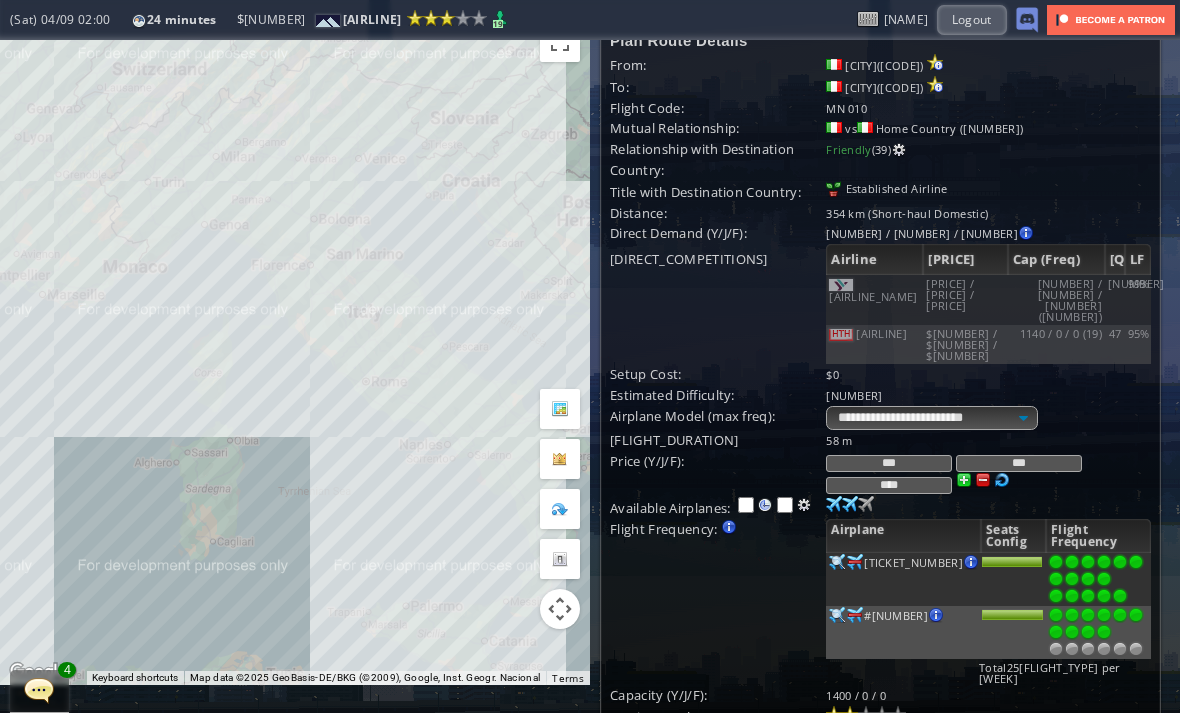 scroll, scrollTop: 28, scrollLeft: 0, axis: vertical 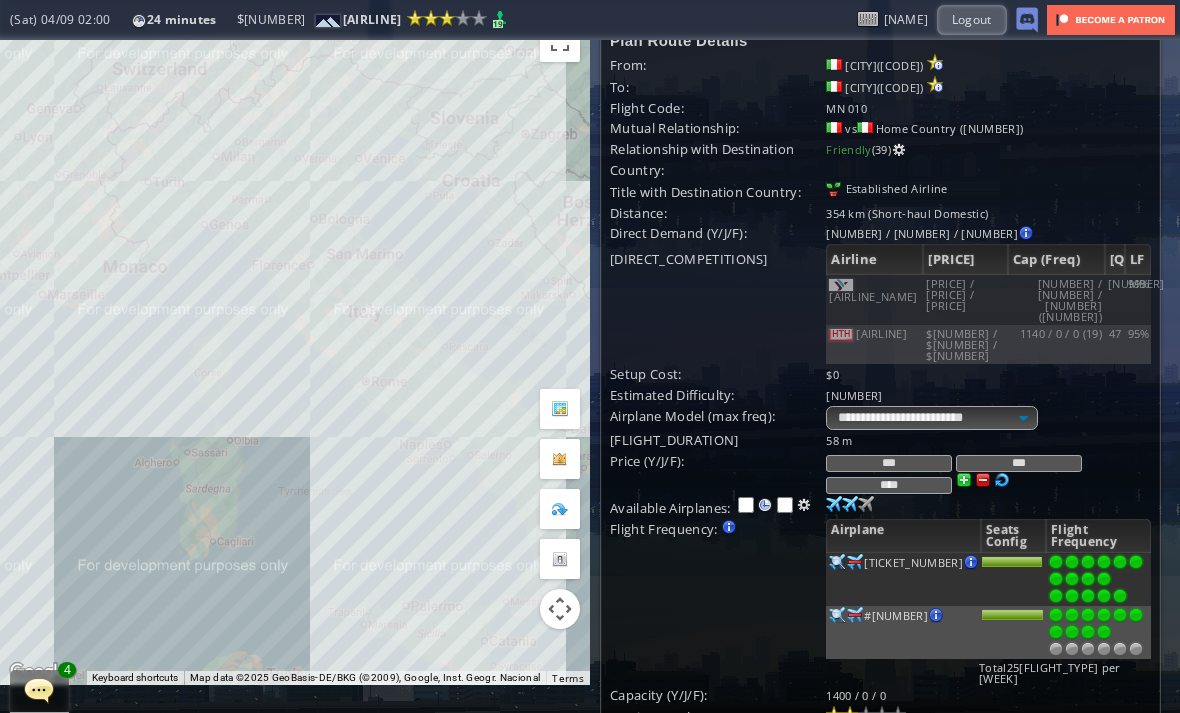 click at bounding box center [1104, 596] 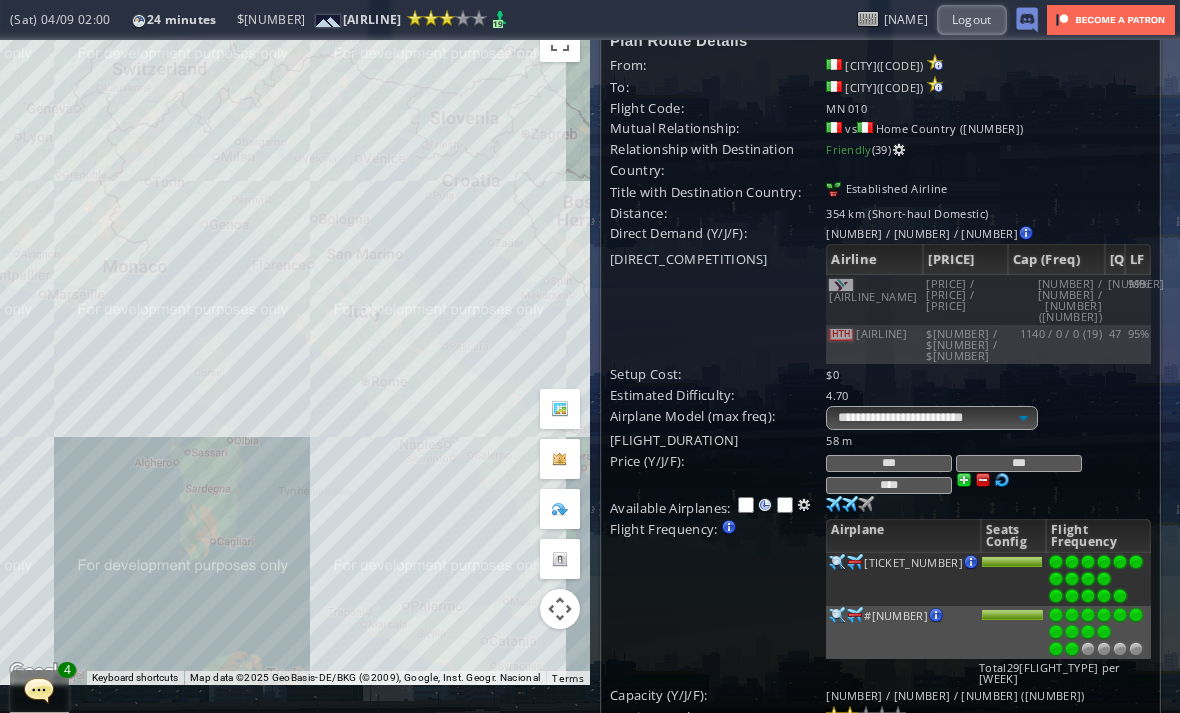 click at bounding box center [1072, 596] 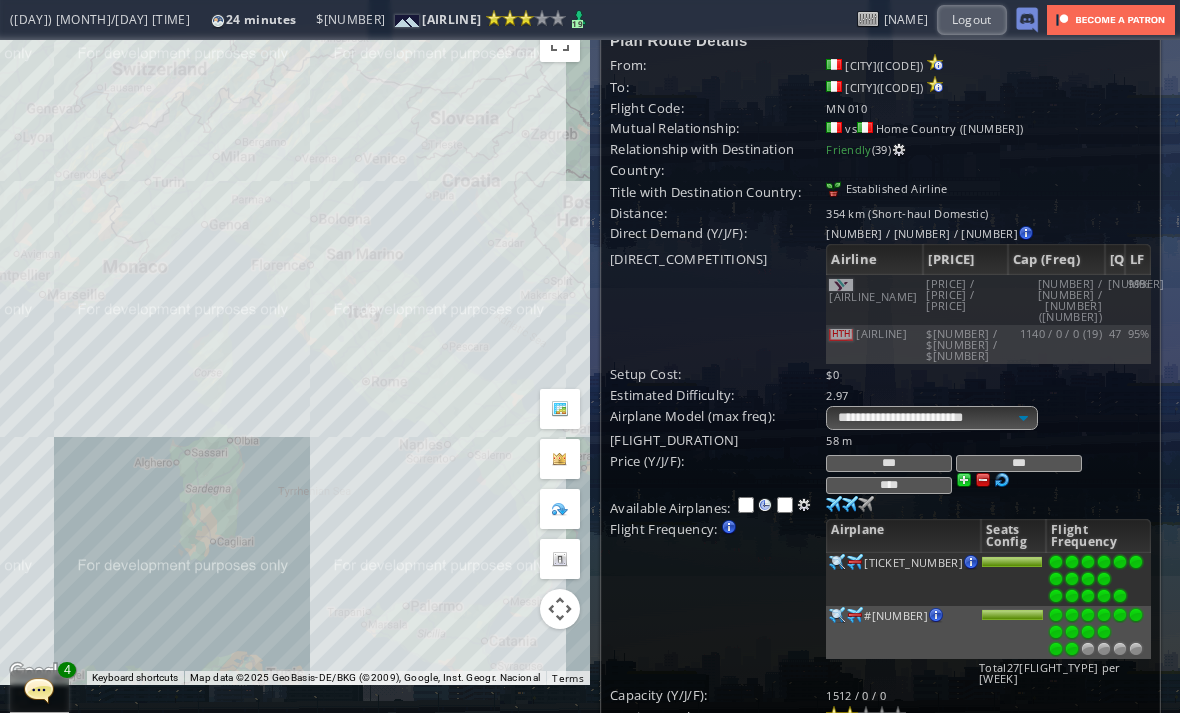 click at bounding box center [1056, 596] 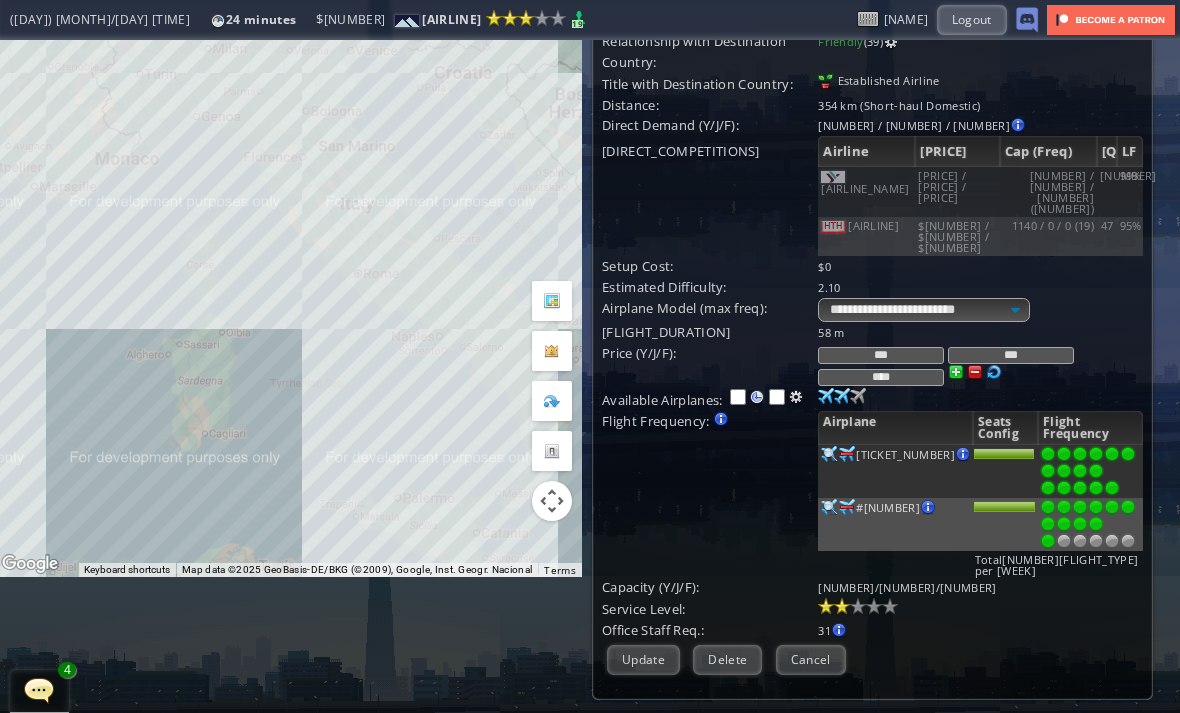 scroll, scrollTop: 139, scrollLeft: 4, axis: both 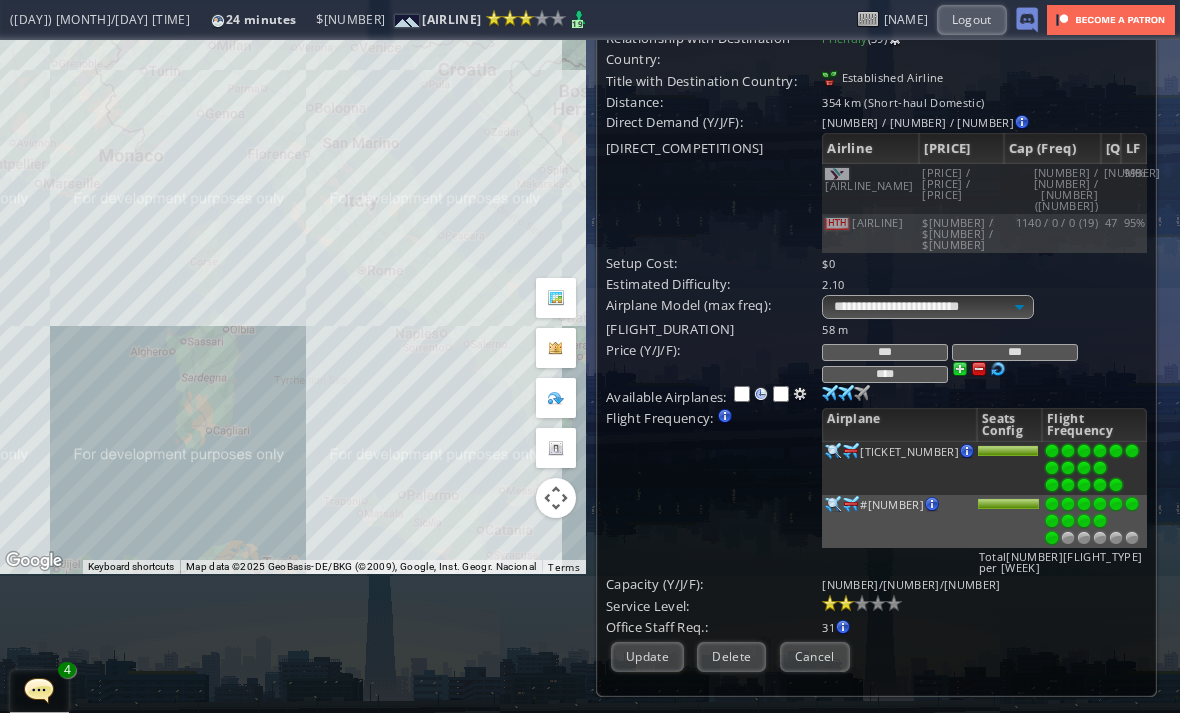click on "Update" at bounding box center (647, 656) 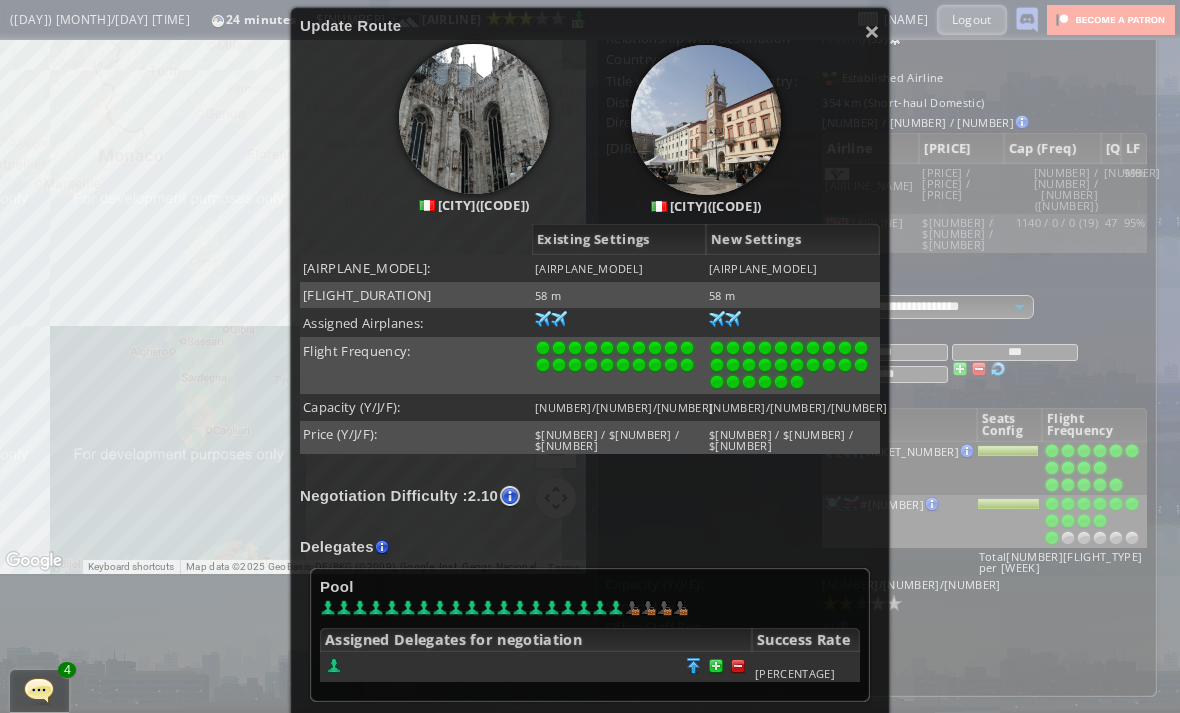 scroll, scrollTop: 173, scrollLeft: 0, axis: vertical 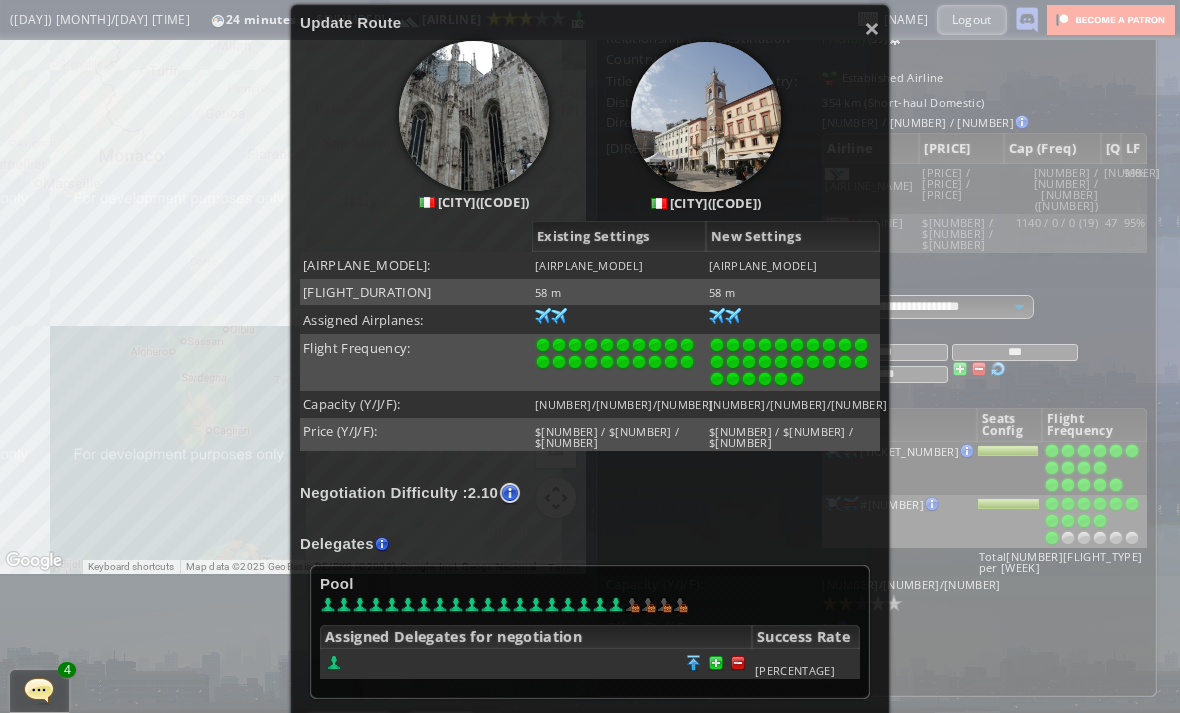 click at bounding box center [738, 663] 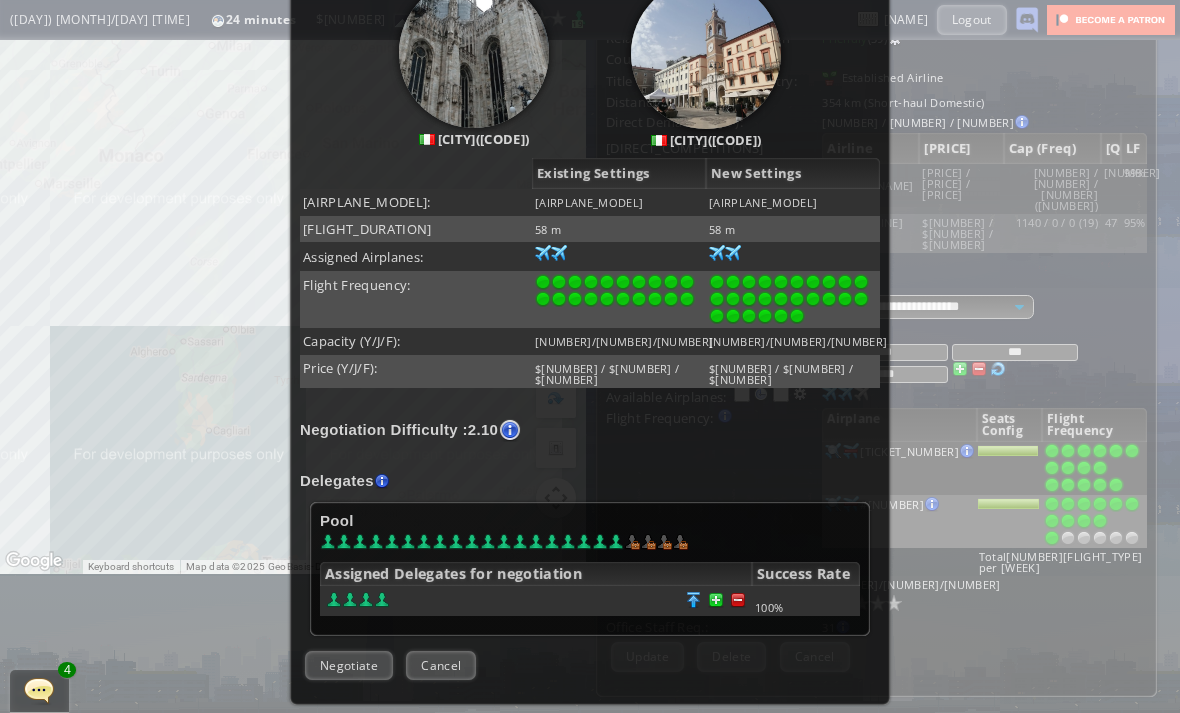 scroll, scrollTop: 238, scrollLeft: 0, axis: vertical 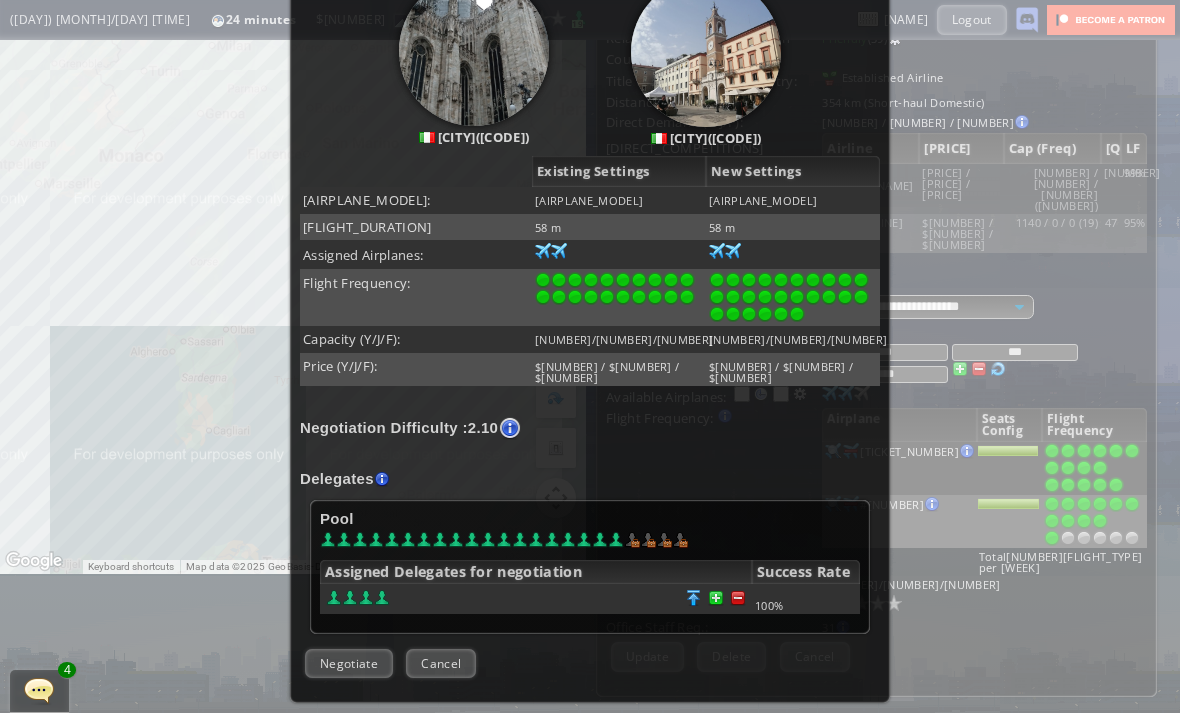 click on "Negotiate" at bounding box center (349, 663) 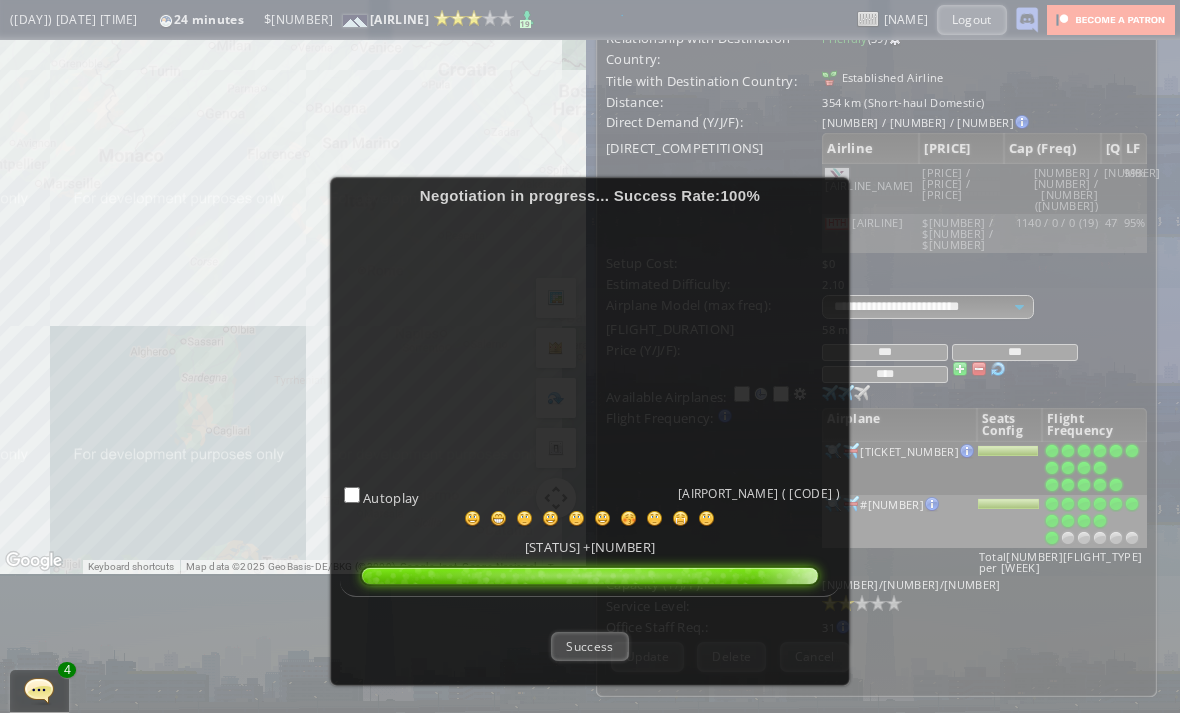 click on "Success" at bounding box center (589, 646) 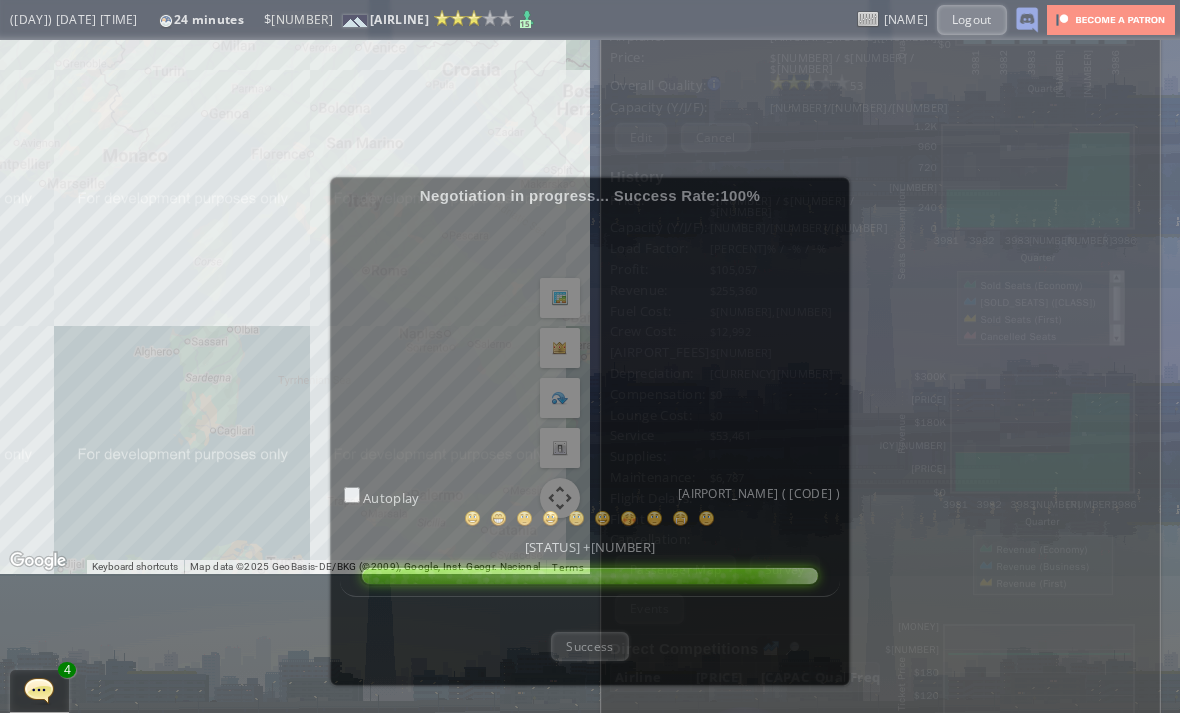 scroll, scrollTop: 139, scrollLeft: 0, axis: vertical 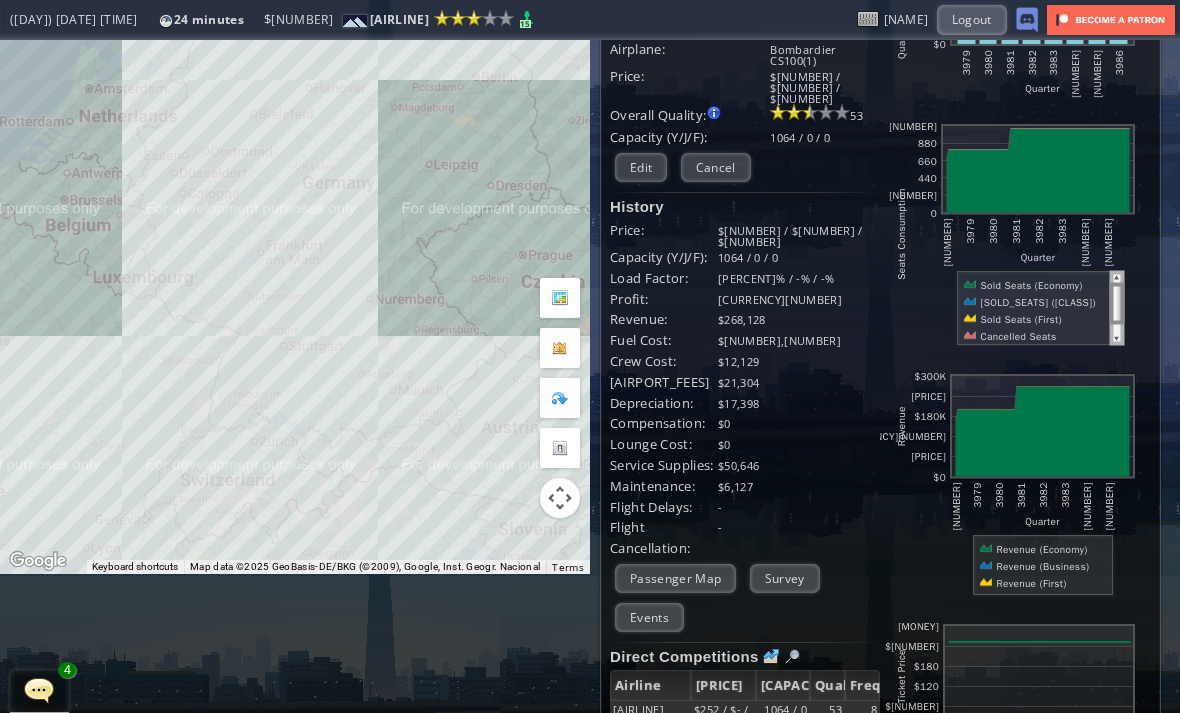 click on "Edit" at bounding box center (641, 167) 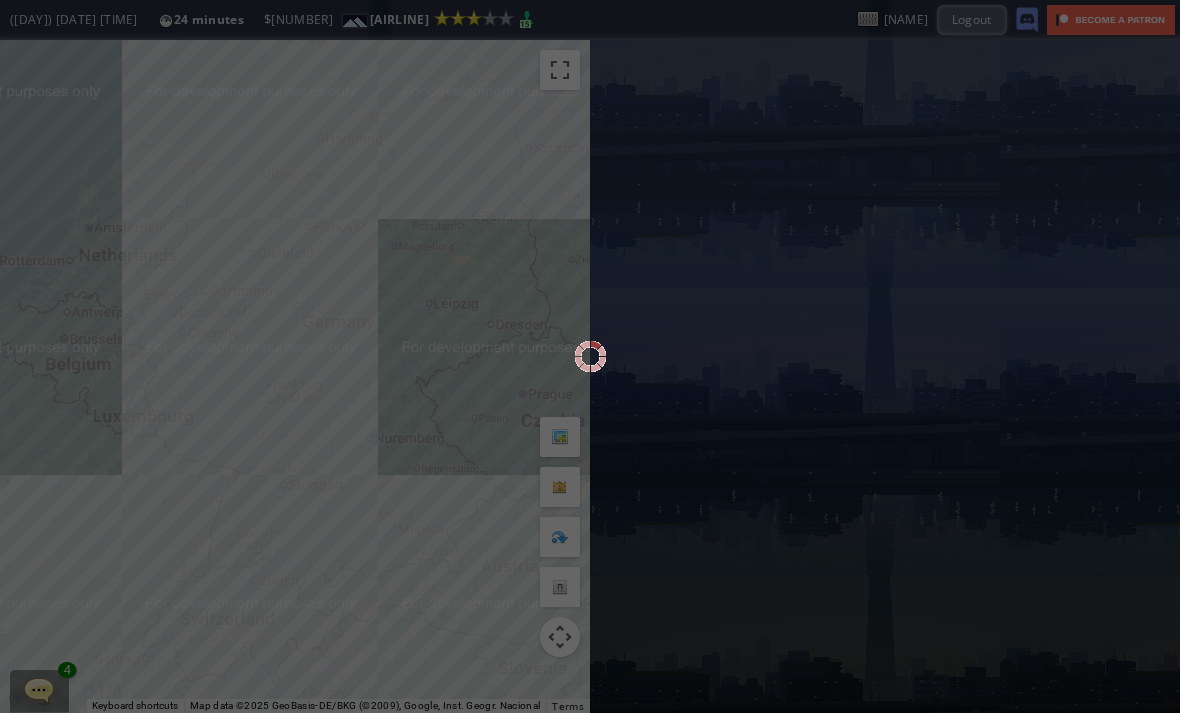 scroll, scrollTop: 0, scrollLeft: 0, axis: both 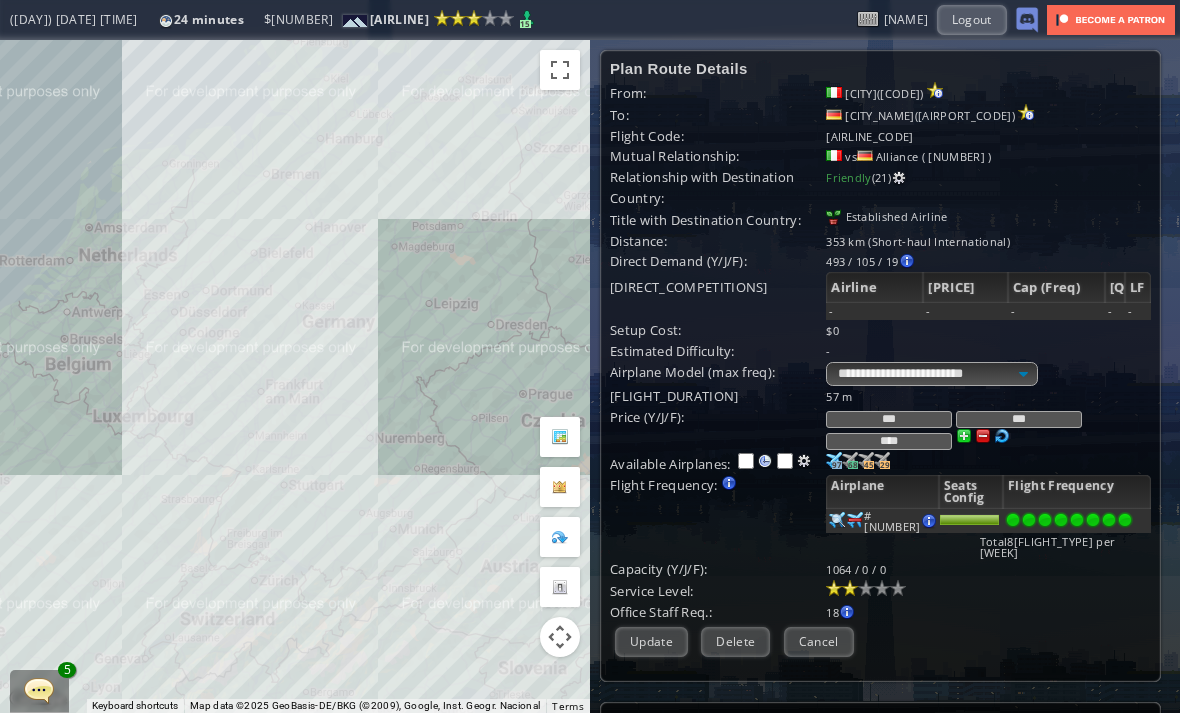 click at bounding box center (834, 460) 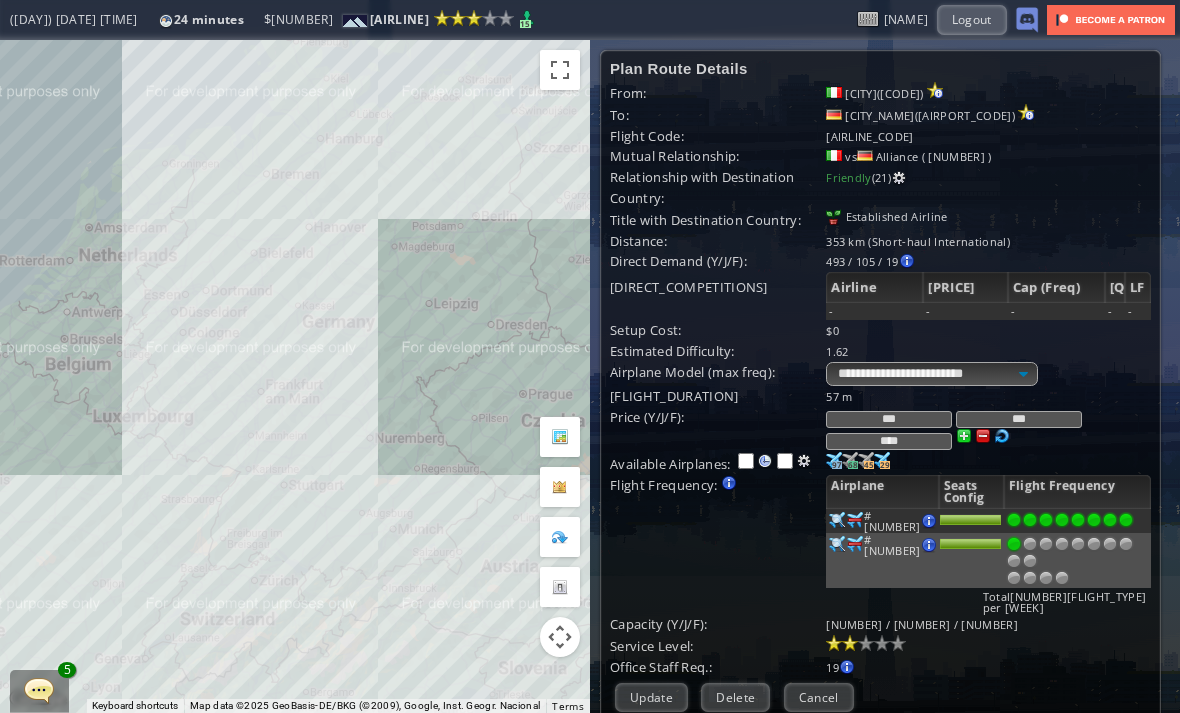 click at bounding box center (834, 460) 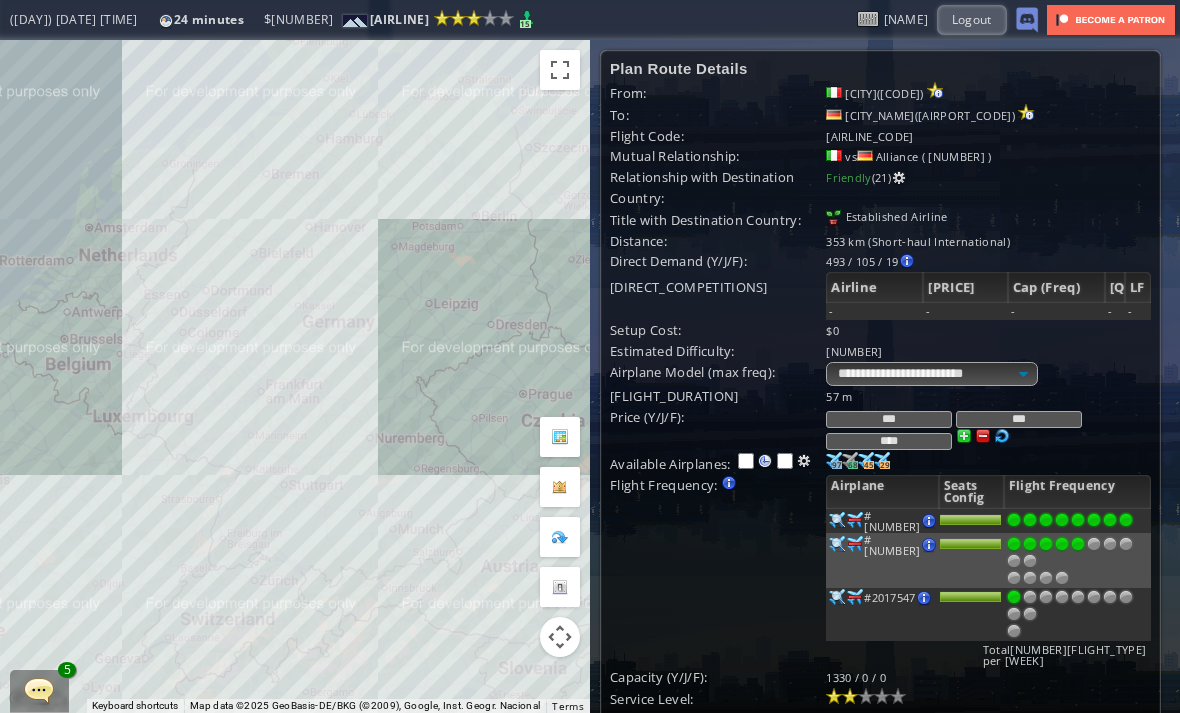 click at bounding box center (1078, 520) 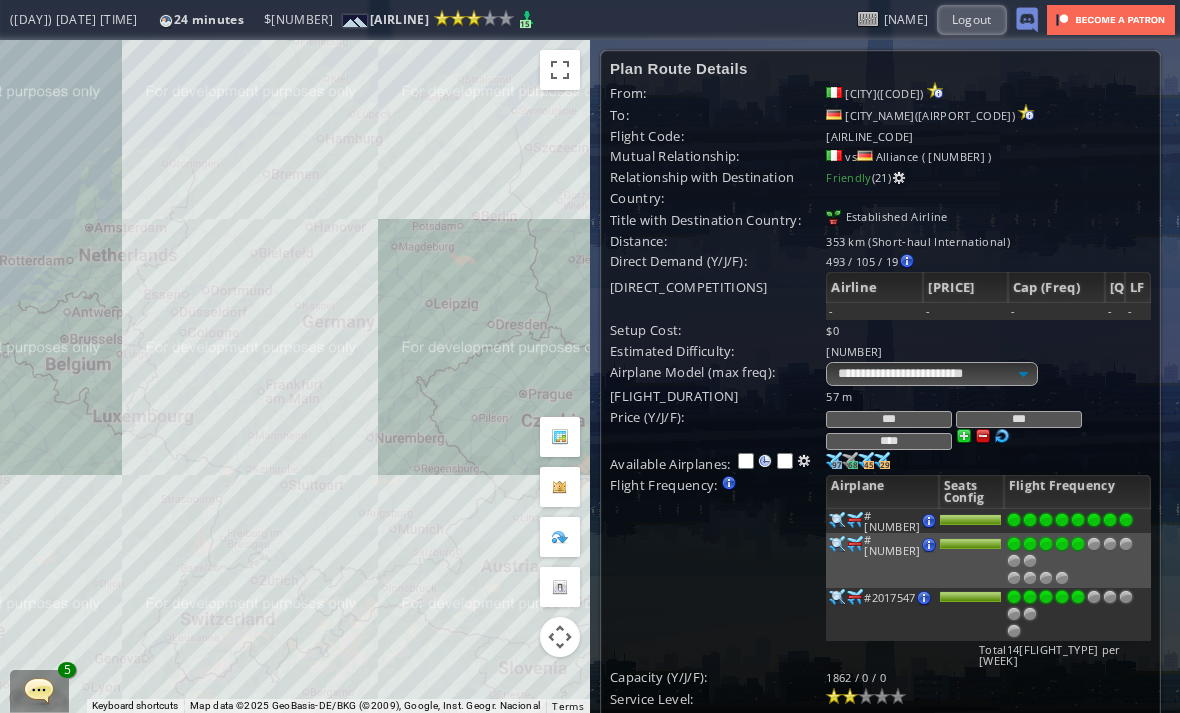 click at bounding box center (1078, 520) 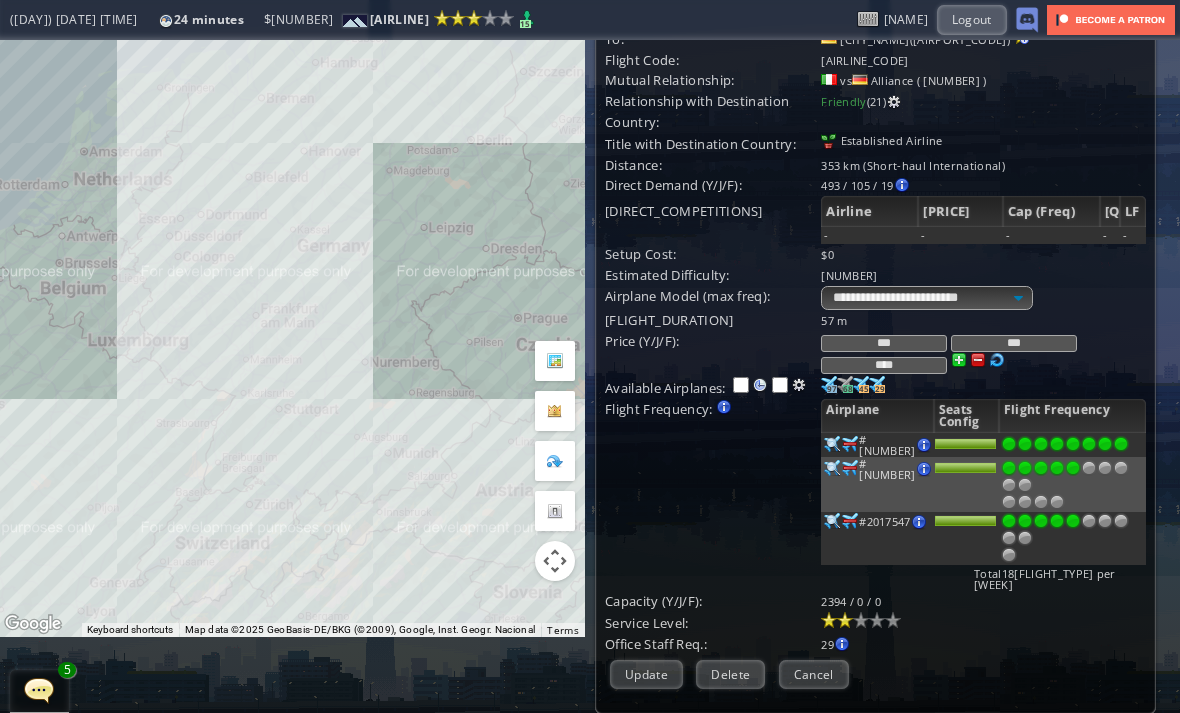 scroll, scrollTop: 77, scrollLeft: 5, axis: both 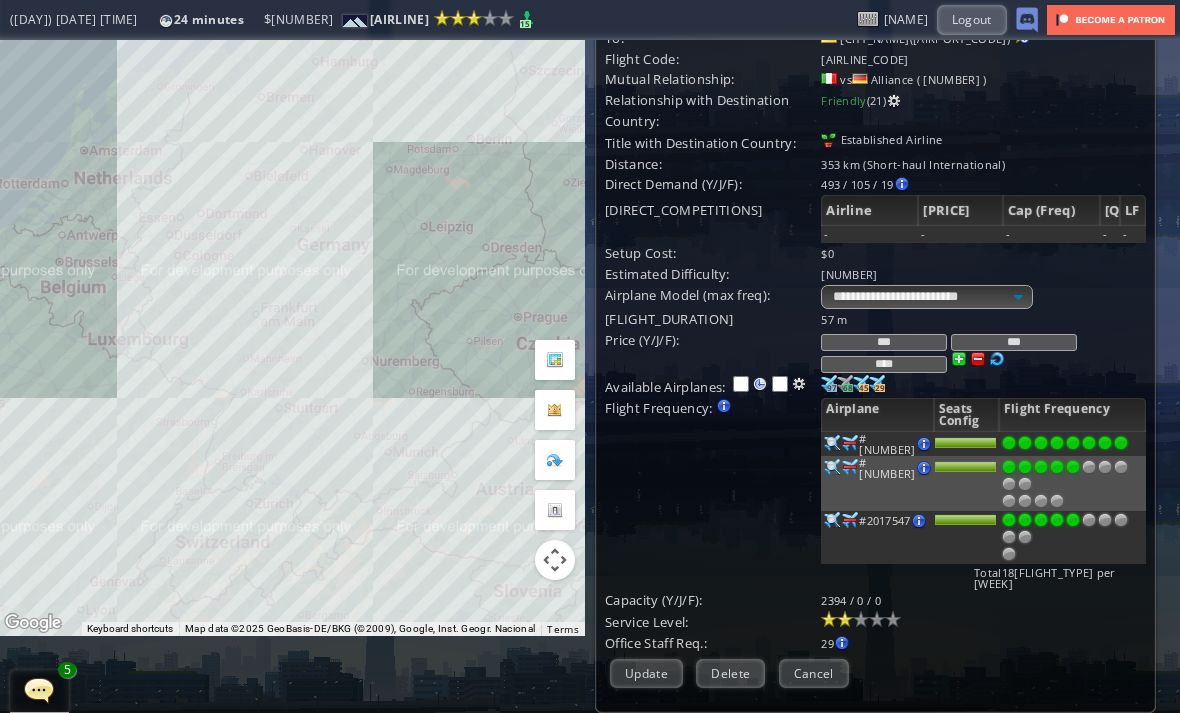 click on "Update" at bounding box center (646, 673) 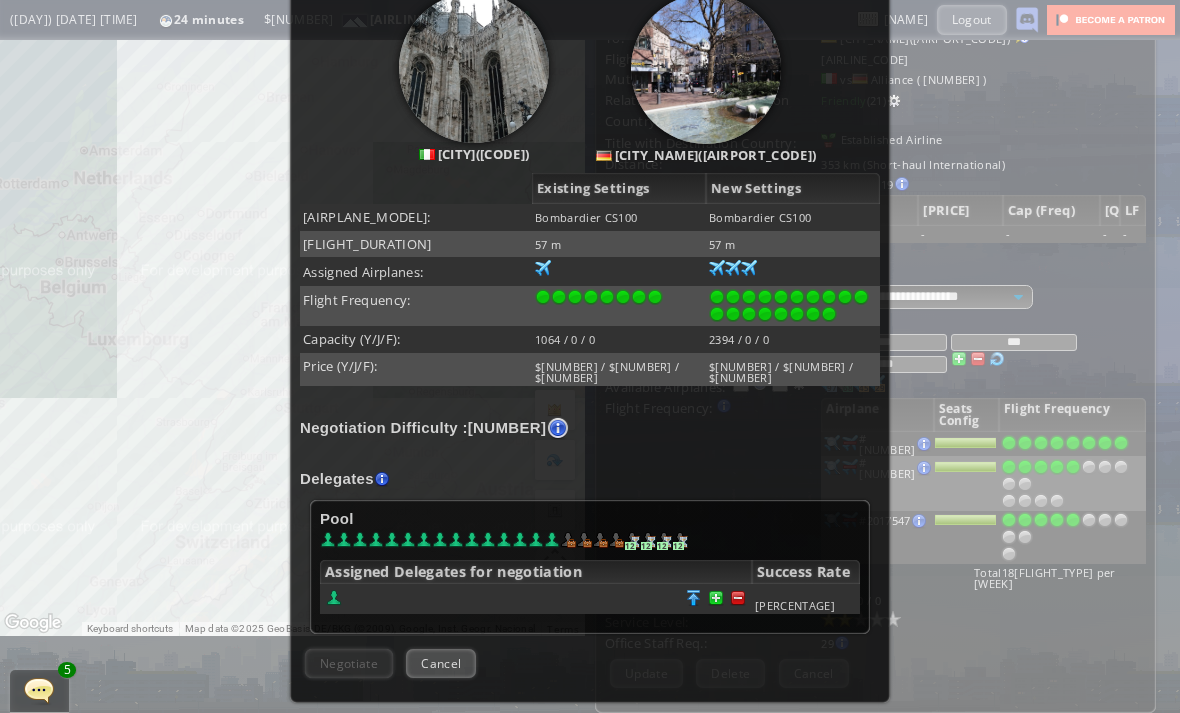 scroll, scrollTop: 245, scrollLeft: 0, axis: vertical 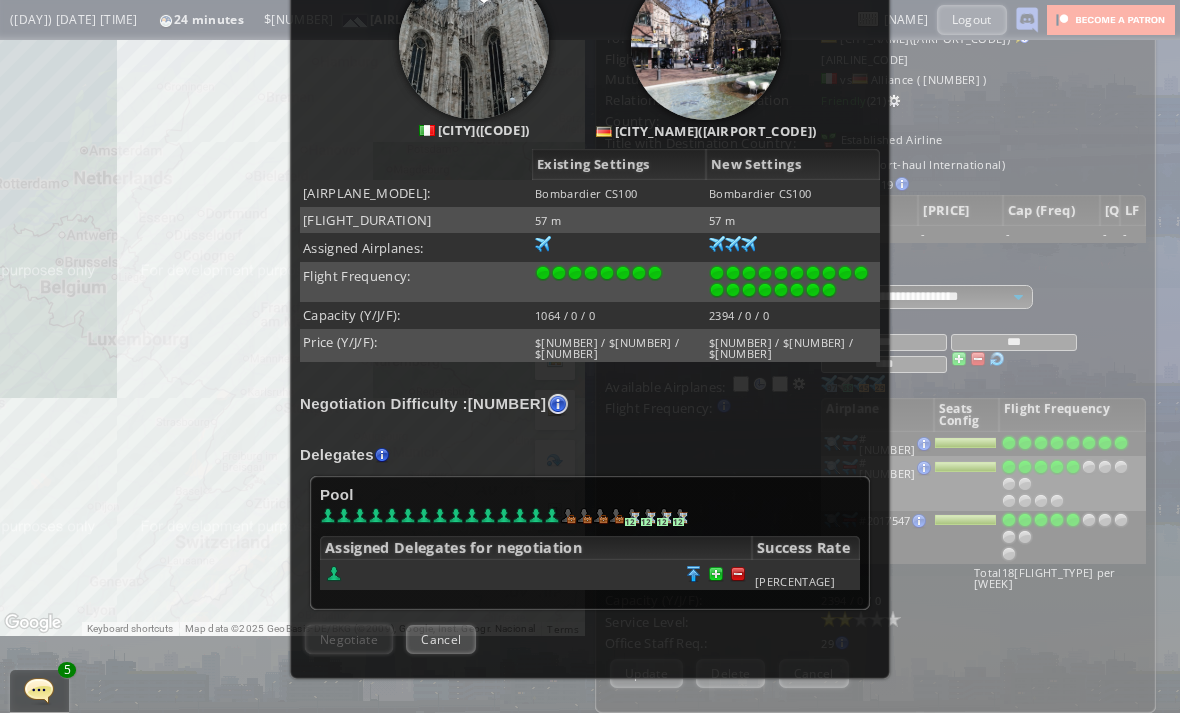 click at bounding box center (738, 574) 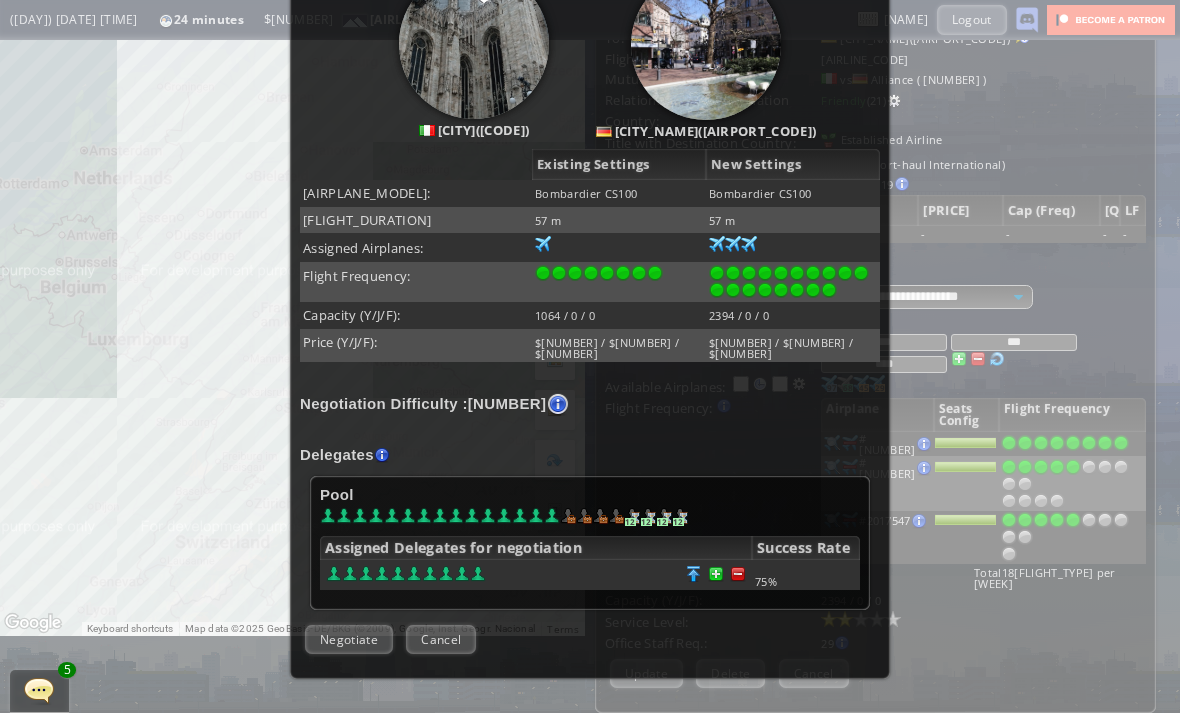 click on "Cancel" at bounding box center (441, 639) 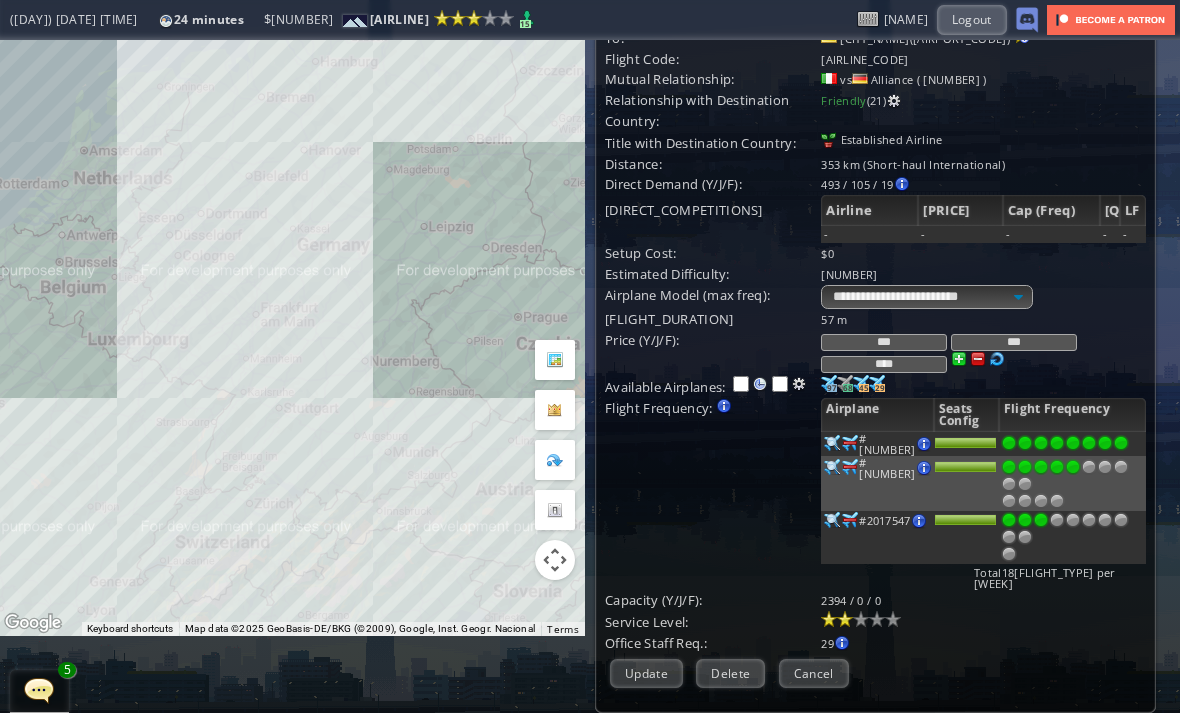 click at bounding box center [1041, 443] 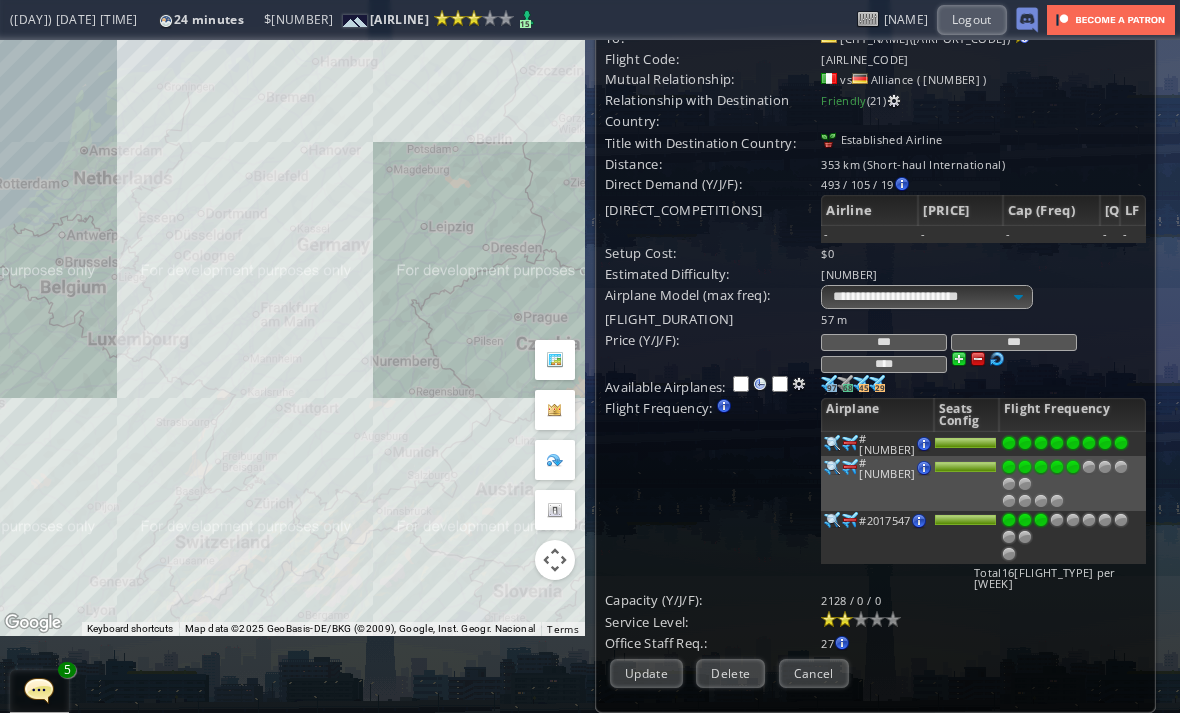 click on "Update" at bounding box center (646, 673) 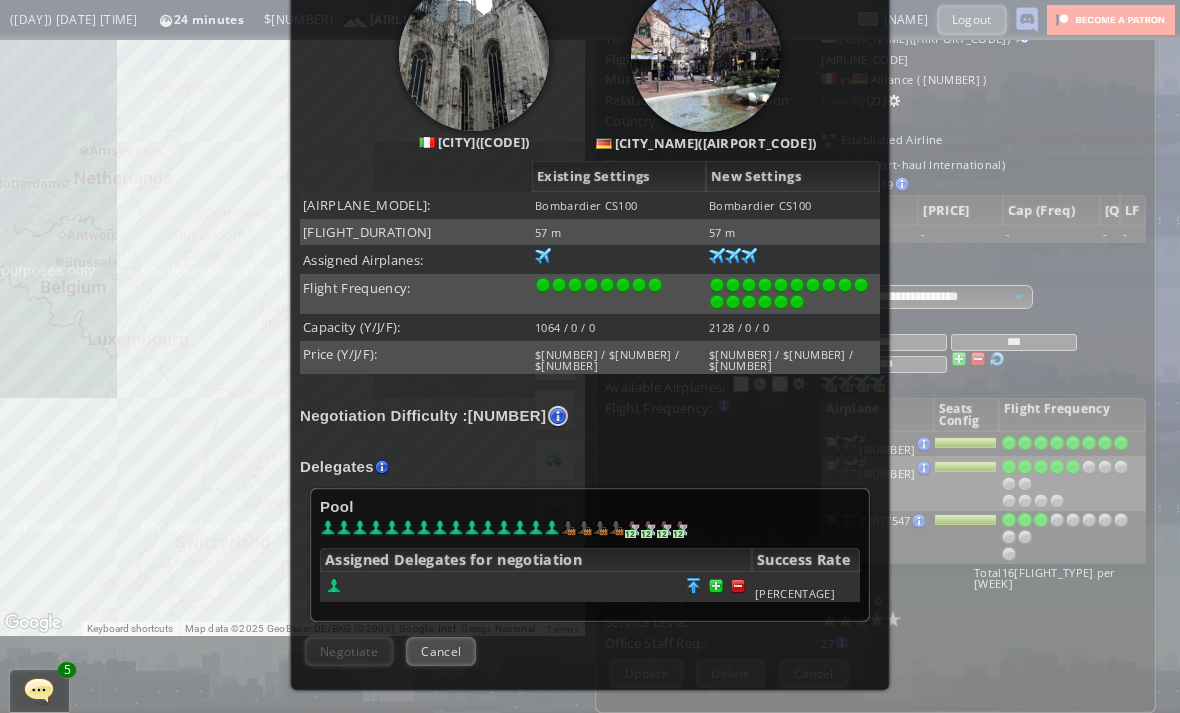 scroll, scrollTop: 249, scrollLeft: 0, axis: vertical 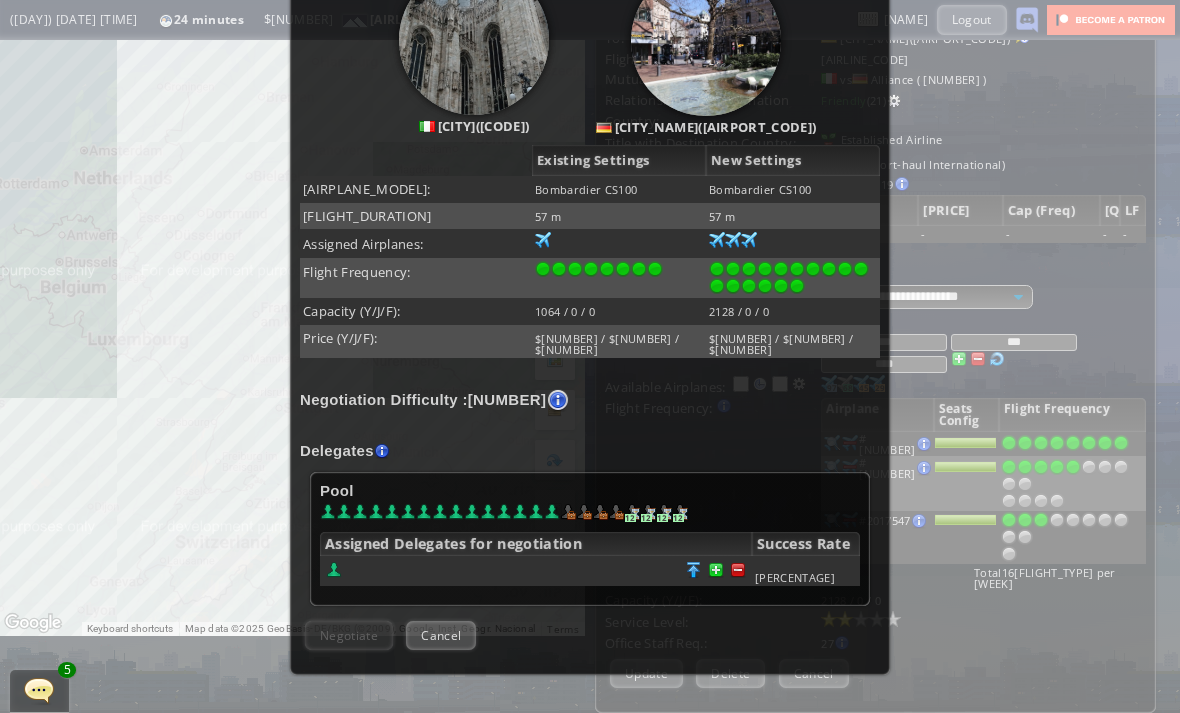 click at bounding box center [694, 570] 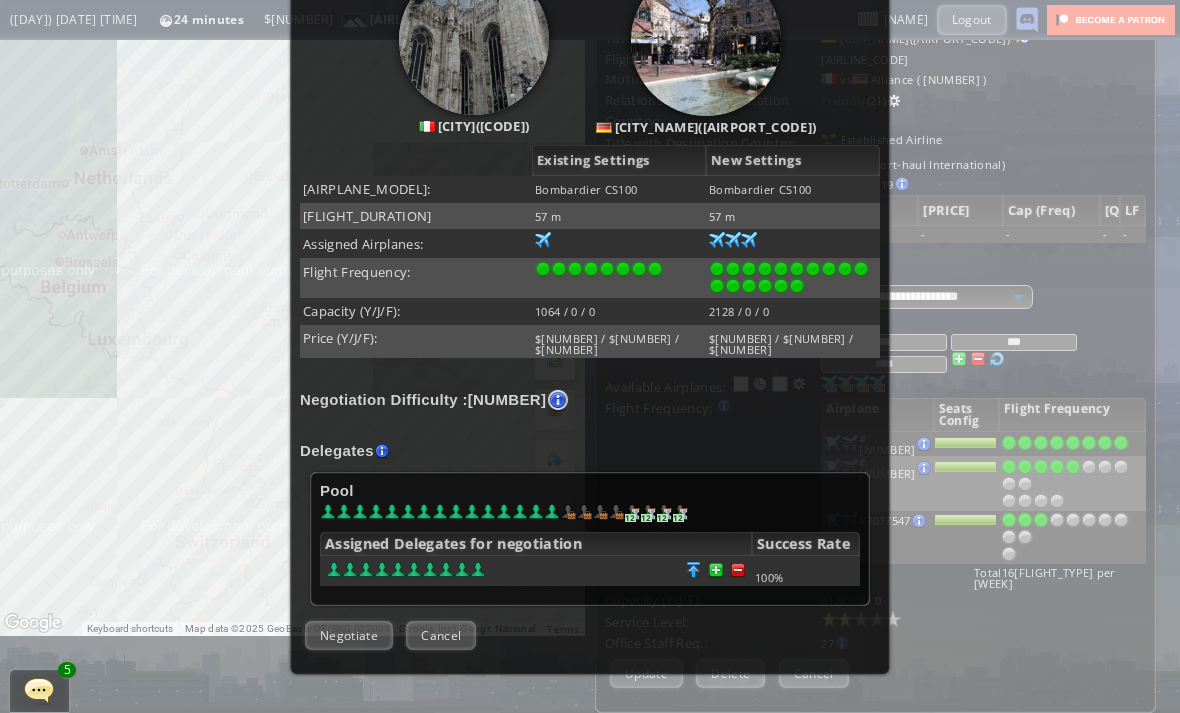 click on "Negotiate" at bounding box center [349, 635] 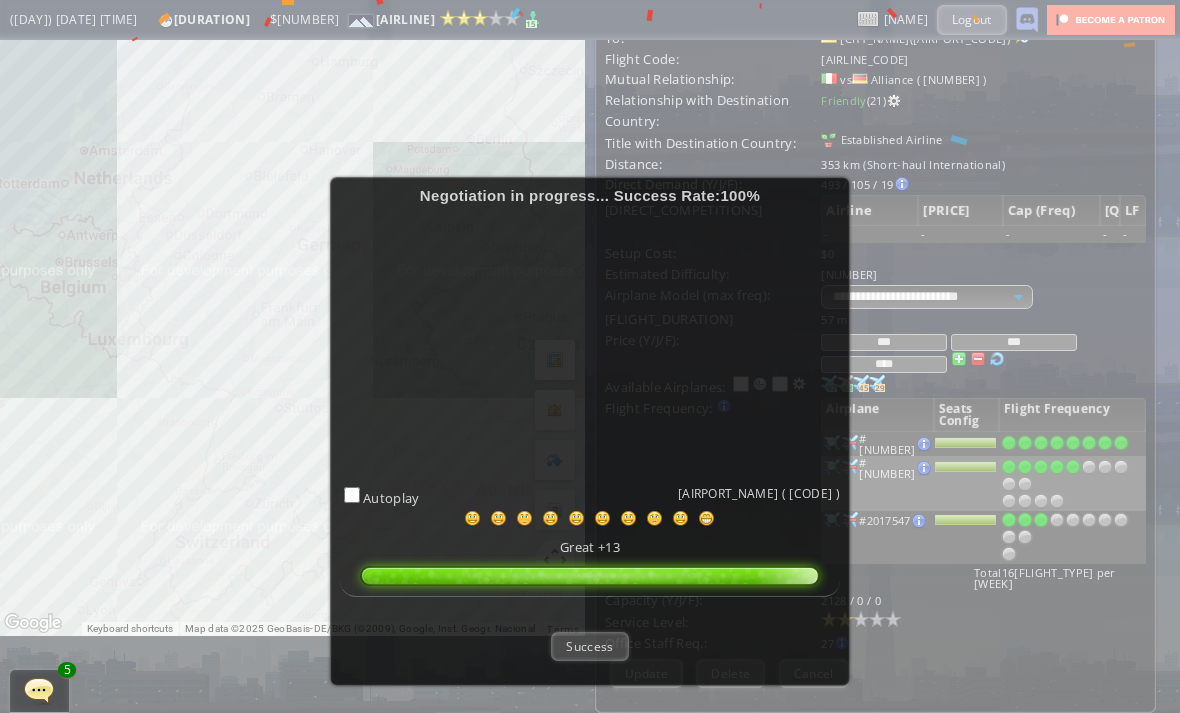 click on "Success" at bounding box center [589, 646] 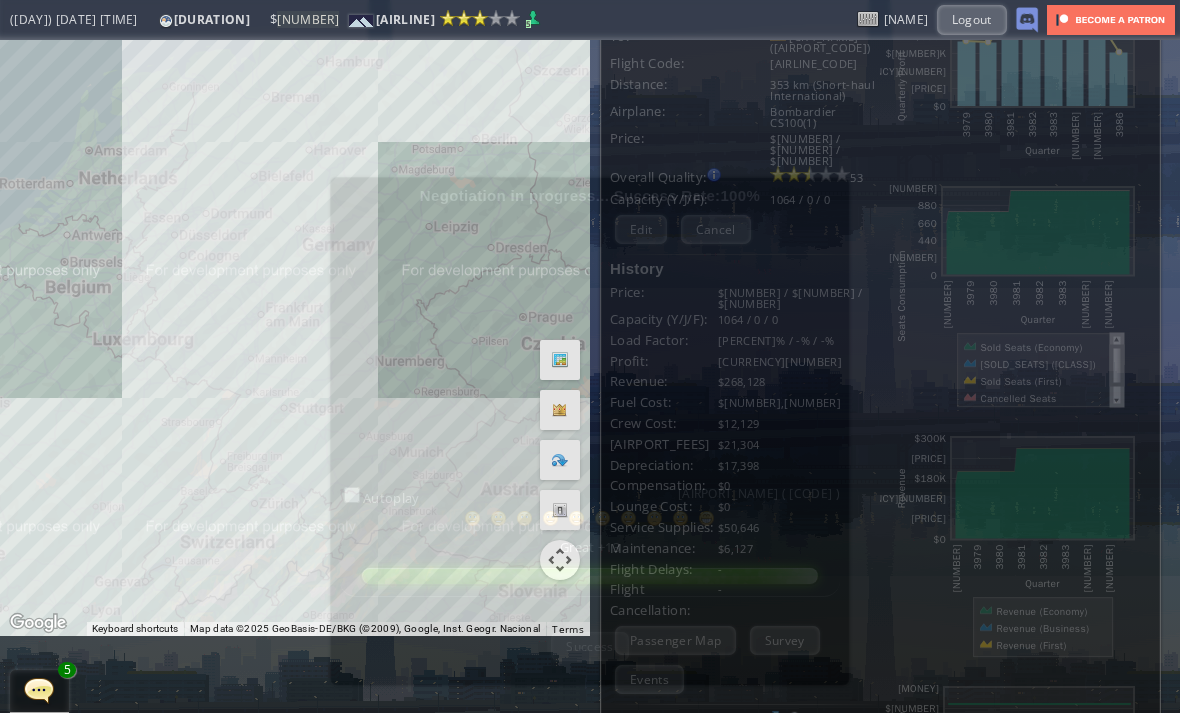scroll, scrollTop: 77, scrollLeft: 0, axis: vertical 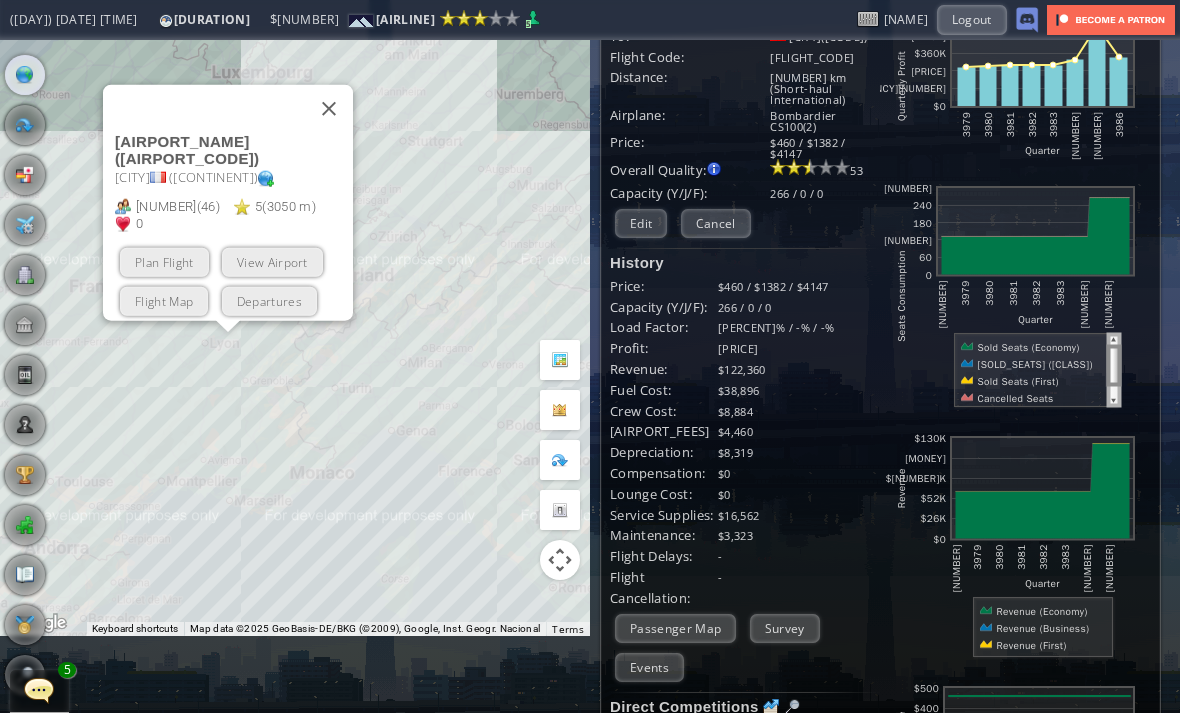 click on "Edit" at bounding box center (641, 223) 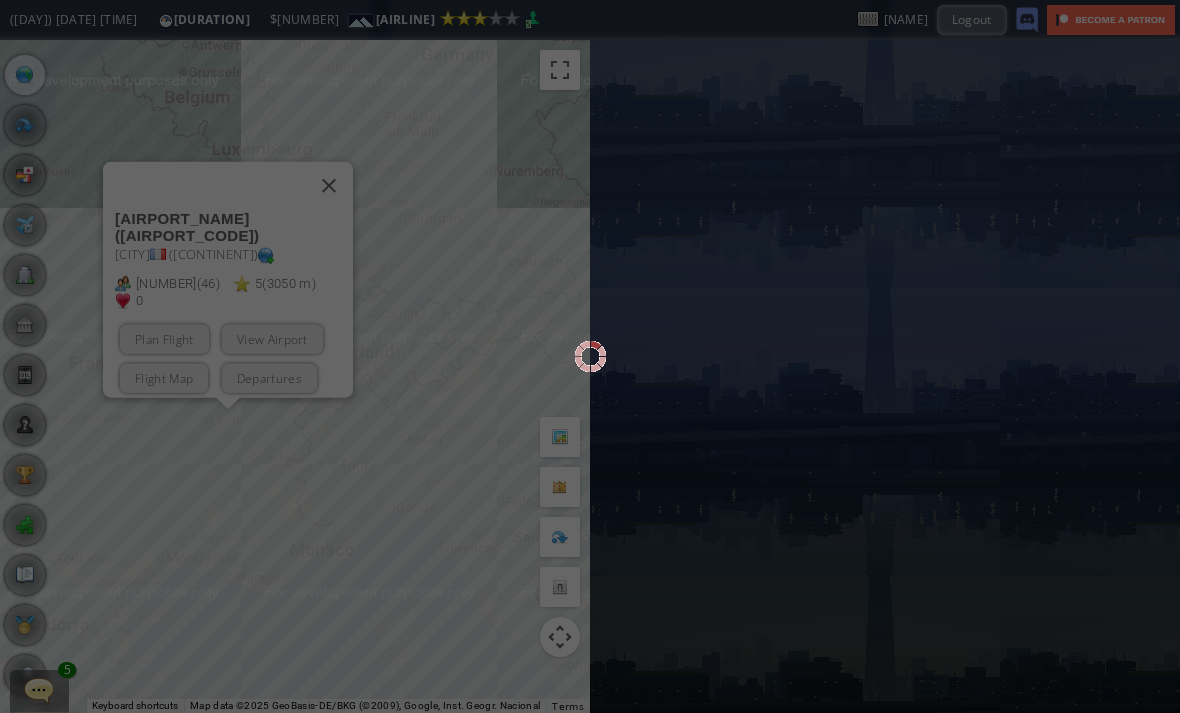 scroll, scrollTop: 0, scrollLeft: 0, axis: both 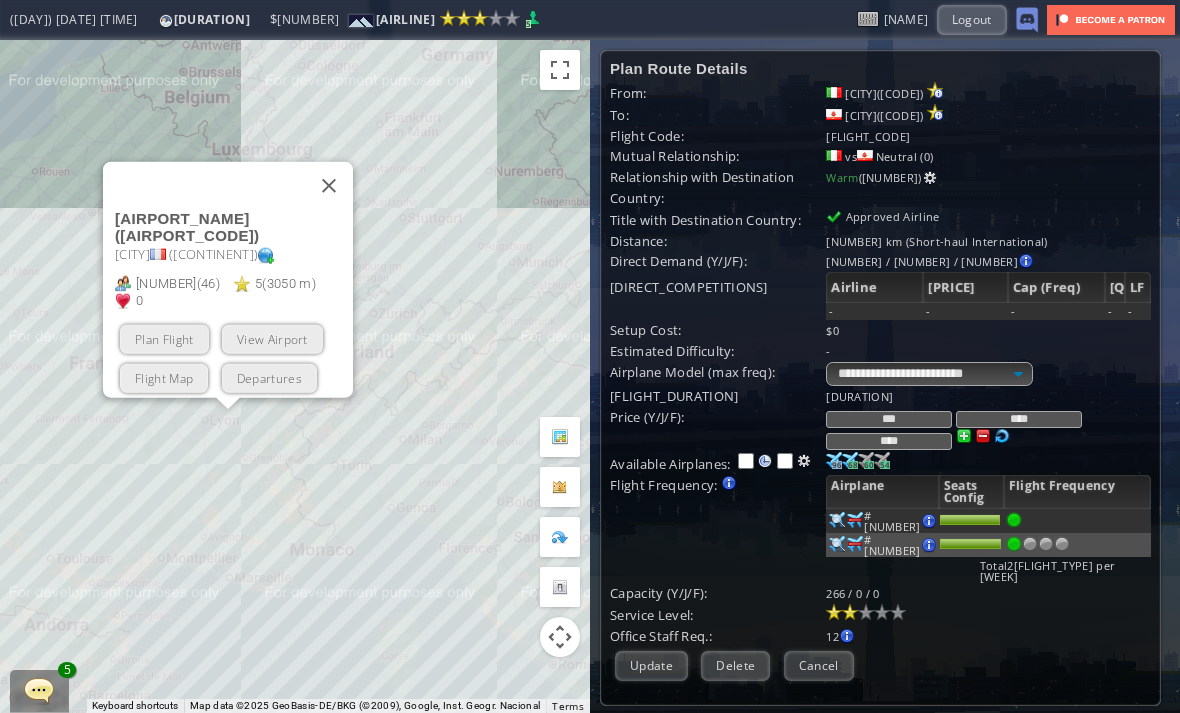 click at bounding box center (1046, 544) 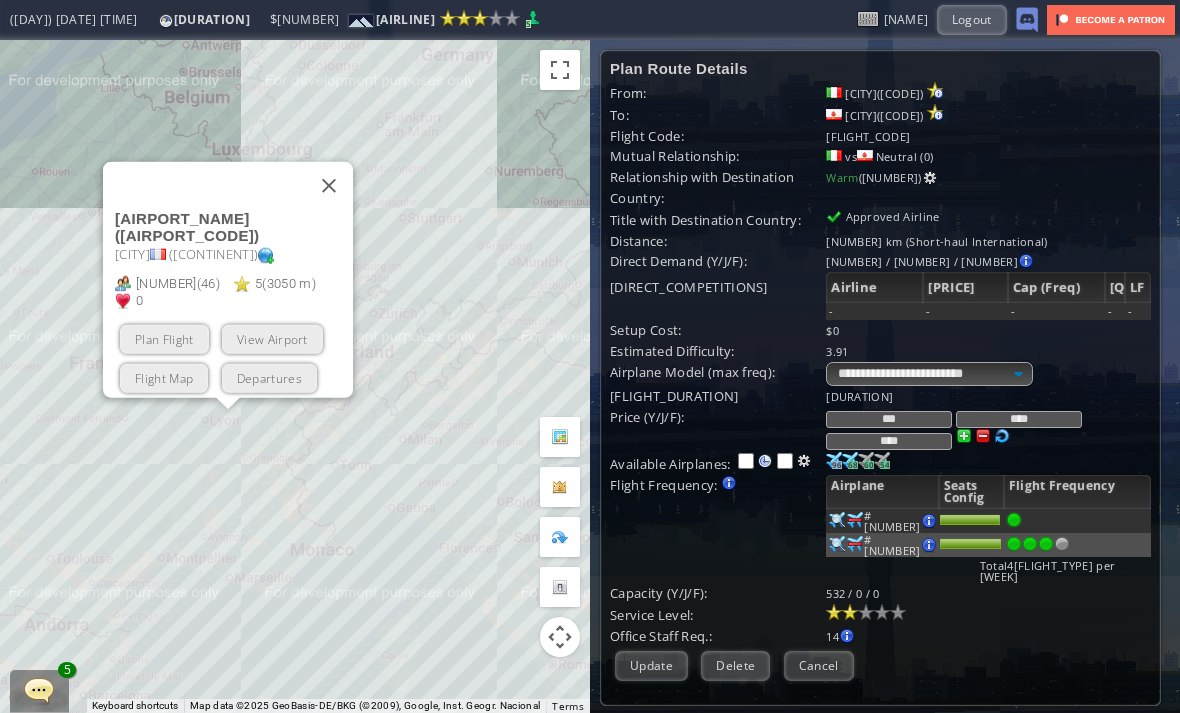 click on "Update" at bounding box center [651, 665] 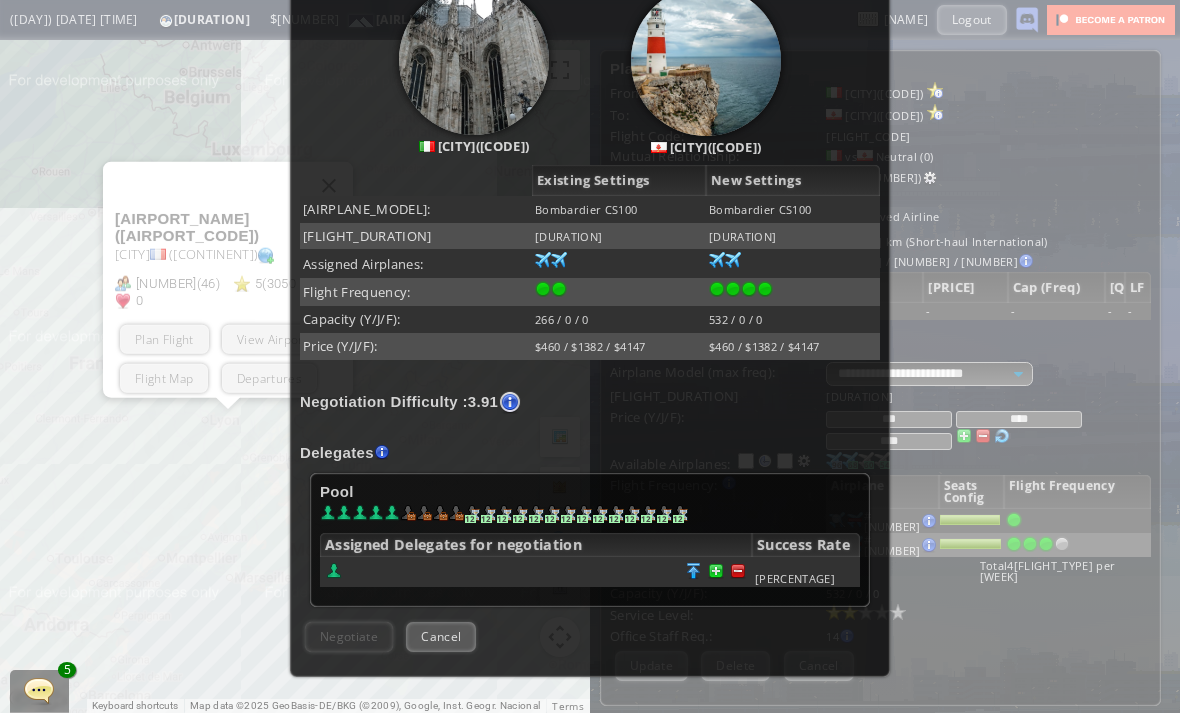 scroll, scrollTop: 224, scrollLeft: 0, axis: vertical 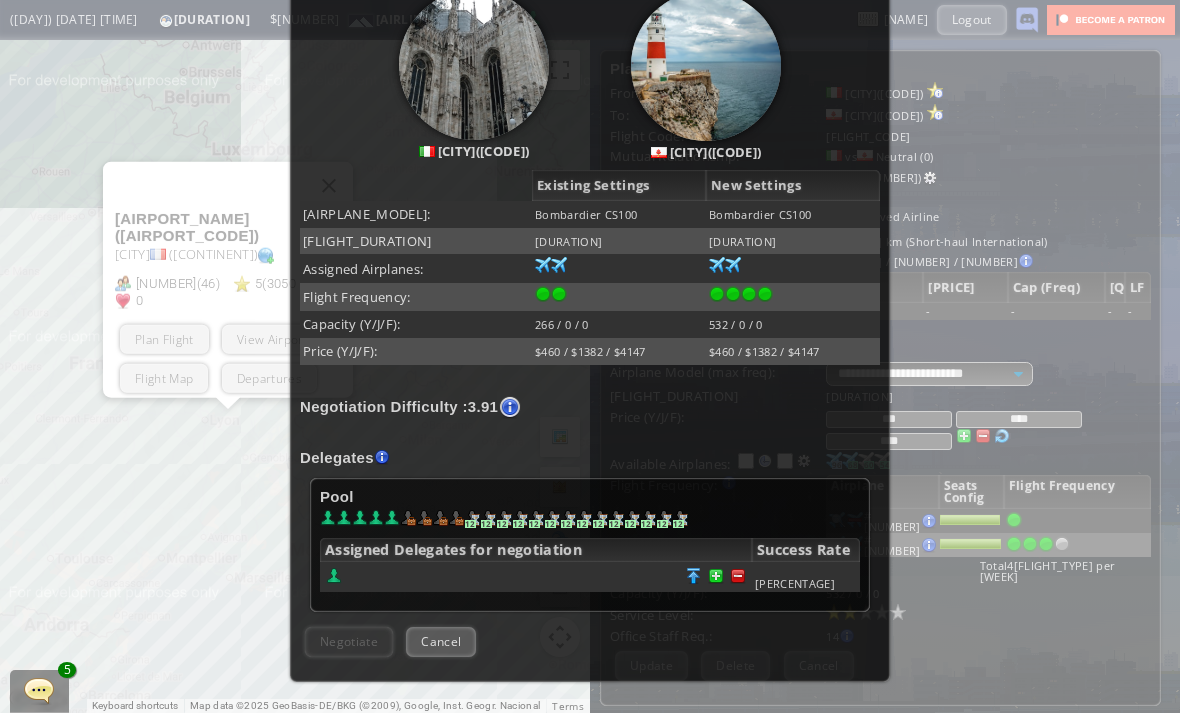 click at bounding box center (738, 576) 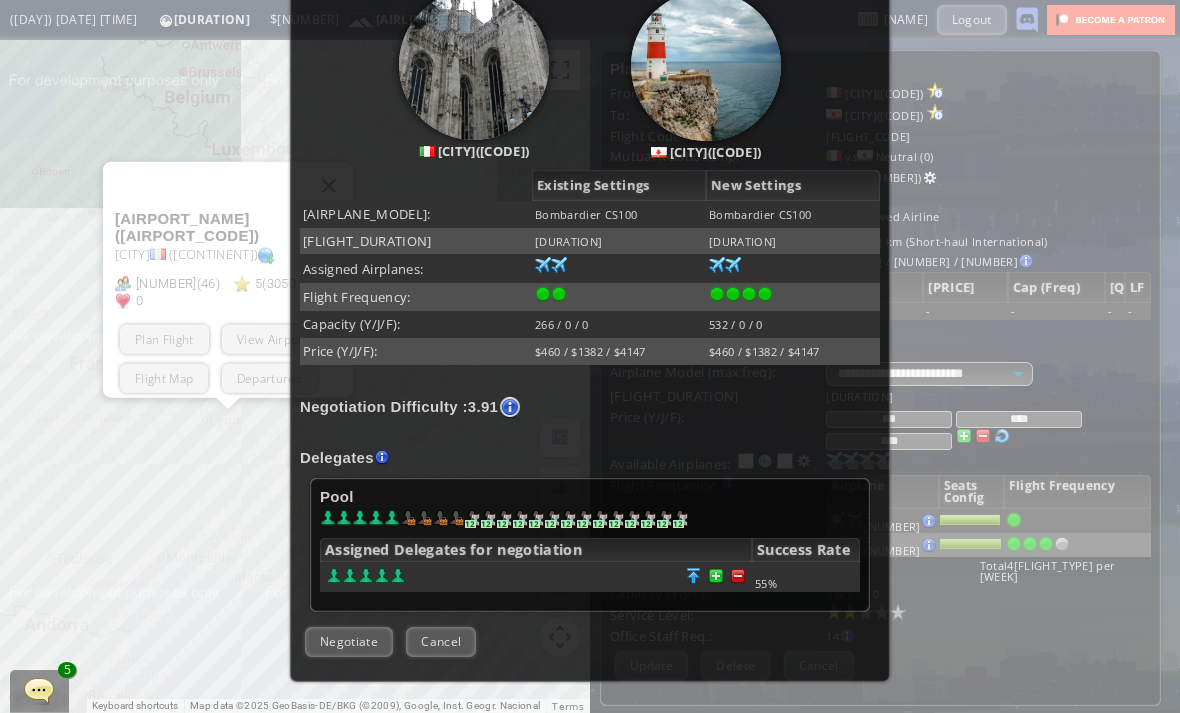 click on "Cancel" at bounding box center [441, 641] 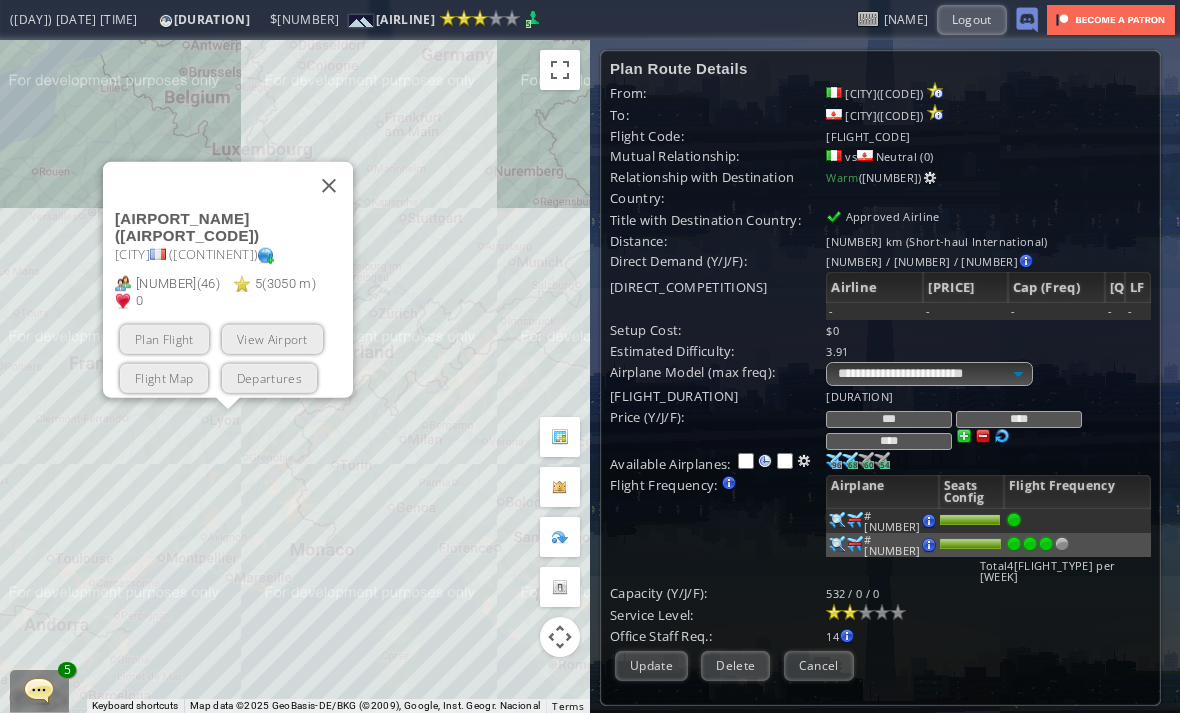 click at bounding box center (1030, 544) 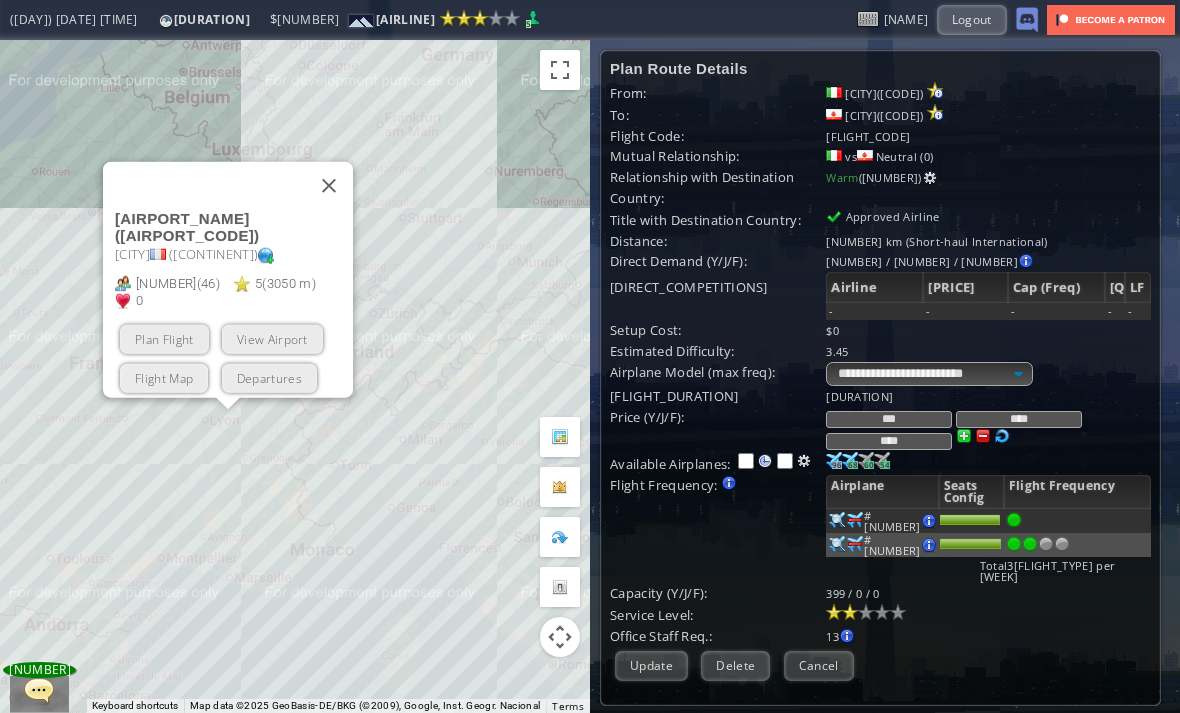 click on "Update" at bounding box center [651, 665] 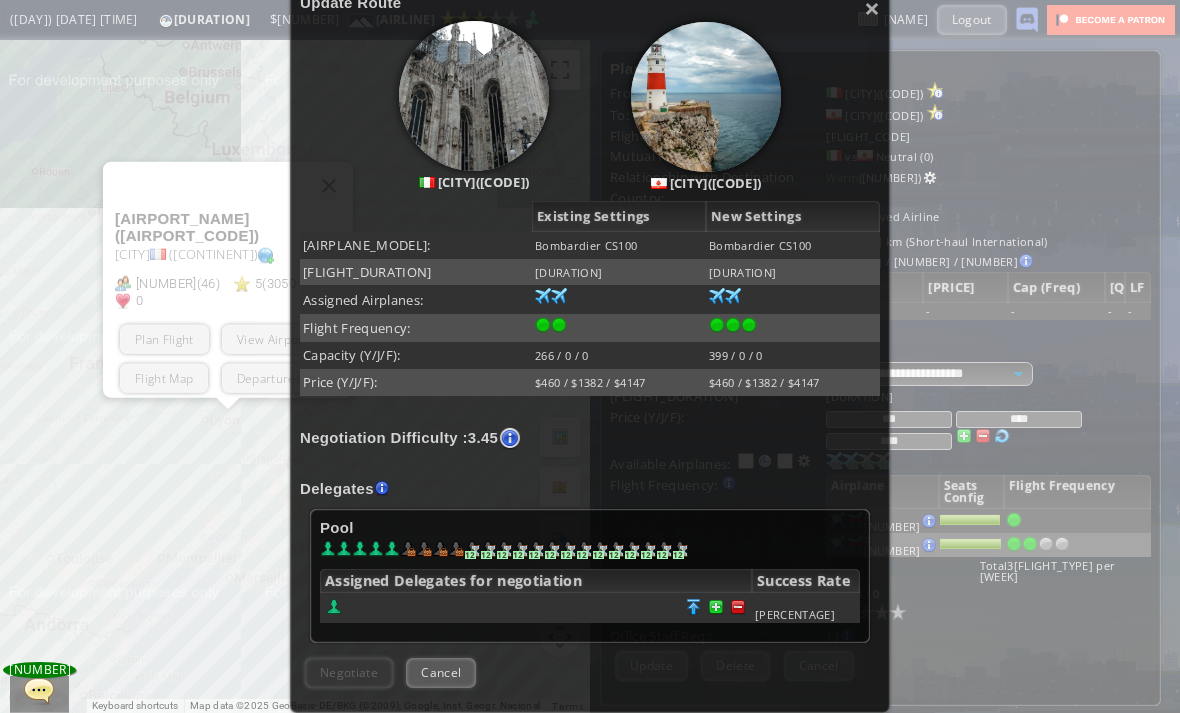 scroll, scrollTop: 237, scrollLeft: 0, axis: vertical 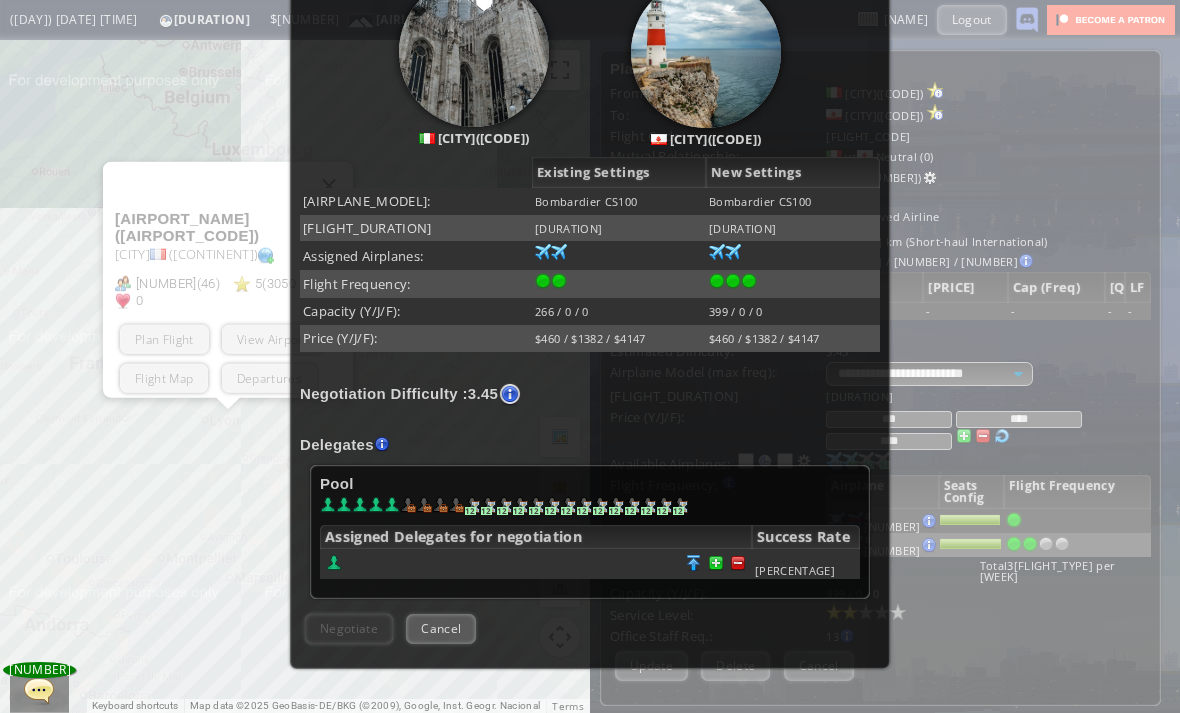 click at bounding box center (694, 563) 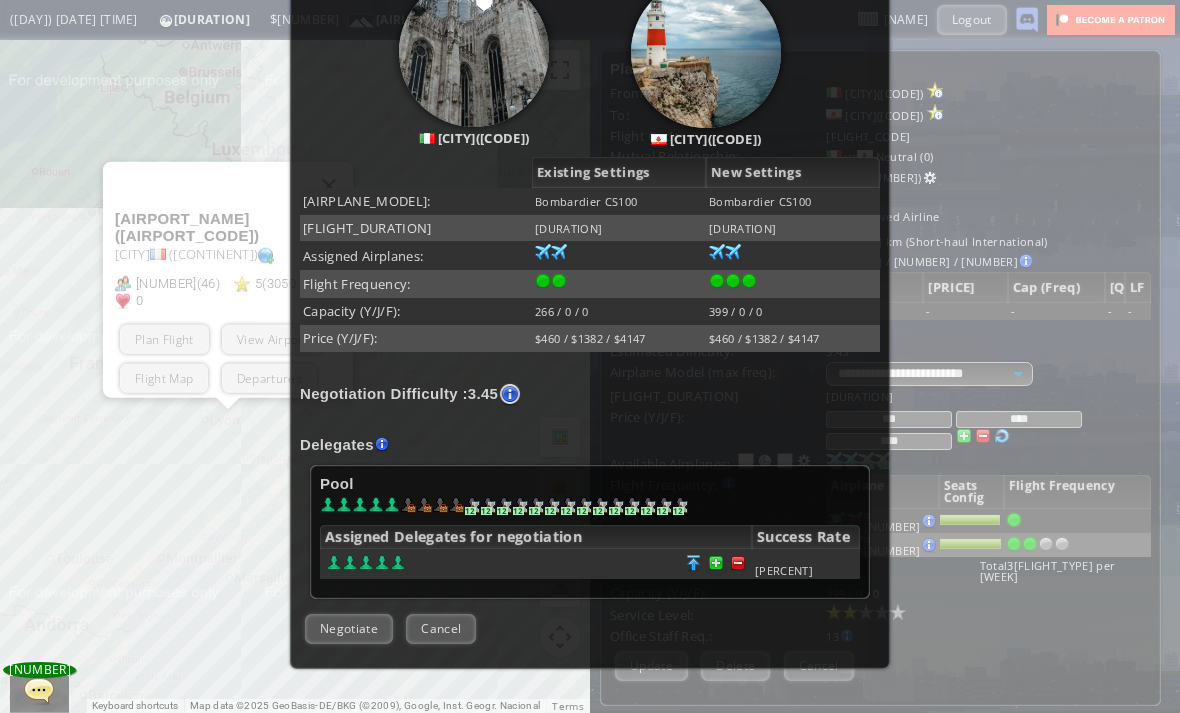 click on "Negotiate" at bounding box center (349, 628) 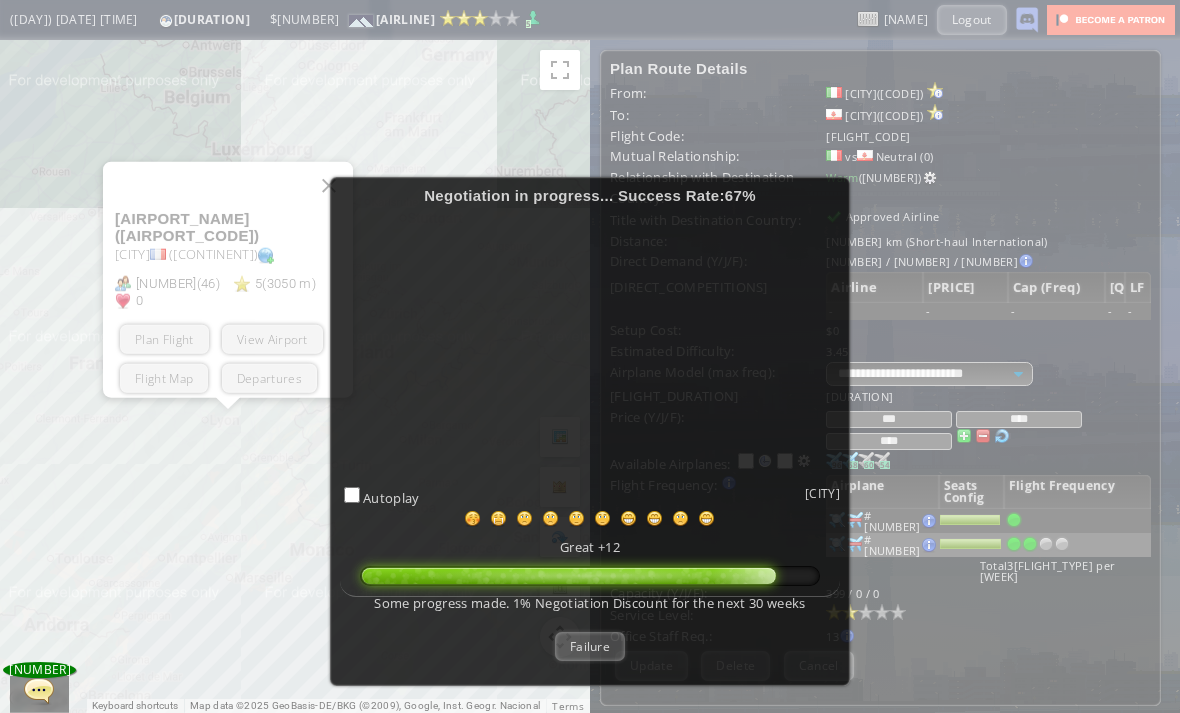 click on "Failure" at bounding box center [590, 646] 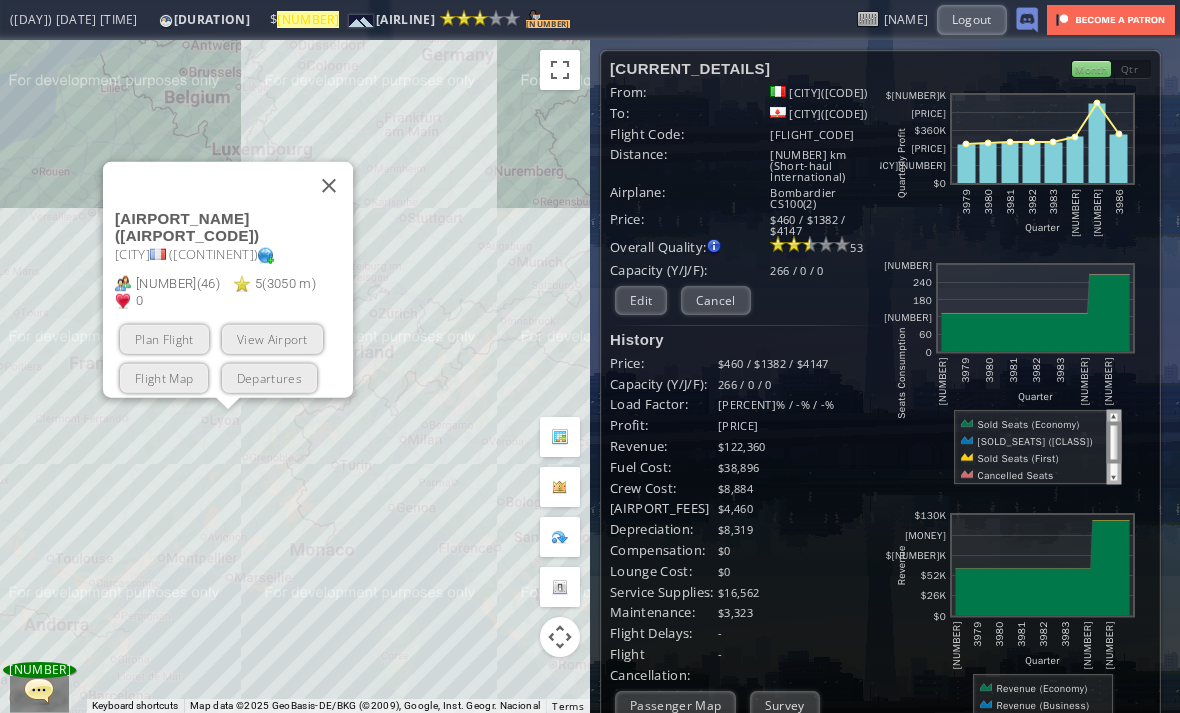 click at bounding box center [329, 185] 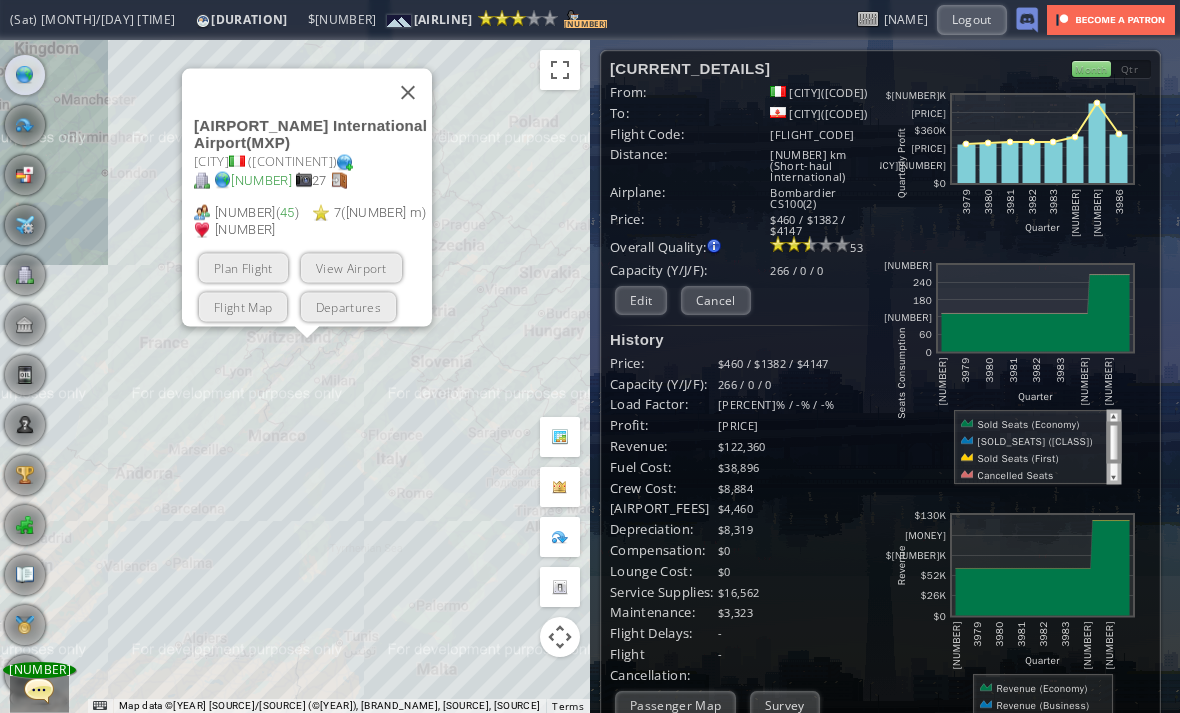 click on "View Airport" at bounding box center [351, 267] 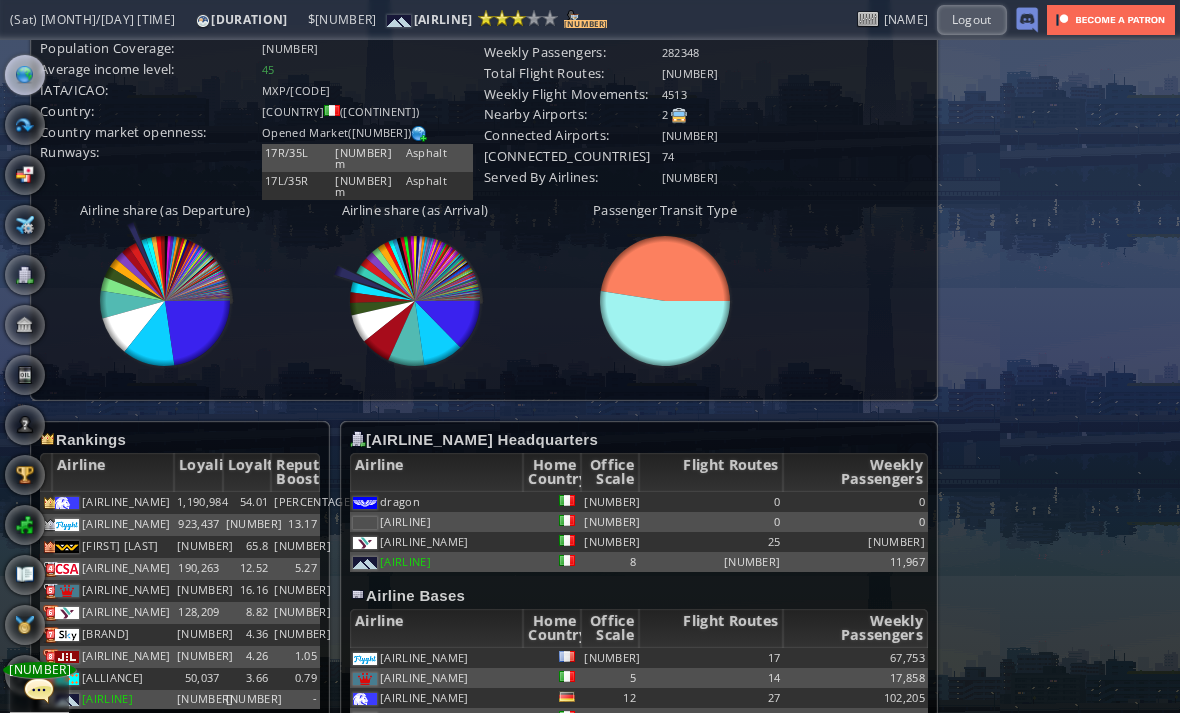 scroll, scrollTop: 977, scrollLeft: 0, axis: vertical 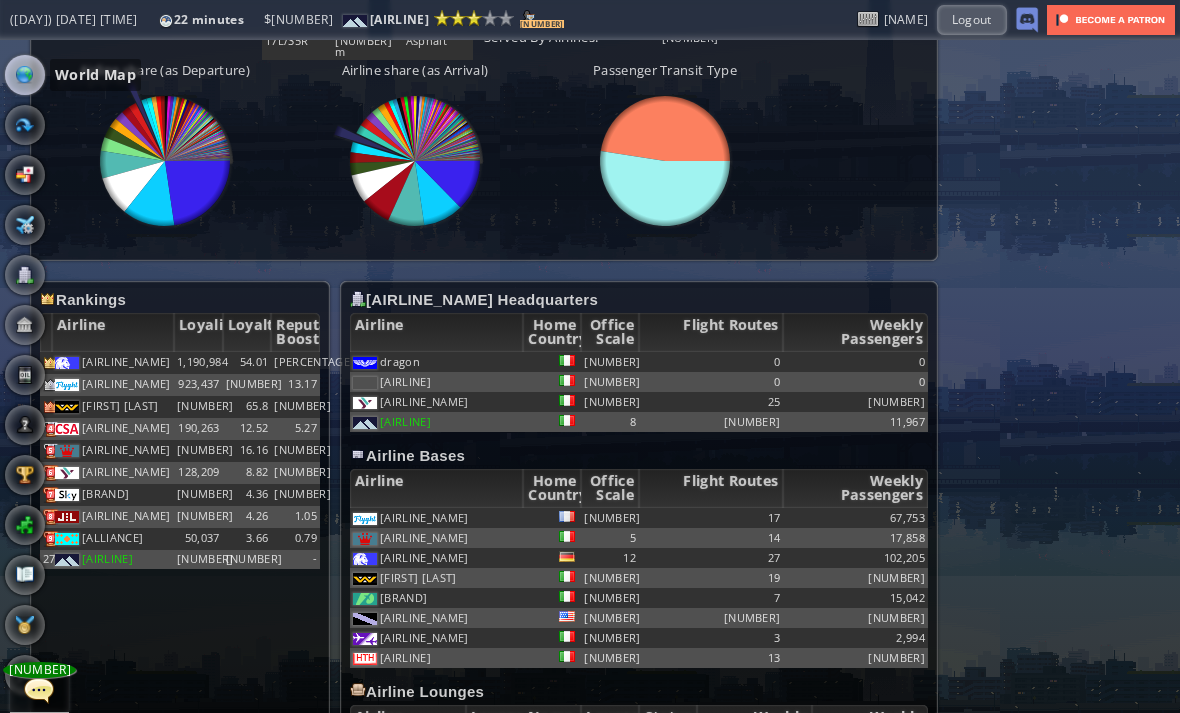 click at bounding box center (25, 75) 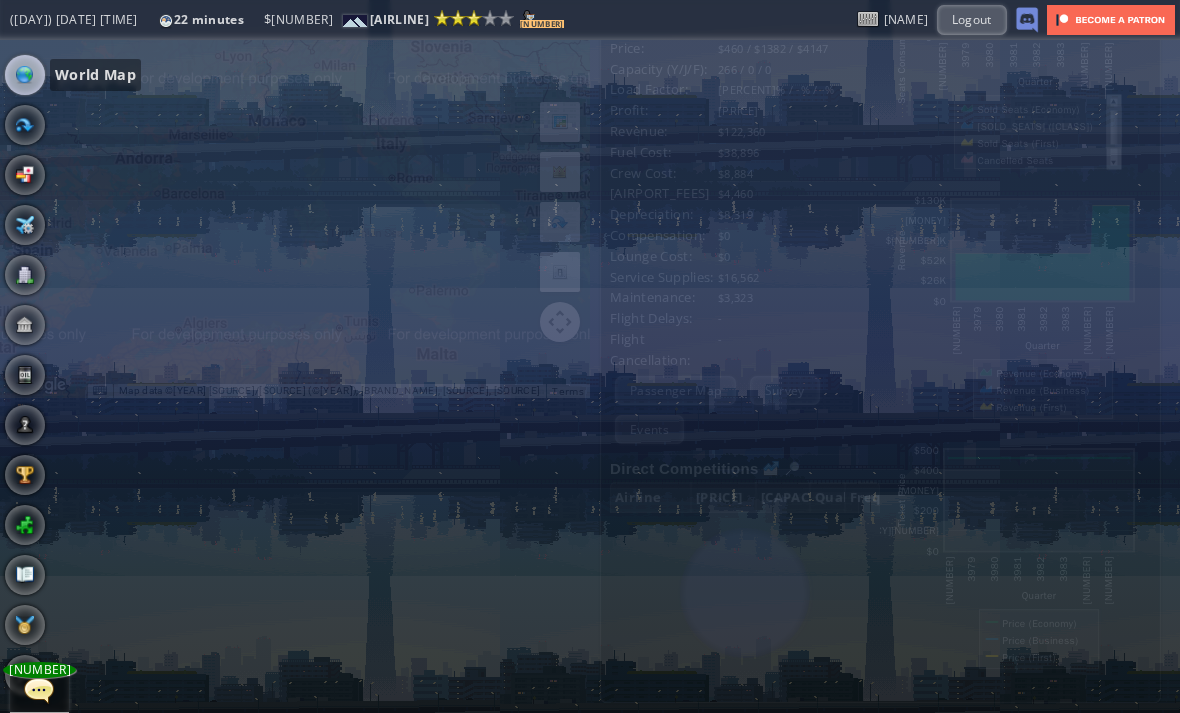 scroll, scrollTop: 250, scrollLeft: 0, axis: vertical 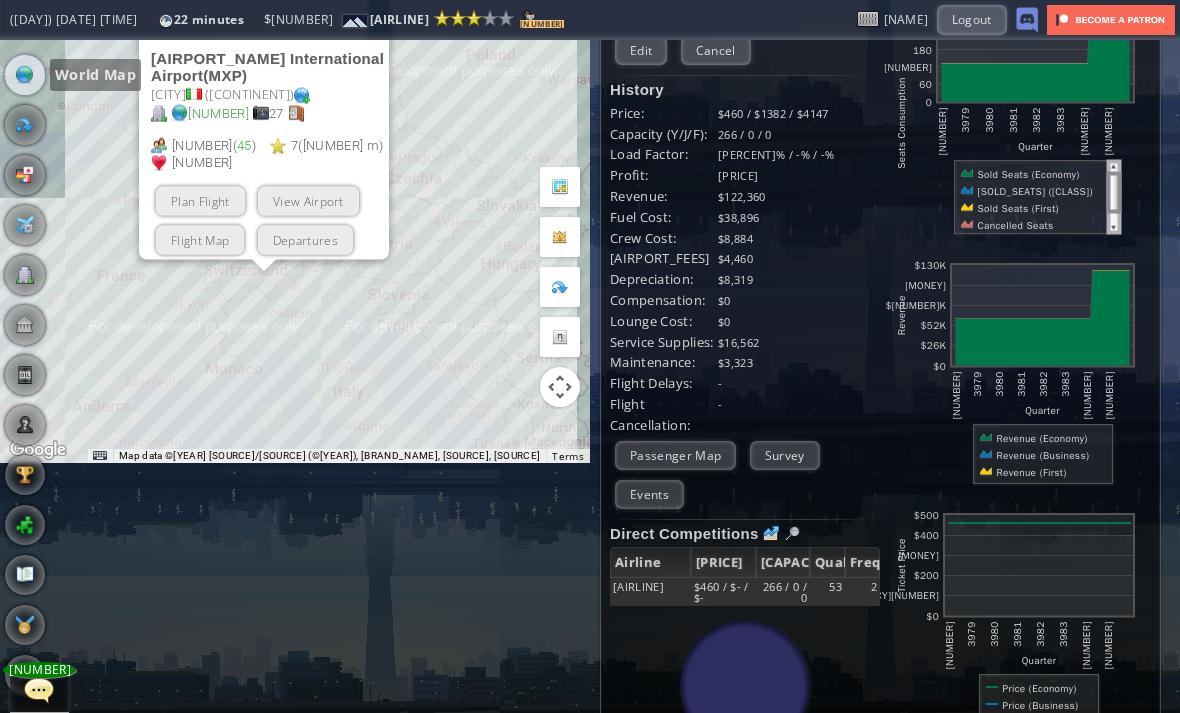 click at bounding box center (365, 25) 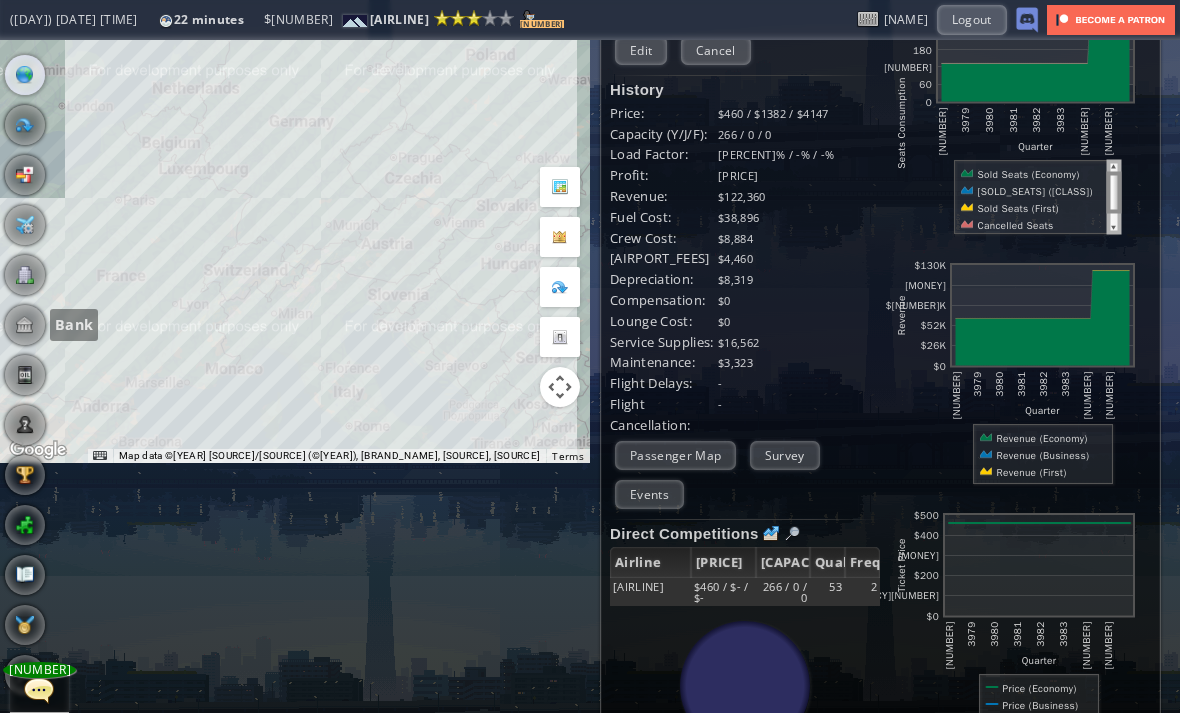 click at bounding box center [25, 325] 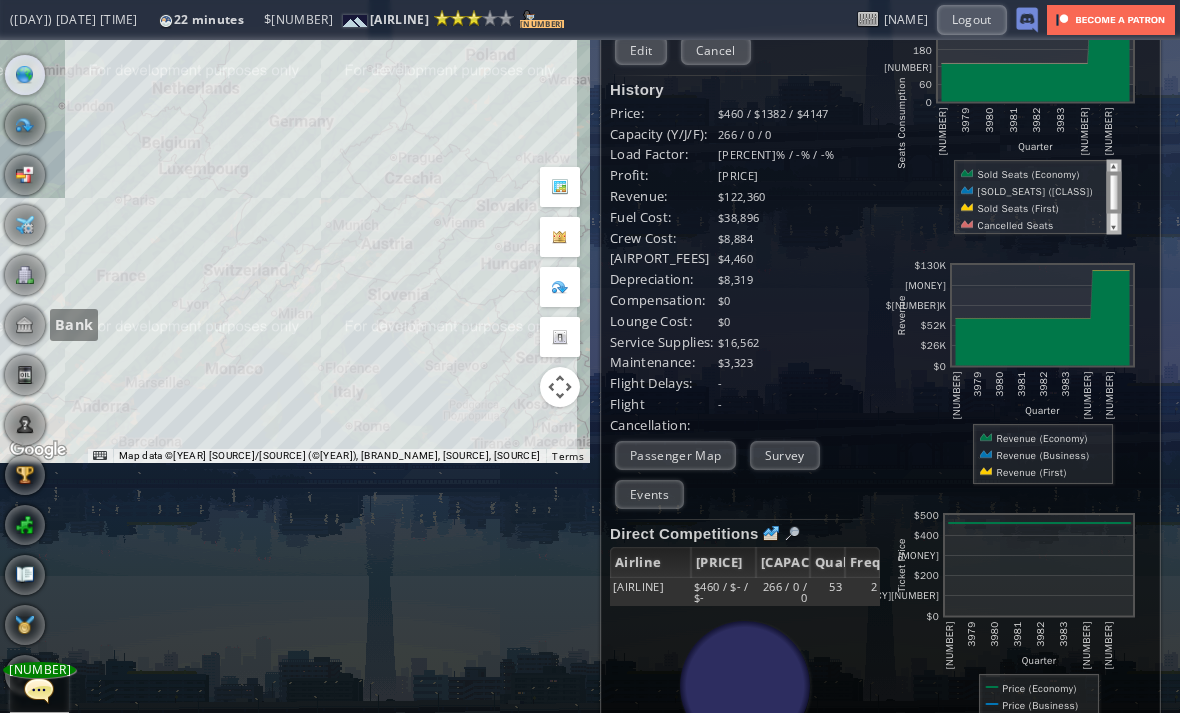 scroll, scrollTop: 0, scrollLeft: 0, axis: both 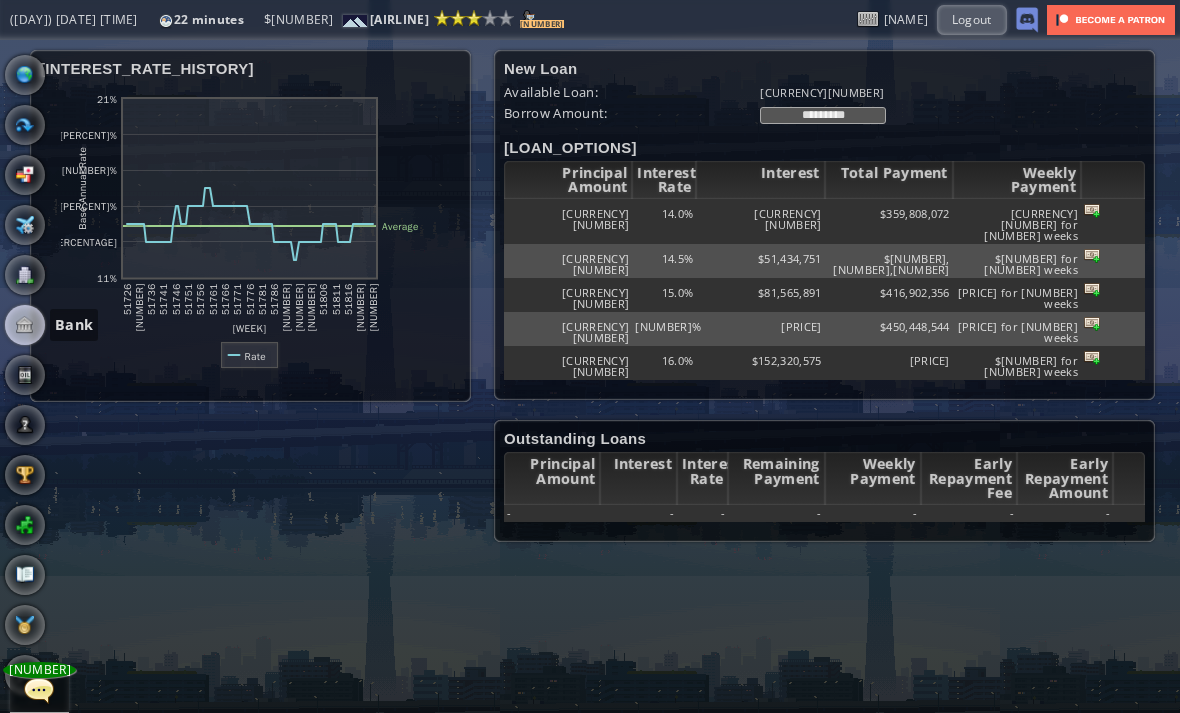 click at bounding box center (25, 275) 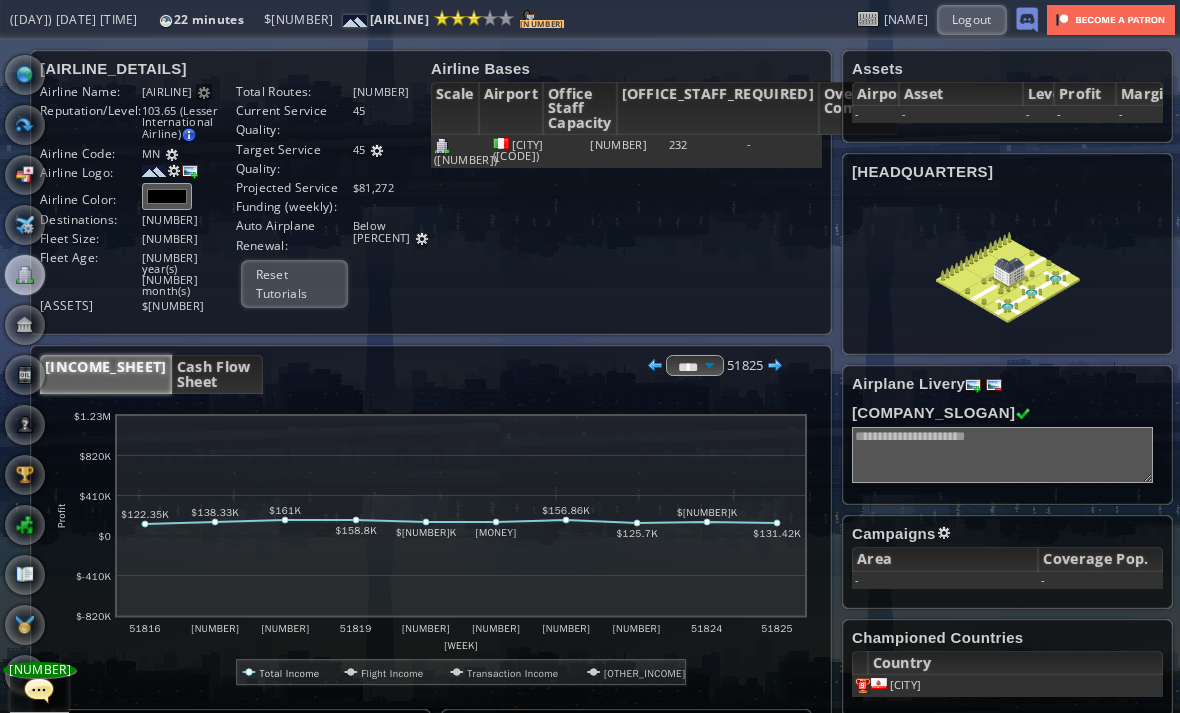 click on "Income Sheet
Cash Flow Sheet
****
*****
****
51825
abcdefhiklmnopqrstuvwxyz Loading chart. Please wait. abcdefhiklmnopqrstuvwxyz Week Profit $-820K $-410K $0 $410K $820K $1.23M 51816 51817 51818 51819 51820 $0" at bounding box center (431, 767) 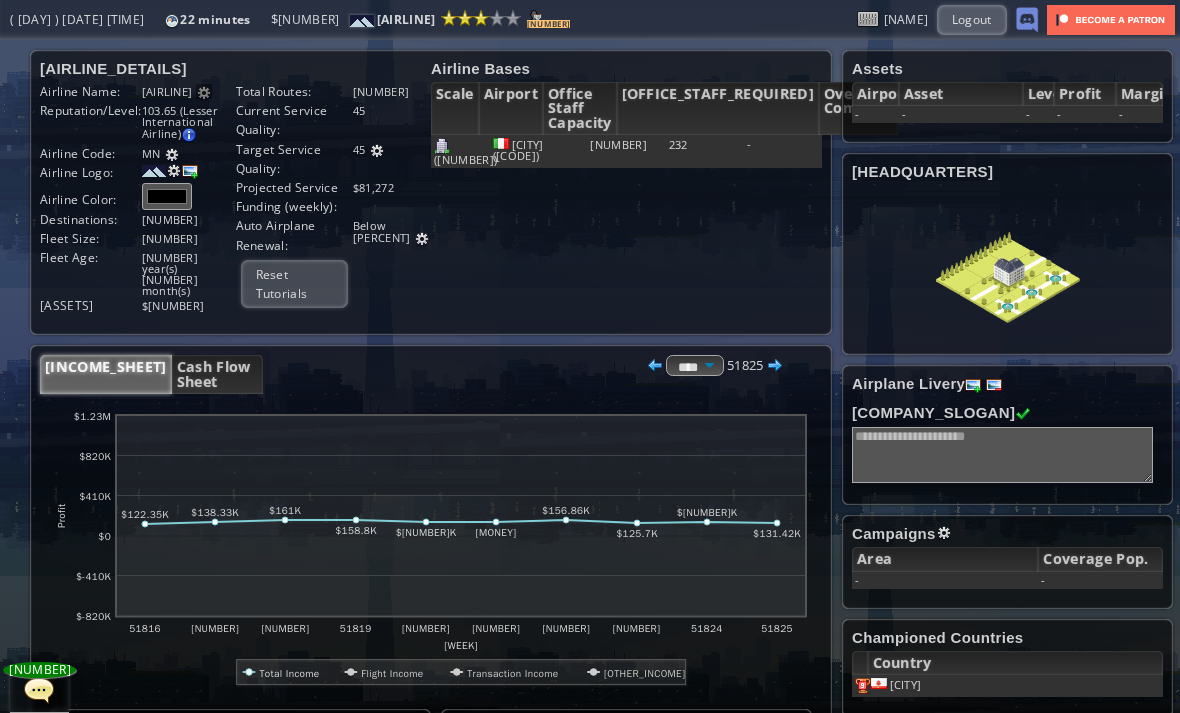 click on "Cash Flow Sheet" at bounding box center [217, 374] 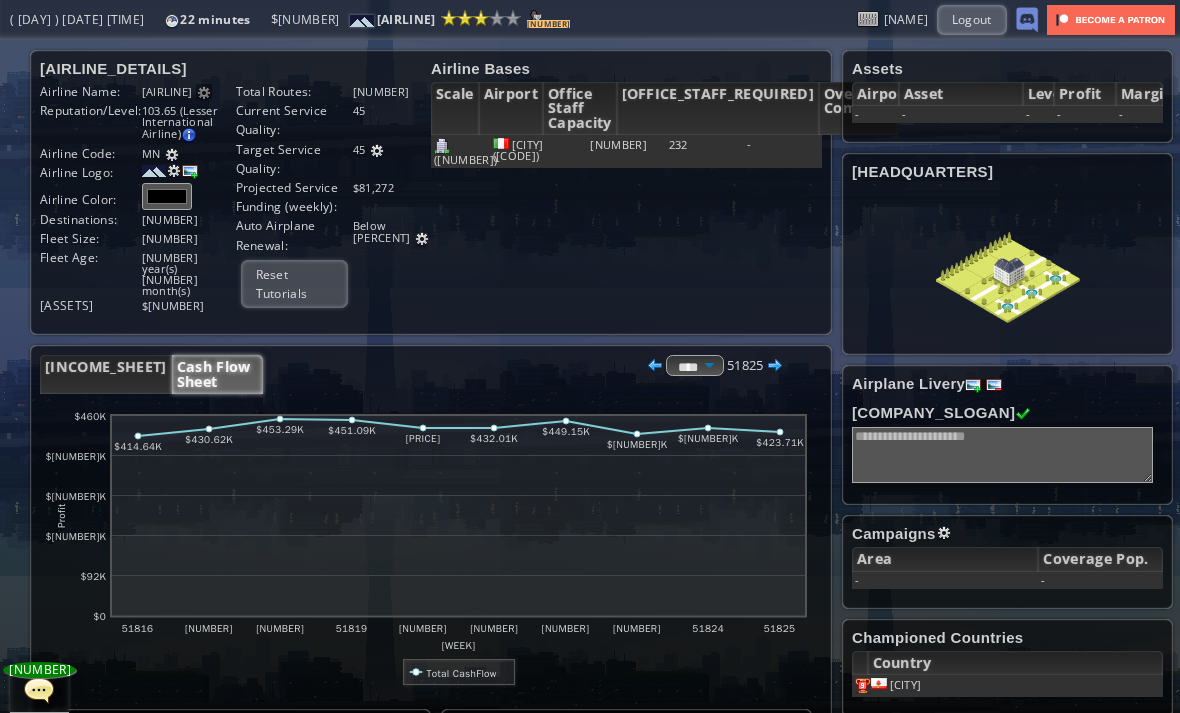 click on "Income Sheet" at bounding box center (106, 374) 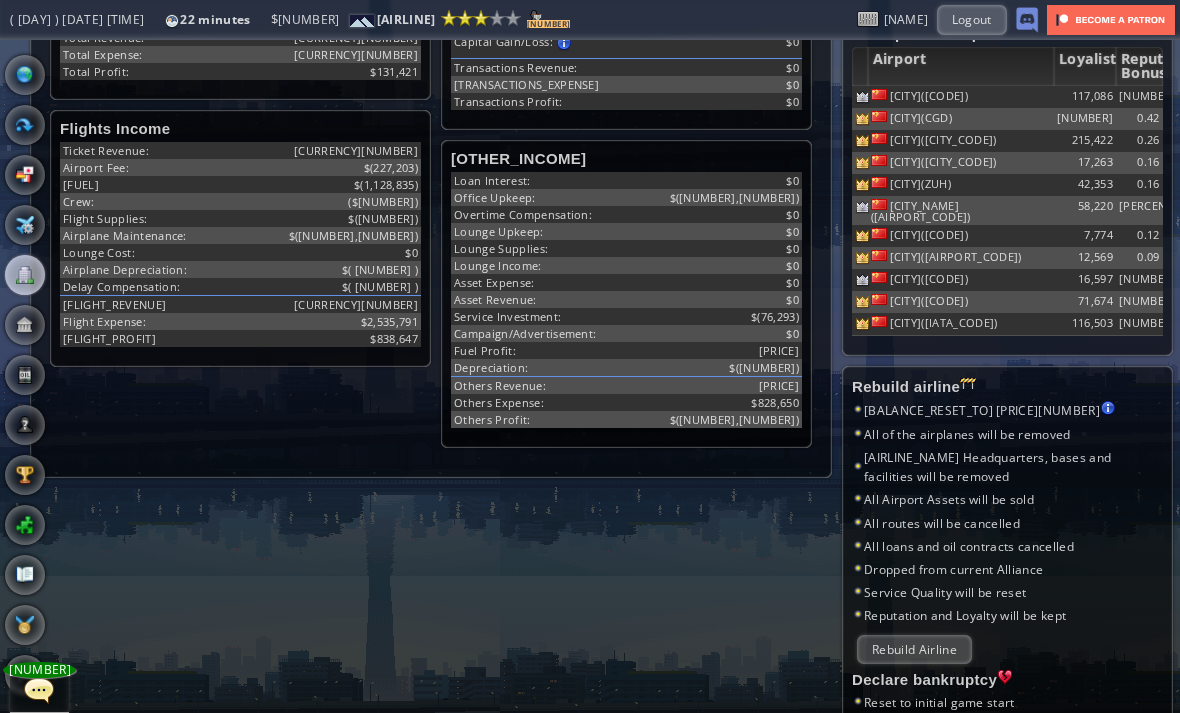 scroll, scrollTop: 712, scrollLeft: 0, axis: vertical 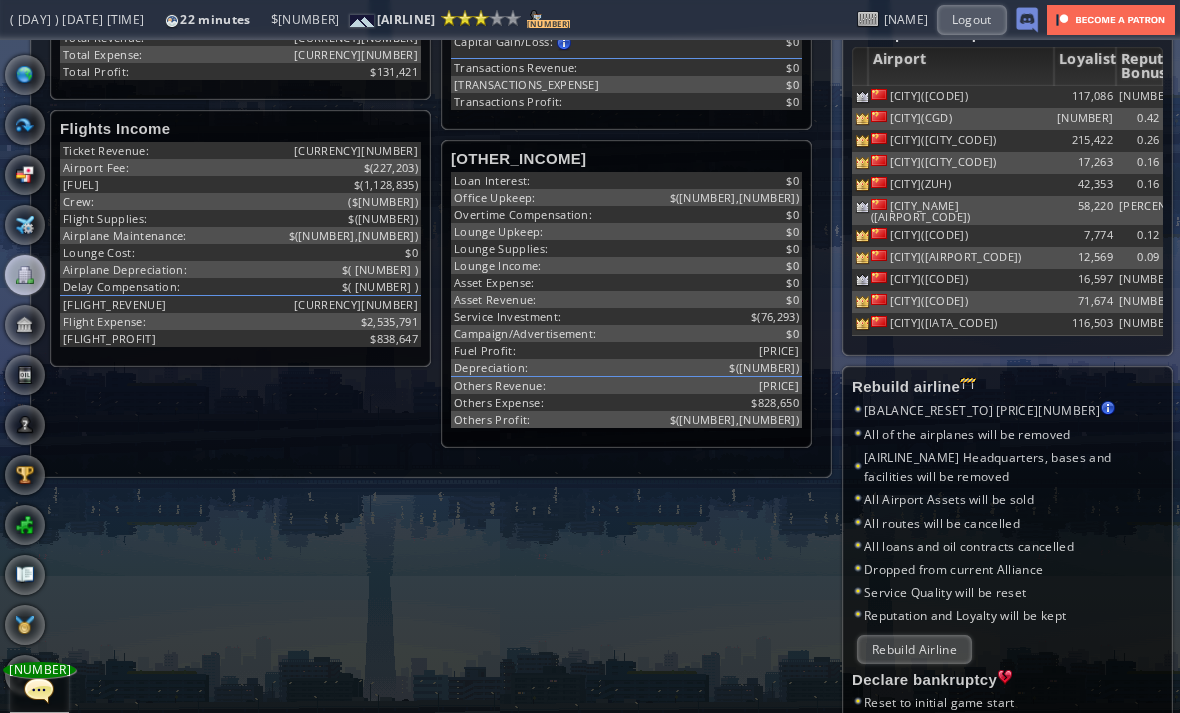 click at bounding box center [7, 356] 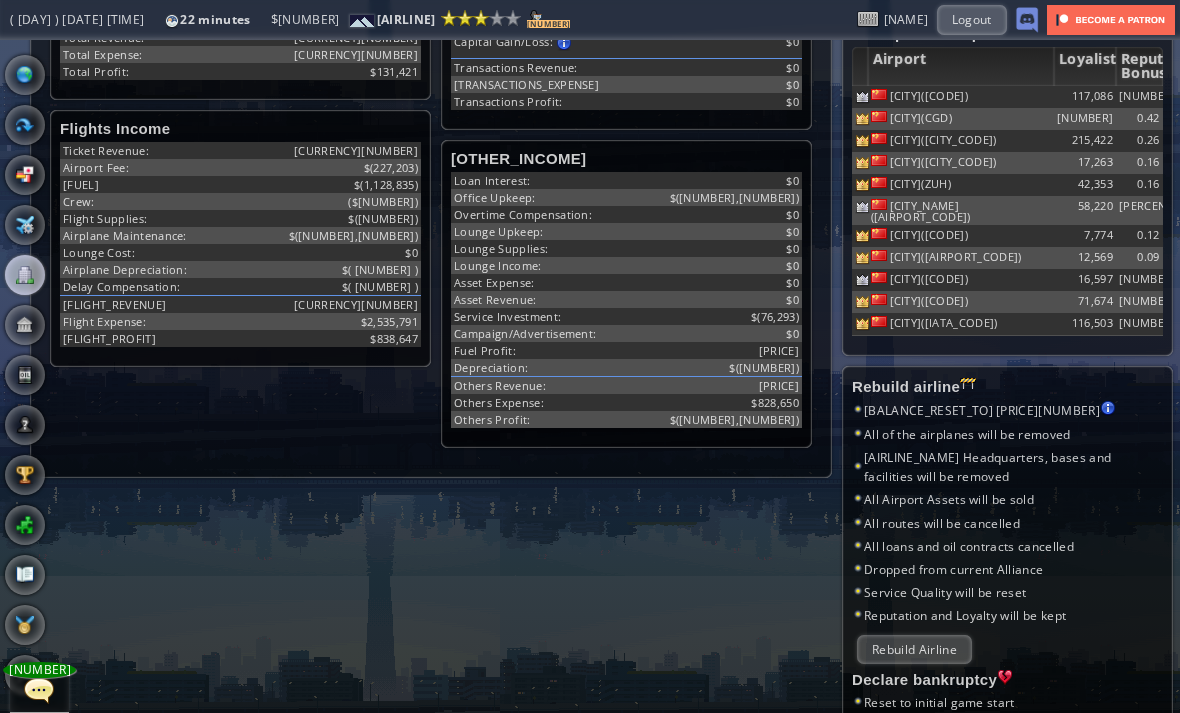 click at bounding box center (25, 375) 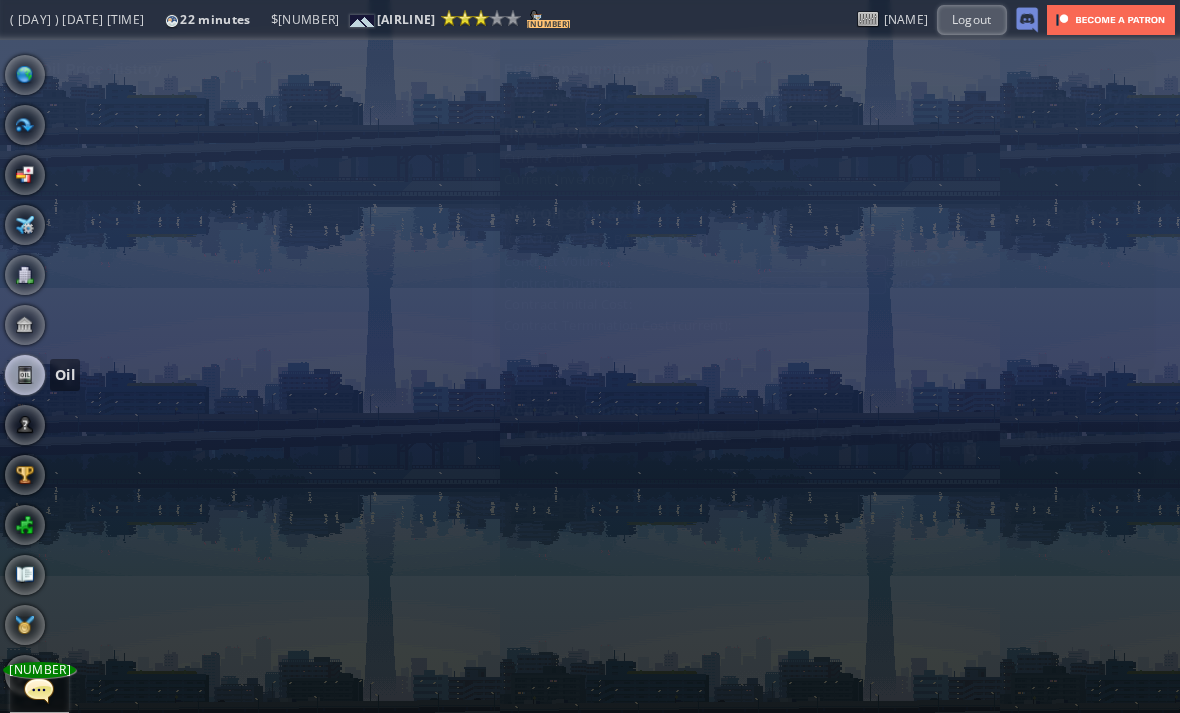 scroll, scrollTop: 0, scrollLeft: 0, axis: both 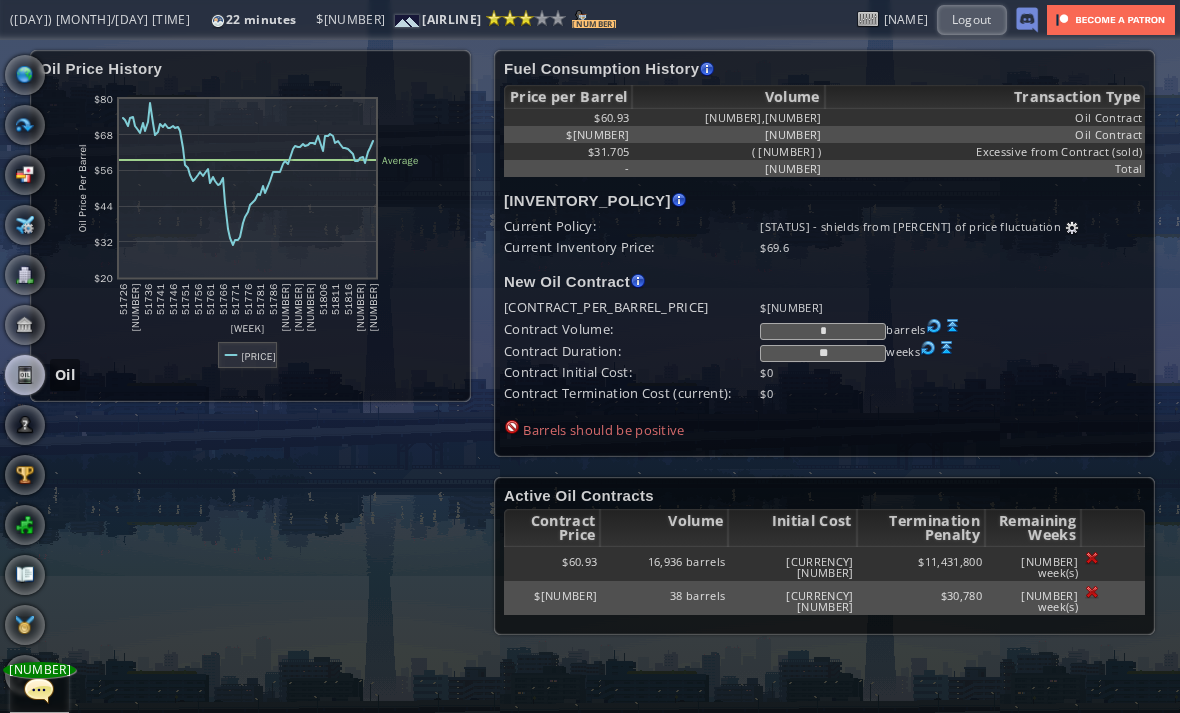 click at bounding box center (953, 326) 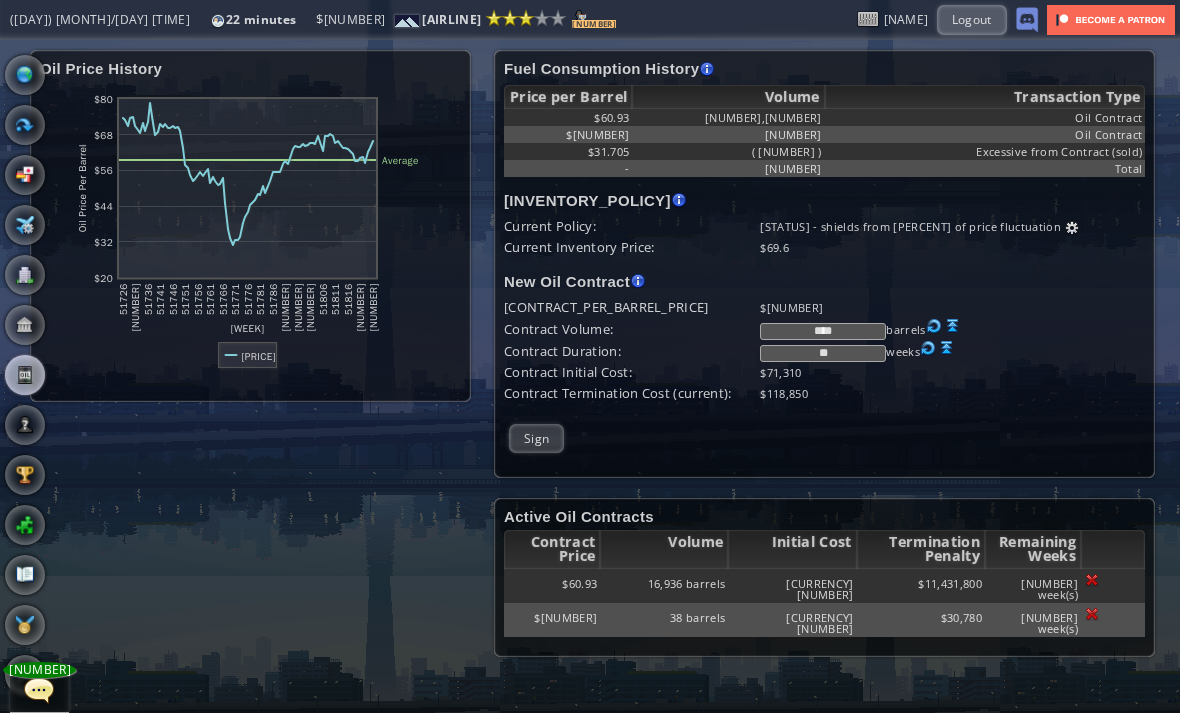 click at bounding box center (953, 326) 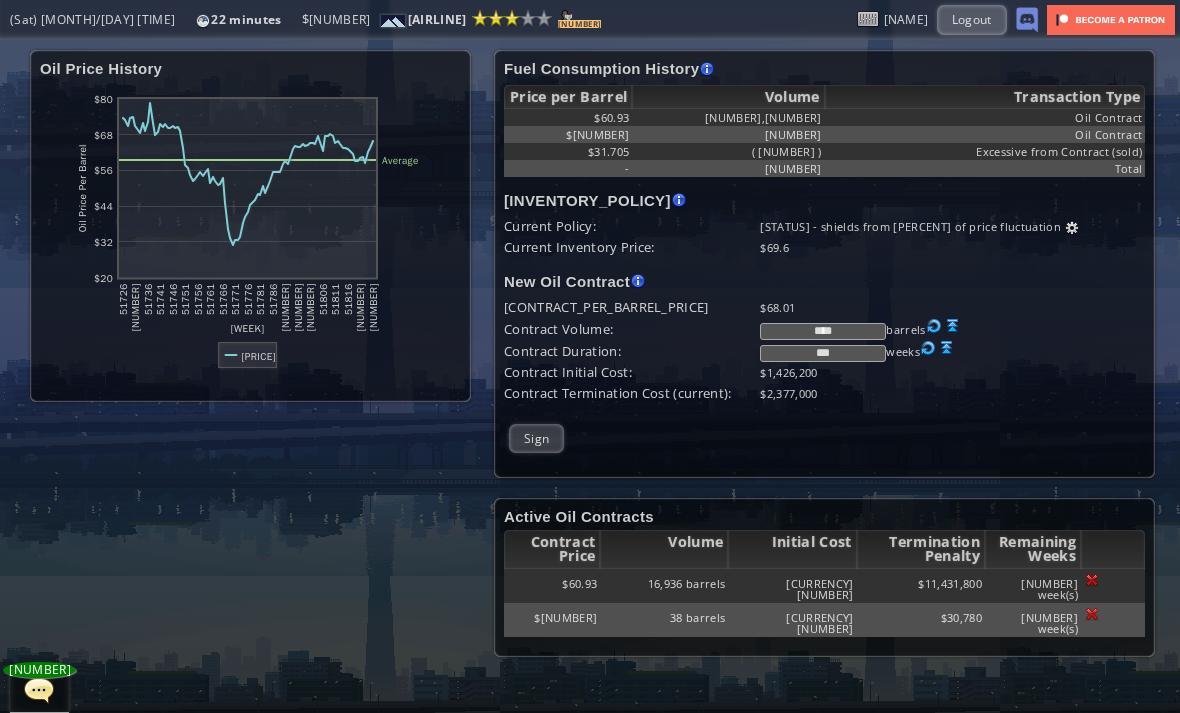 click at bounding box center [1072, 228] 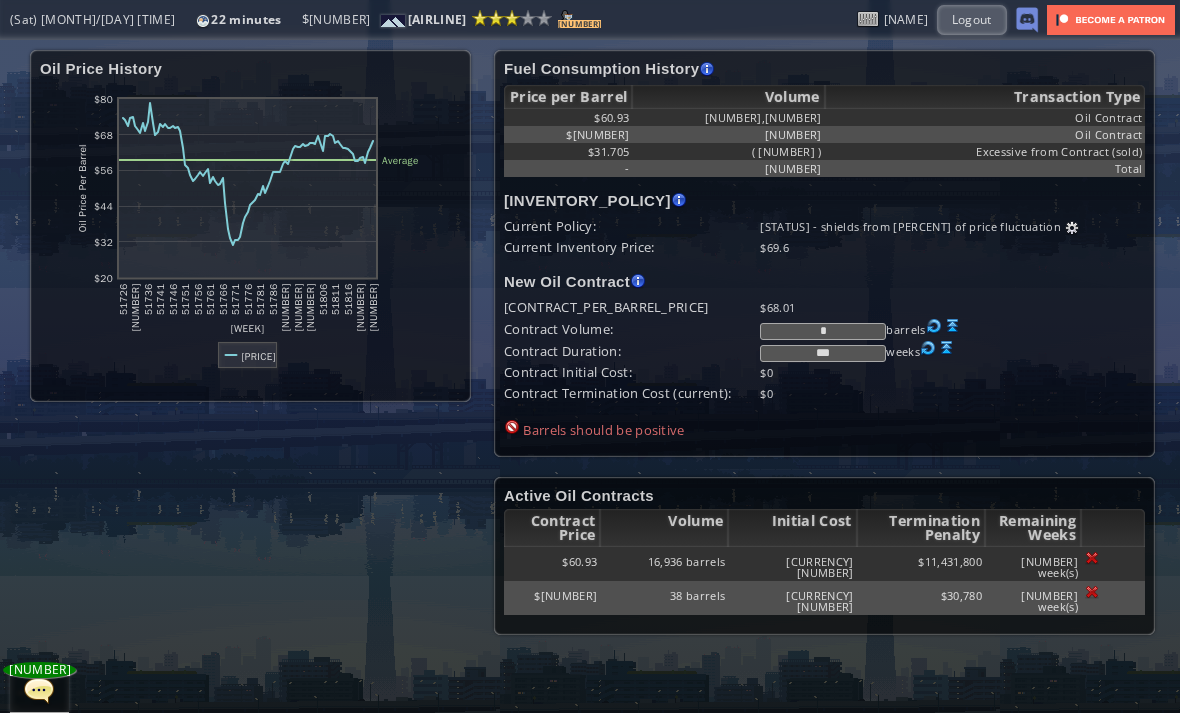 click at bounding box center (1072, 228) 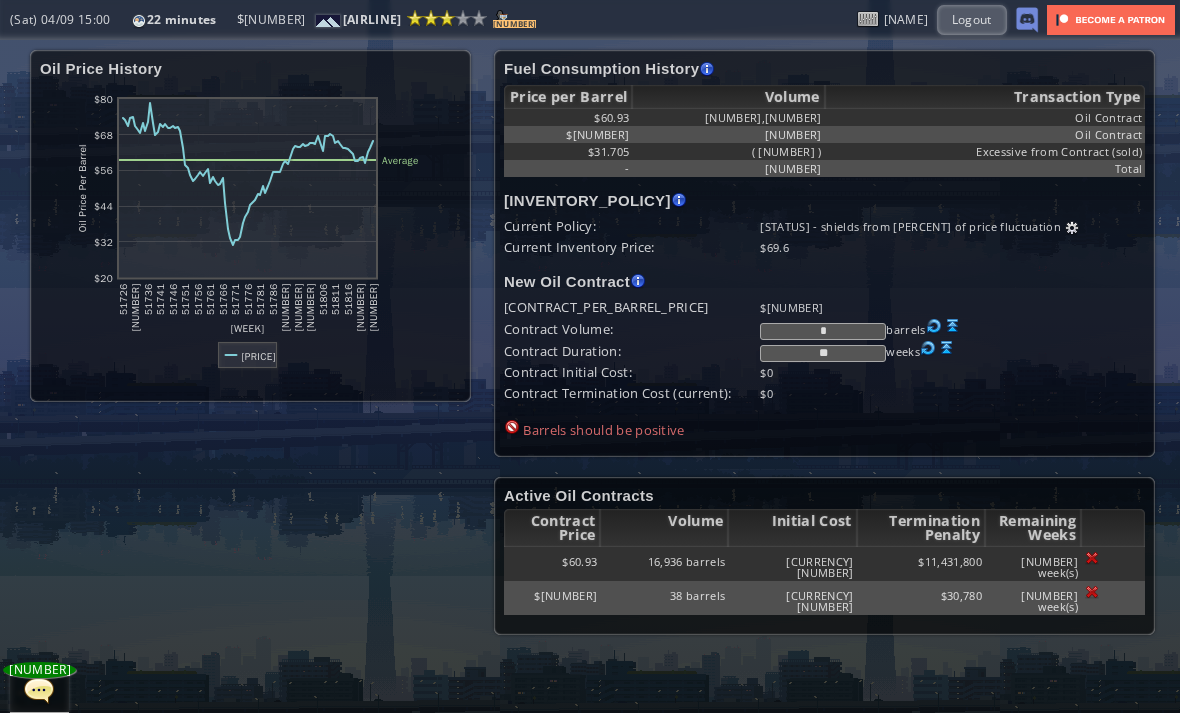 click on "Oil Price History
abcdefhiklmnopqrstuvwxyz Loading chart. Please wait. abcdefhiklmnopqrstuvwxyz Week Oil Price Per Barrel $20 $32 $44 $56 $68 $80 51726 51731 51736 51741 51746 51751 51756 51761 51766 51771 51776 51781 51786 51791 51796 51801 51806 51811 51816 51821 51826 Average Price" at bounding box center (252, 226) 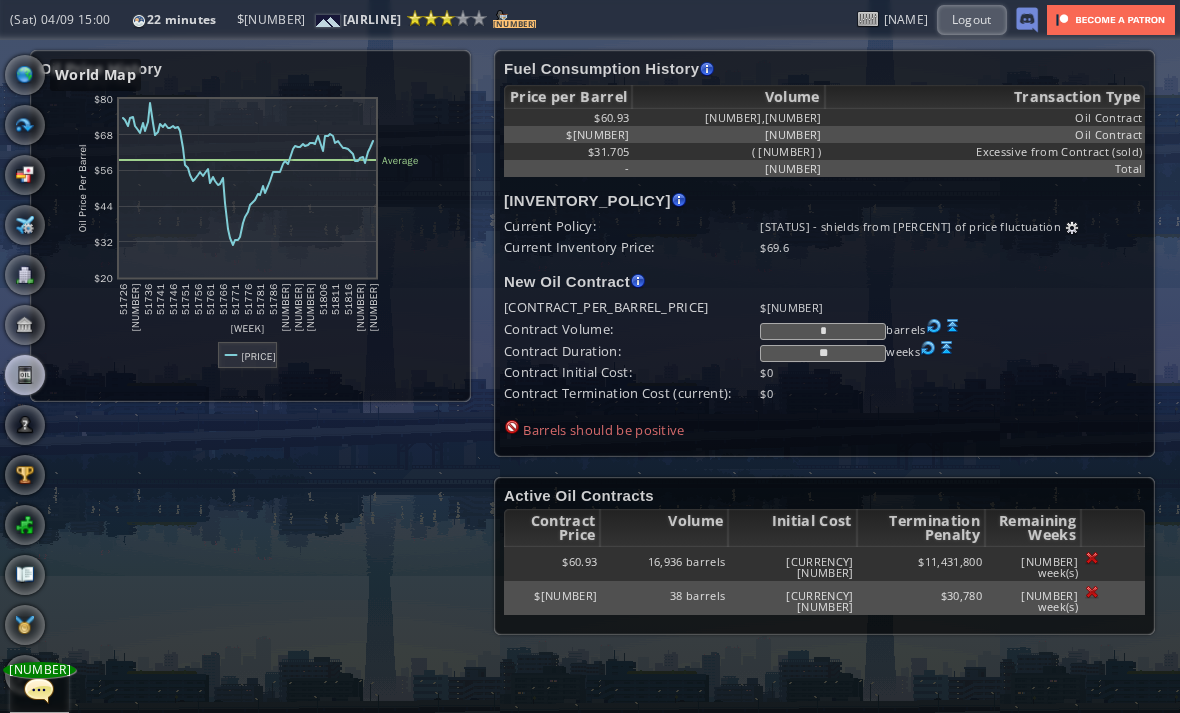 click at bounding box center [25, 75] 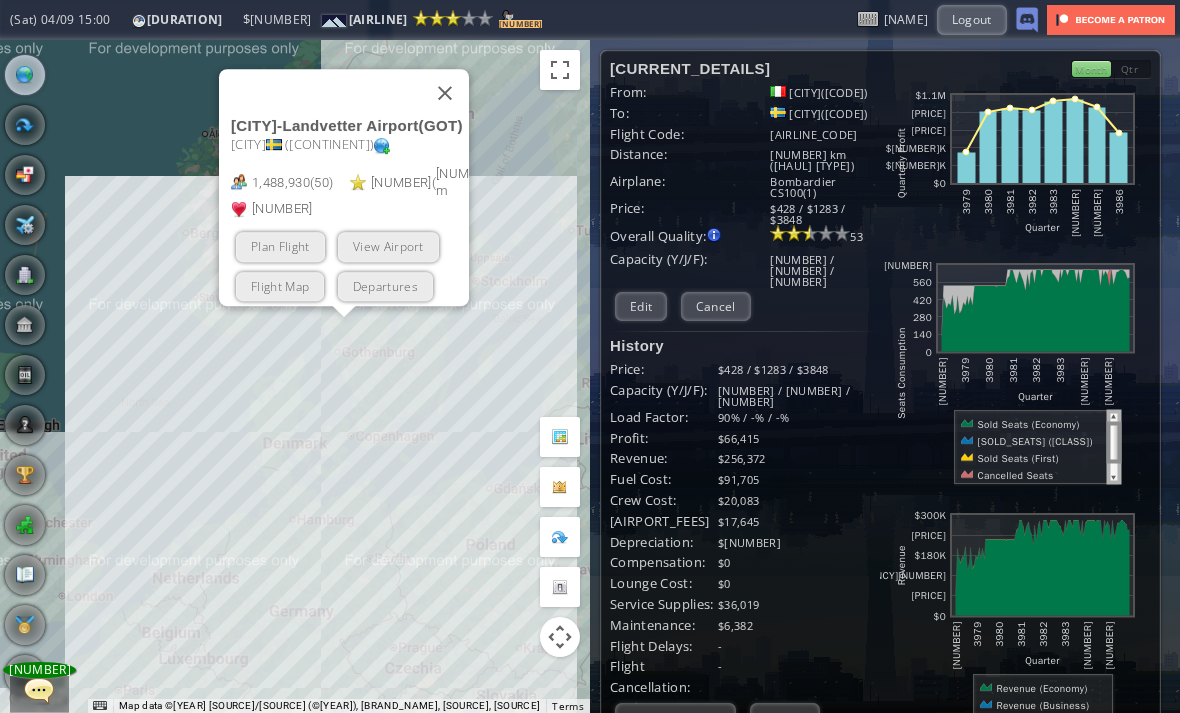 click on "Flight Map" at bounding box center [280, 285] 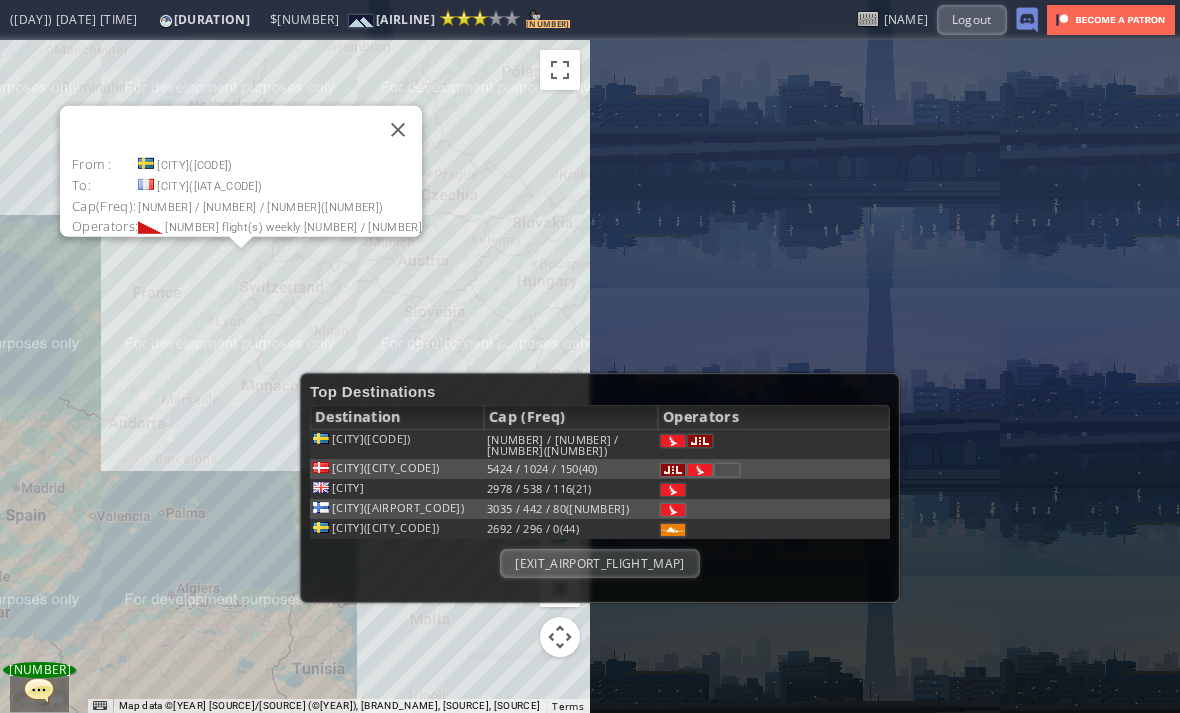 click at bounding box center (398, 129) 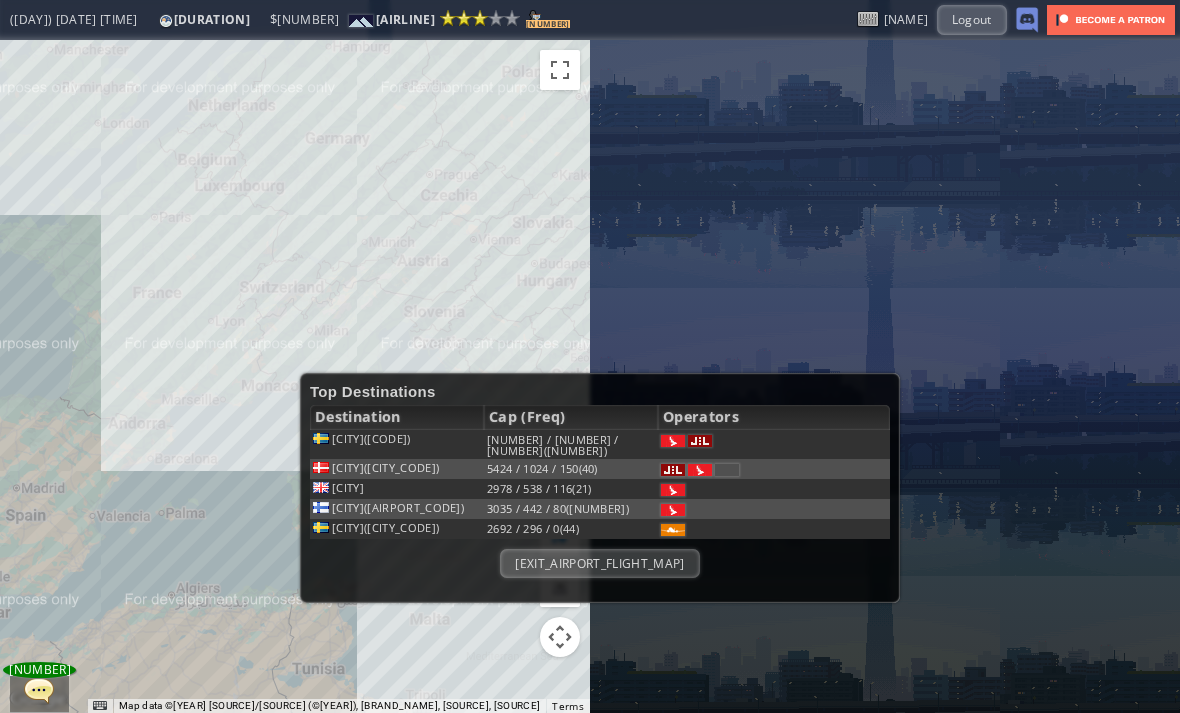 click on "Exit Airport Flight Map" at bounding box center (599, 563) 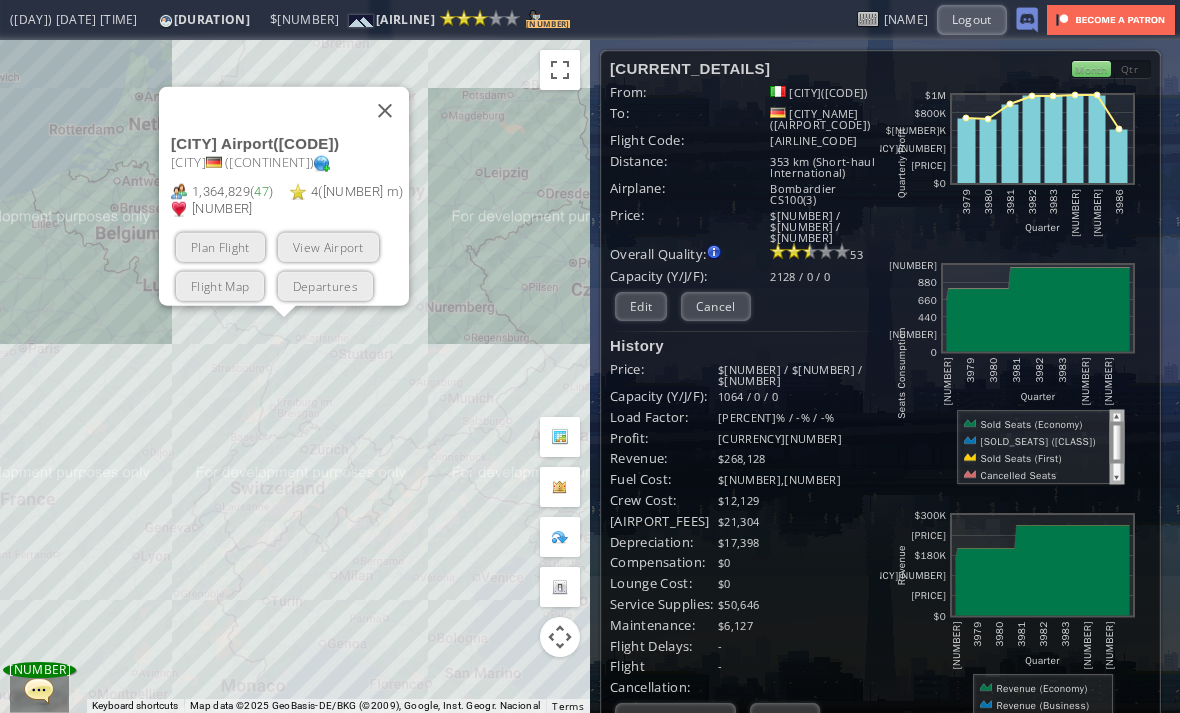 click on "Flight Map" at bounding box center (220, 285) 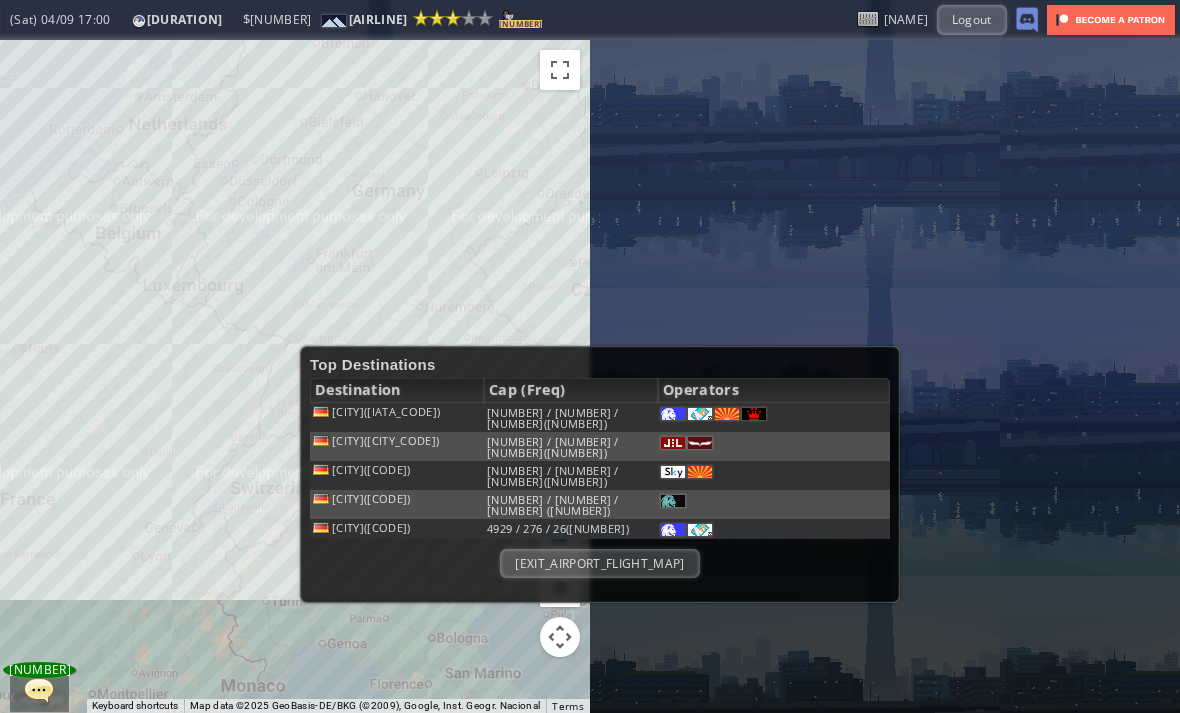 click on "Destination
Cap (Freq)
Operators
Frankfurt am Main(FRA) 14676 / 1110 / 86(96) Stuttgart(STR) 5197 / 865 / 89(42) Düsseldorf(DUS) 5458 / 248 / 28(45) Cologne(CGN) 5250 / 0 / 0(35) Memmingen(FMM) 4929 / 276 / 26(25)
Exit Airport Flight Map" at bounding box center [600, 480] 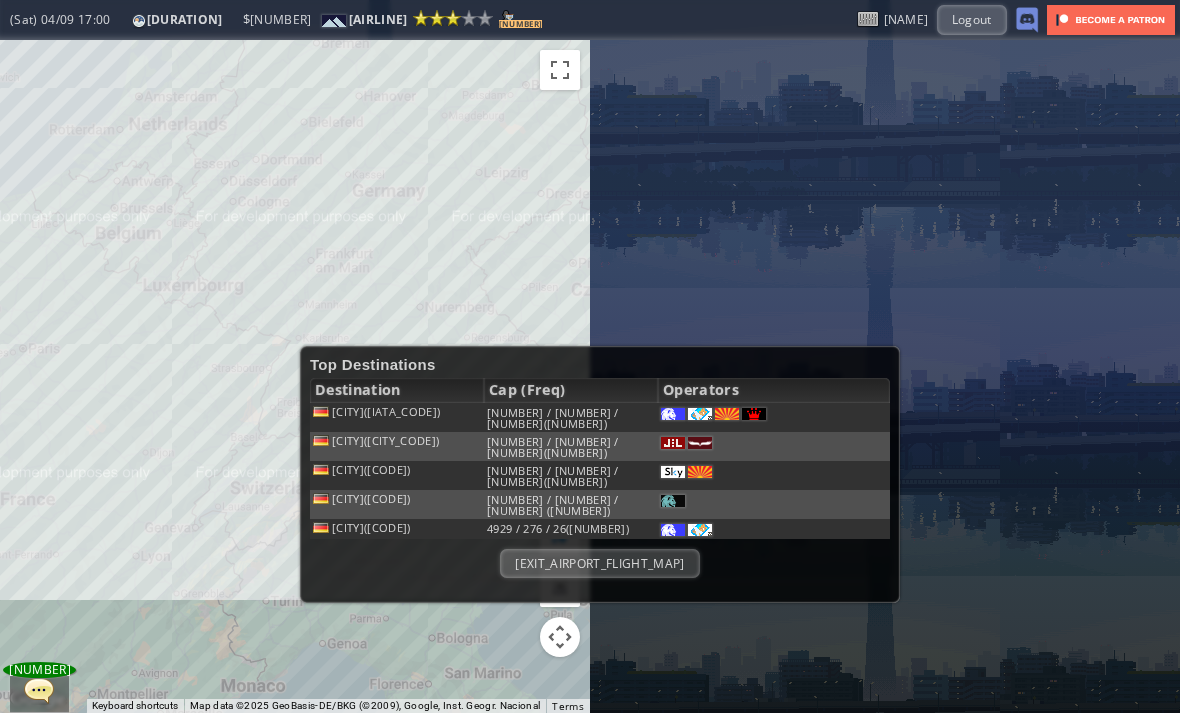 click on "Exit Airport Flight Map" at bounding box center [599, 563] 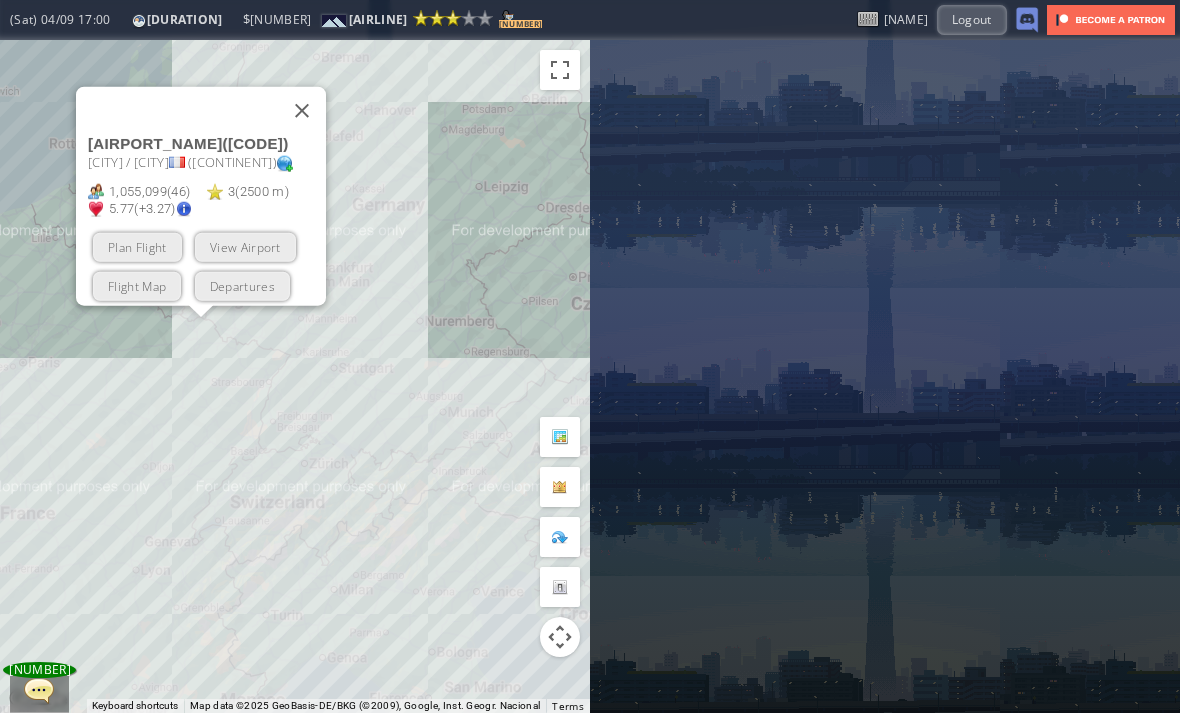 click on "Metz-Nancy-Lorraine Airport  ( ETZ )
Metz / Nancy  ( Europe )
1,055,099  ( 46 )
3  ( 2500 m )
5.77
(+3.27)
Plan Flight
View Airport
Flight Map
Departures" at bounding box center (201, 195) 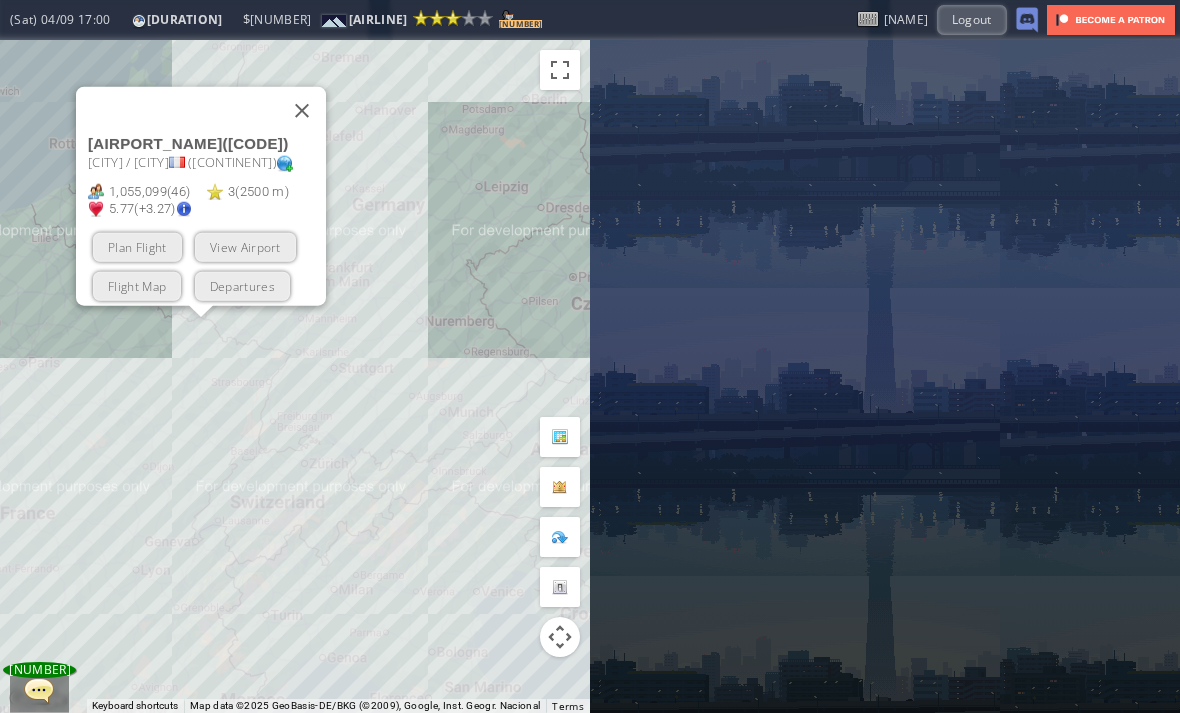 click on "Flight Map" at bounding box center (137, 285) 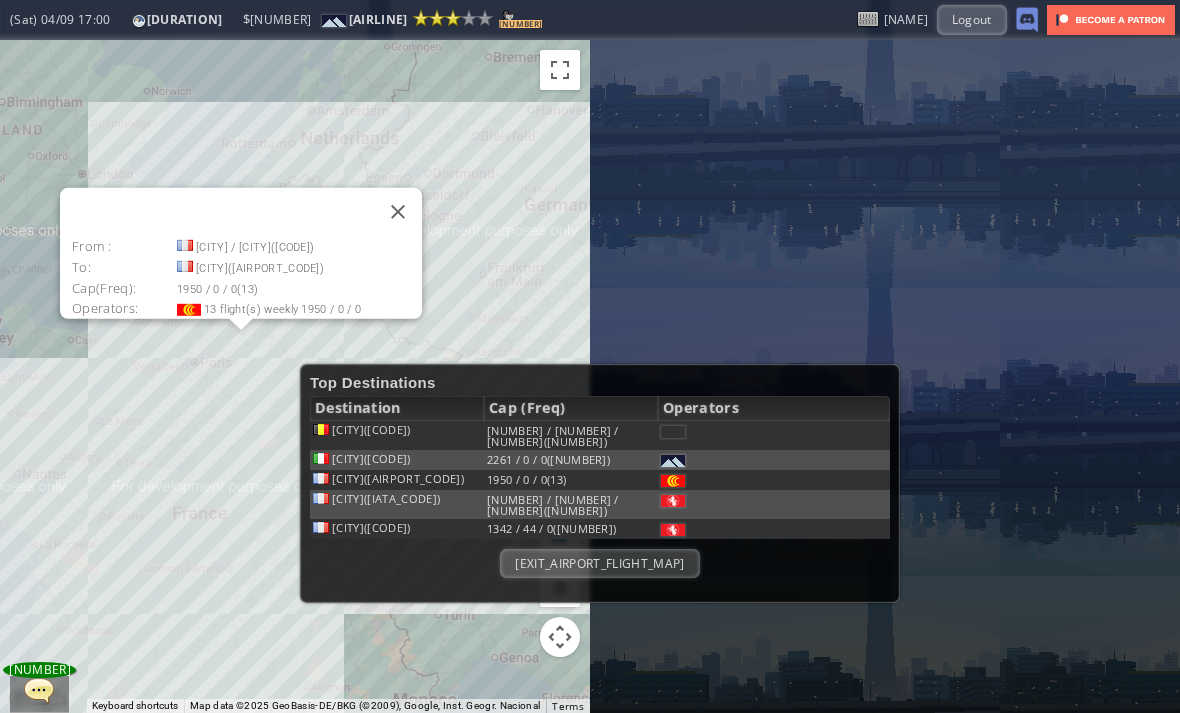click at bounding box center (398, 211) 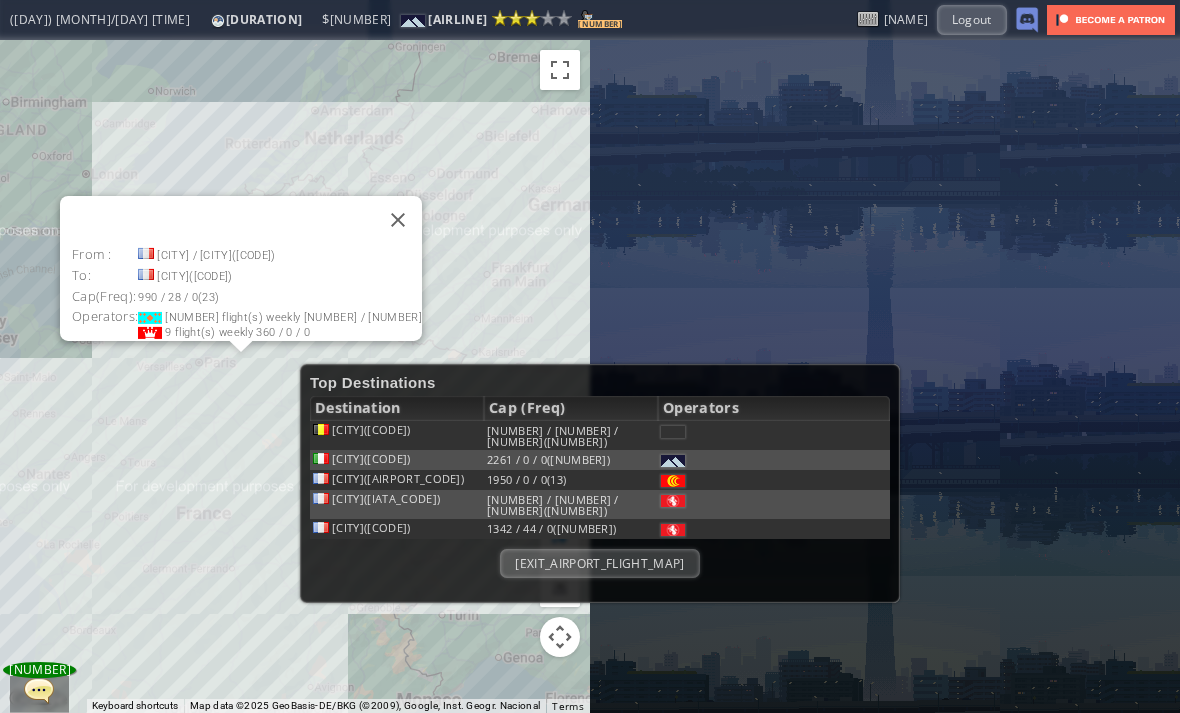 click at bounding box center [398, 219] 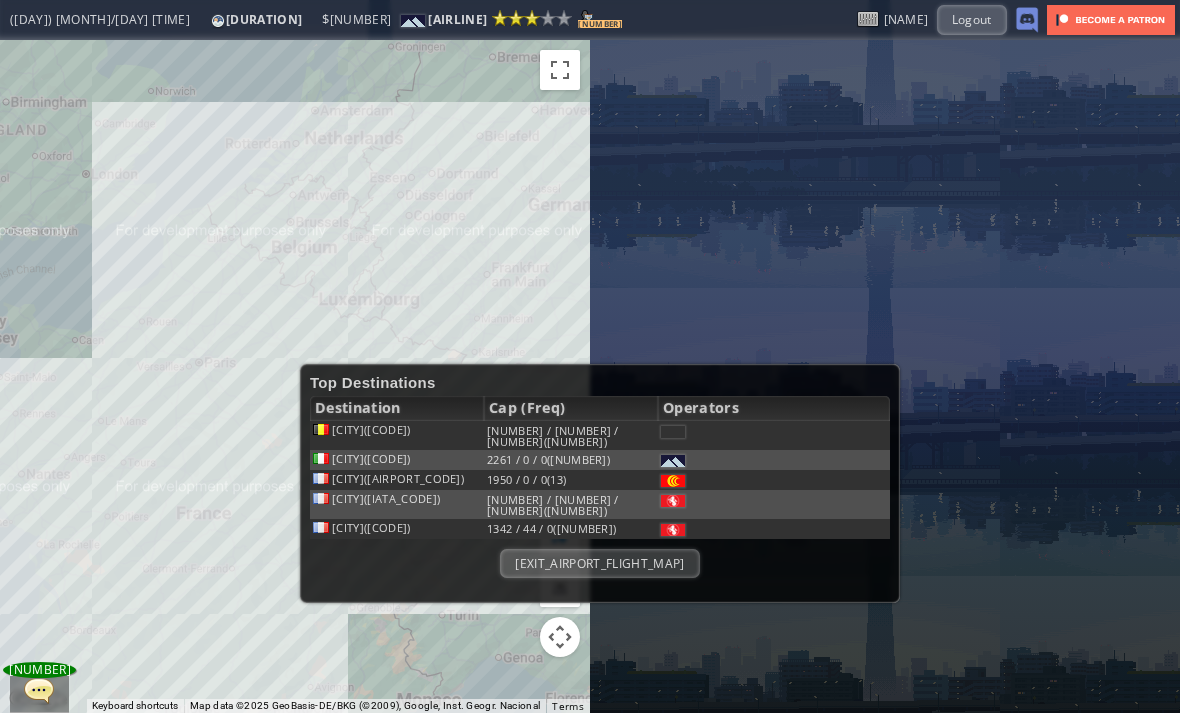 click on "Exit Airport Flight Map" at bounding box center (599, 563) 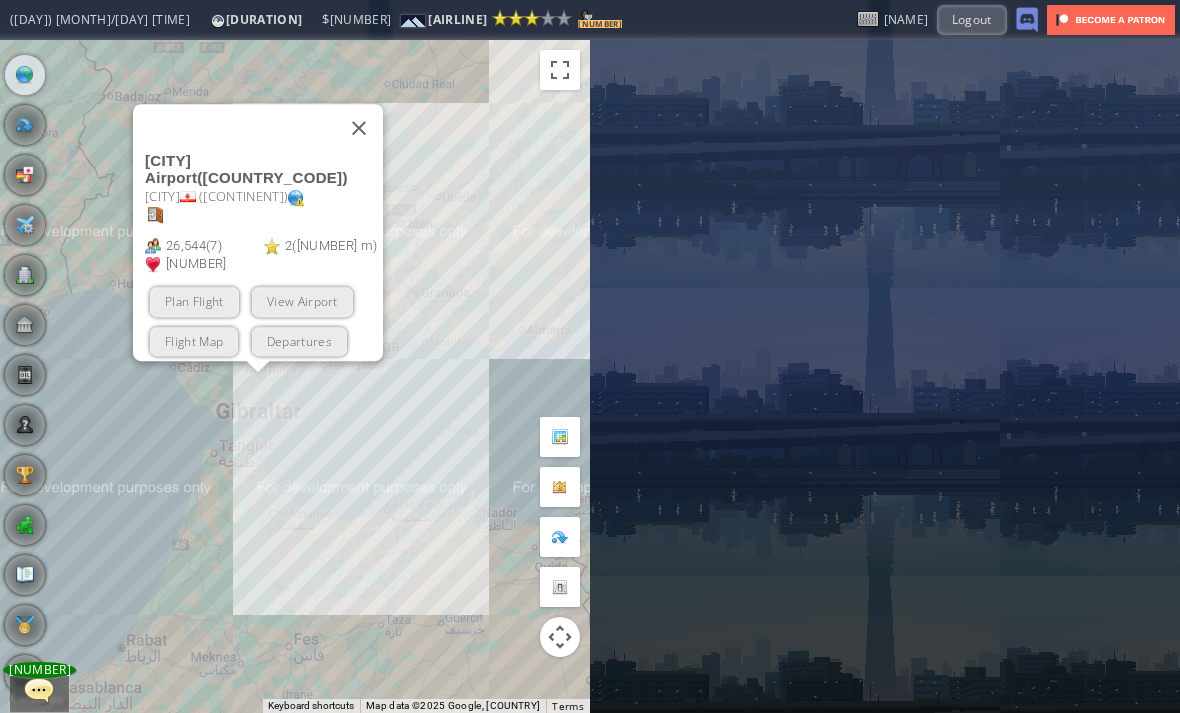 click on "Flight Map" at bounding box center (194, 340) 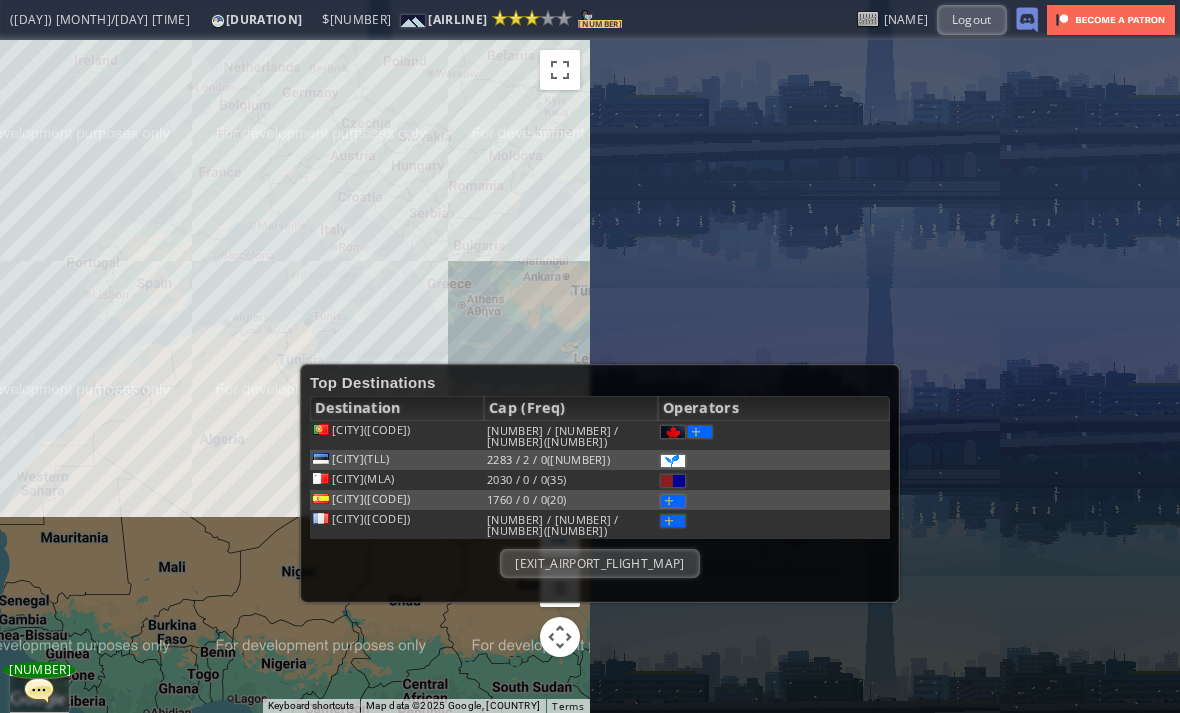 click on "Exit Airport Flight Map" at bounding box center [599, 563] 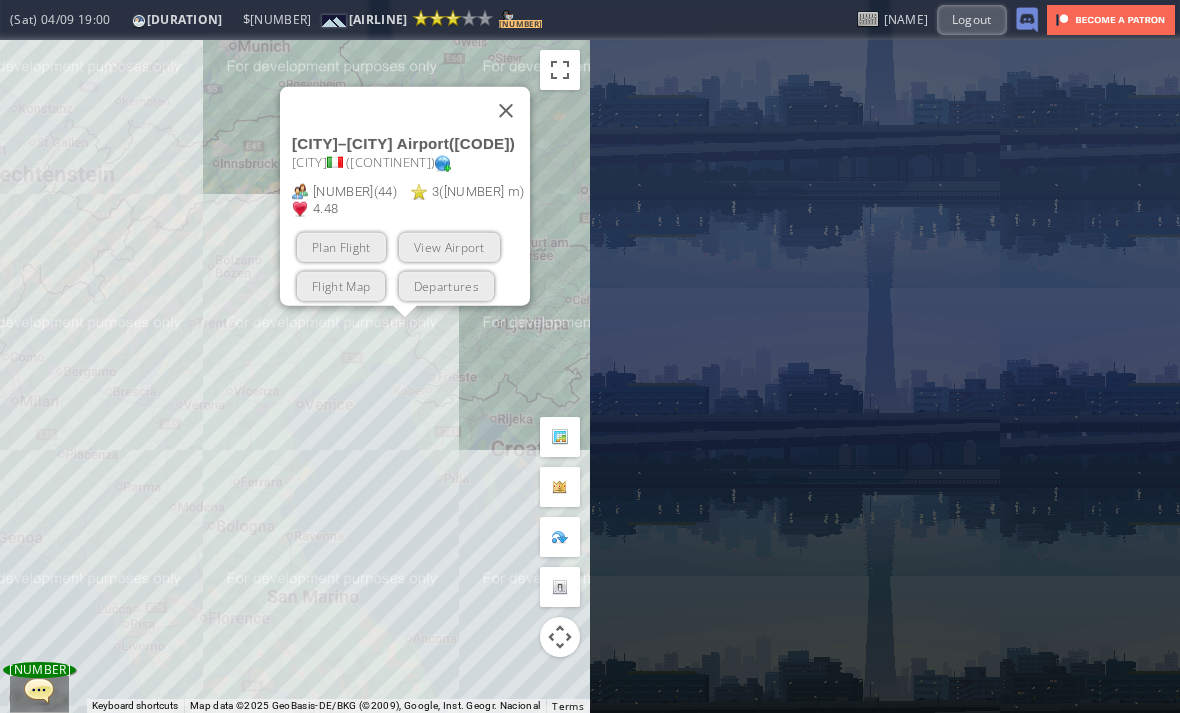 click on "Flight Map" at bounding box center (341, 285) 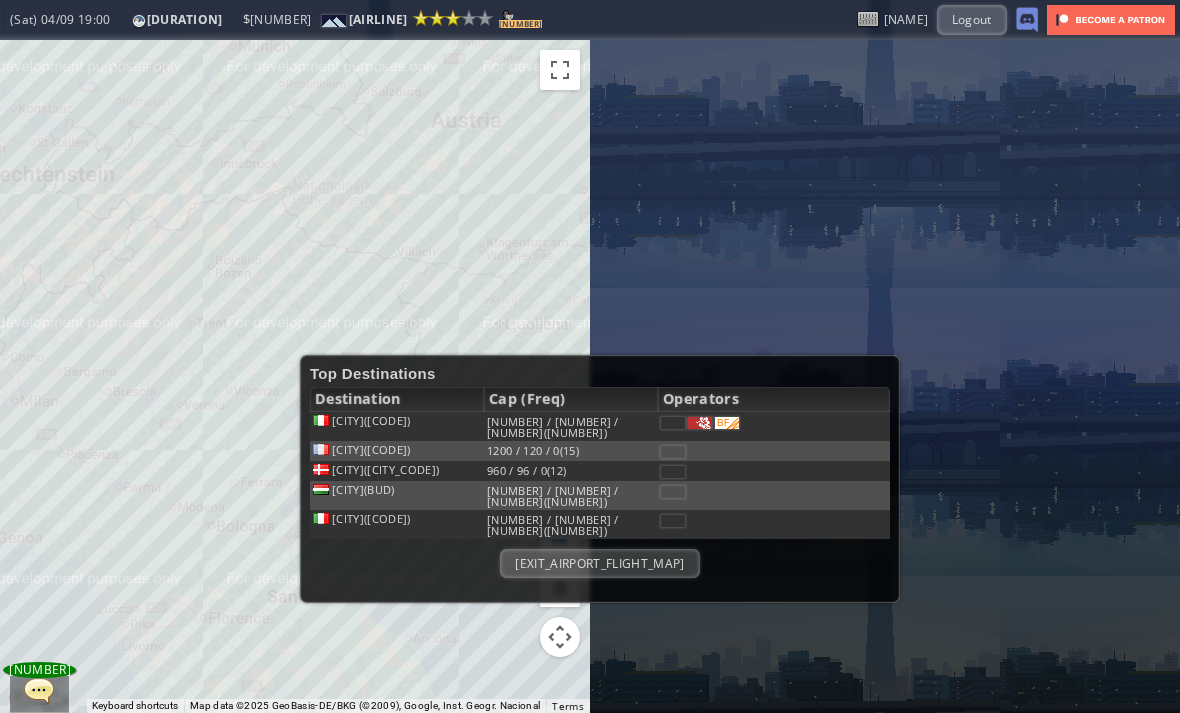 click on "Exit Airport Flight Map" at bounding box center (599, 563) 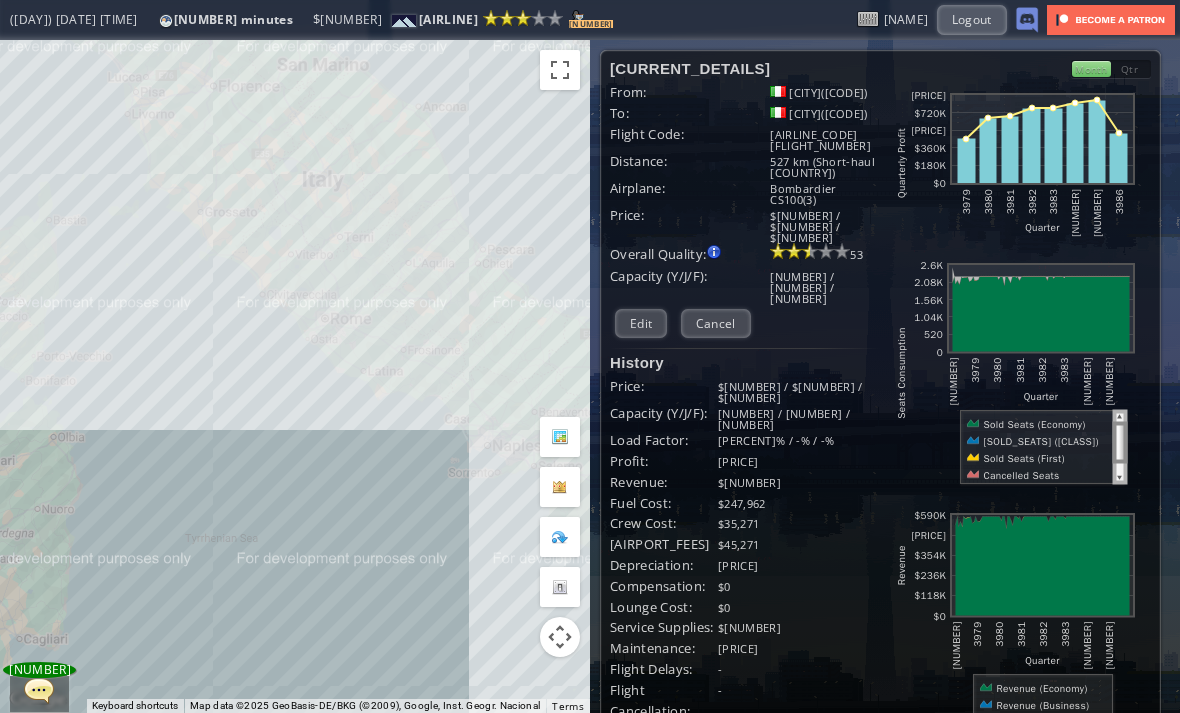 scroll, scrollTop: 0, scrollLeft: 0, axis: both 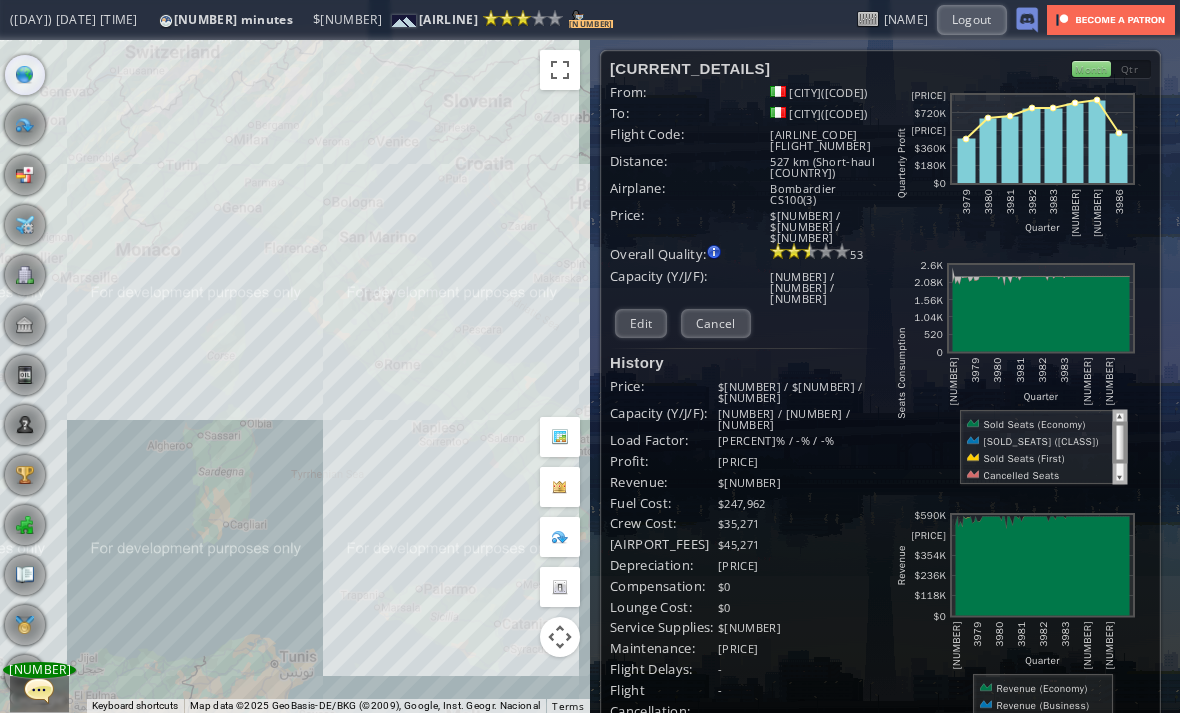 click at bounding box center [7, 356] 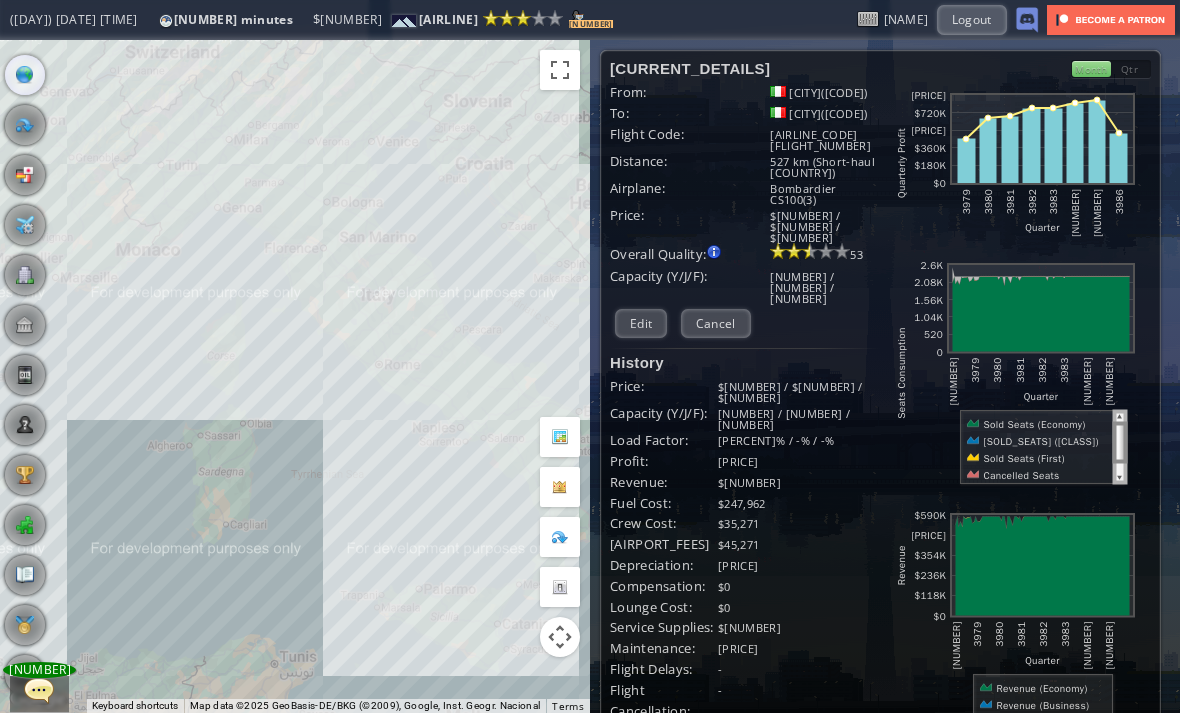 click at bounding box center (7, 356) 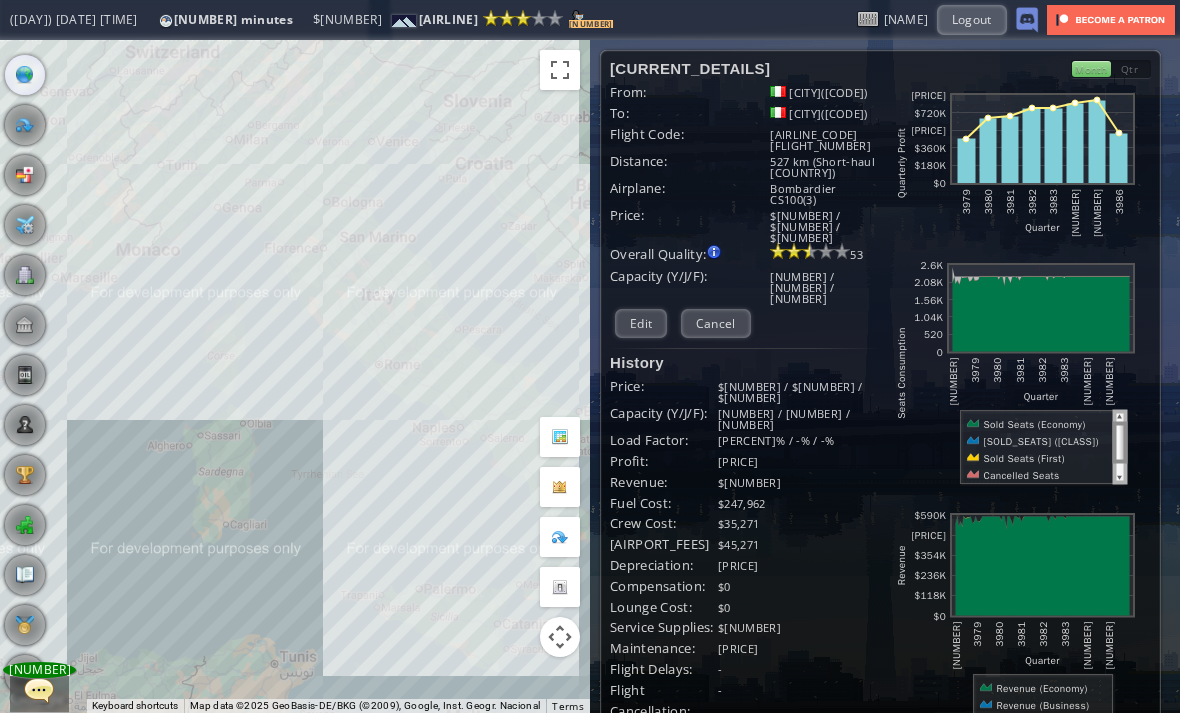 click at bounding box center [7, 356] 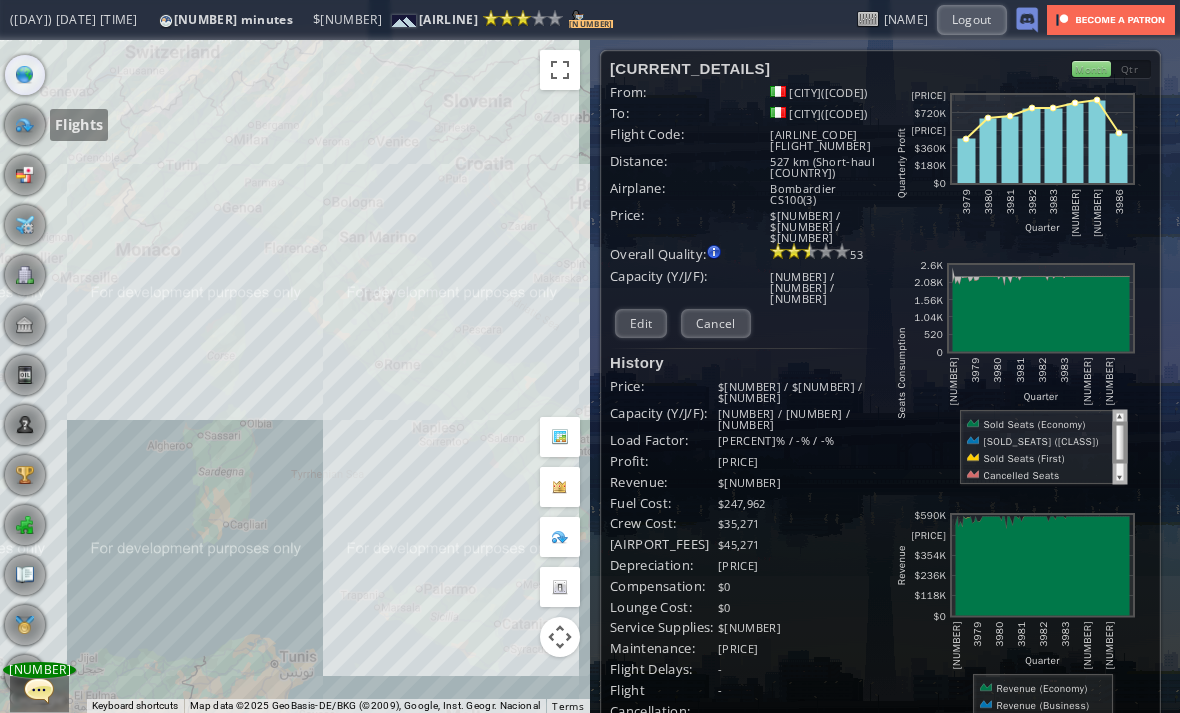 click at bounding box center (25, 125) 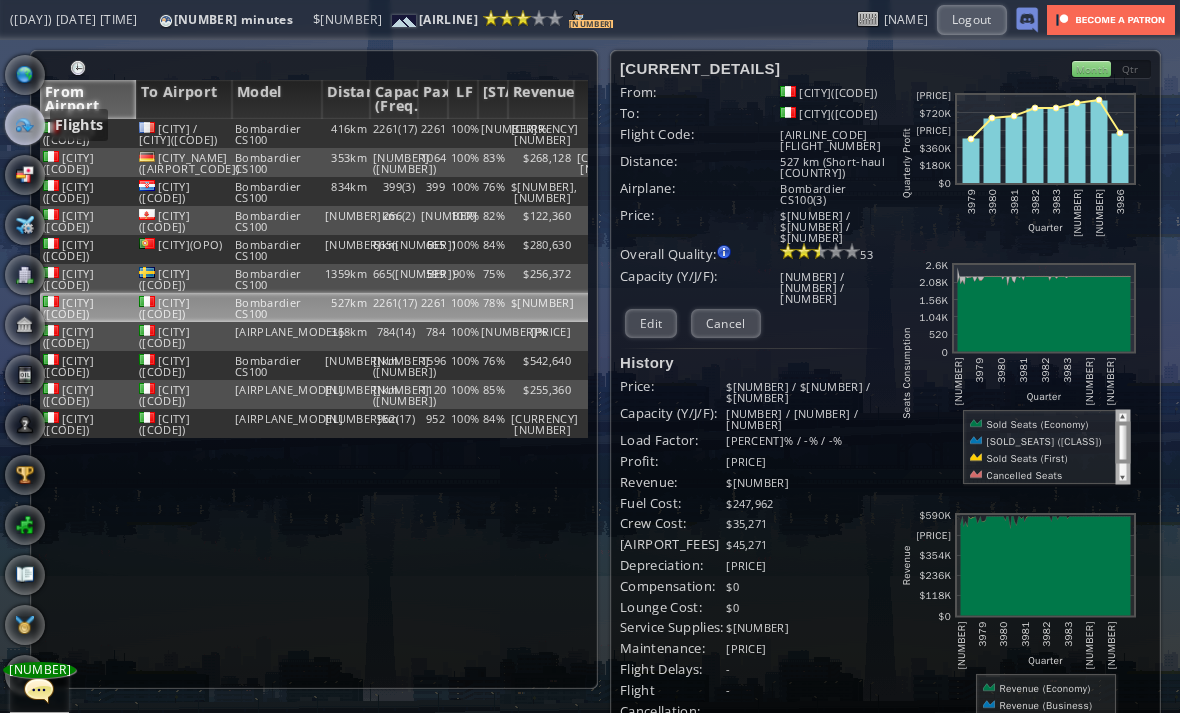 click on "Capacity (Freq.)" at bounding box center (394, 99) 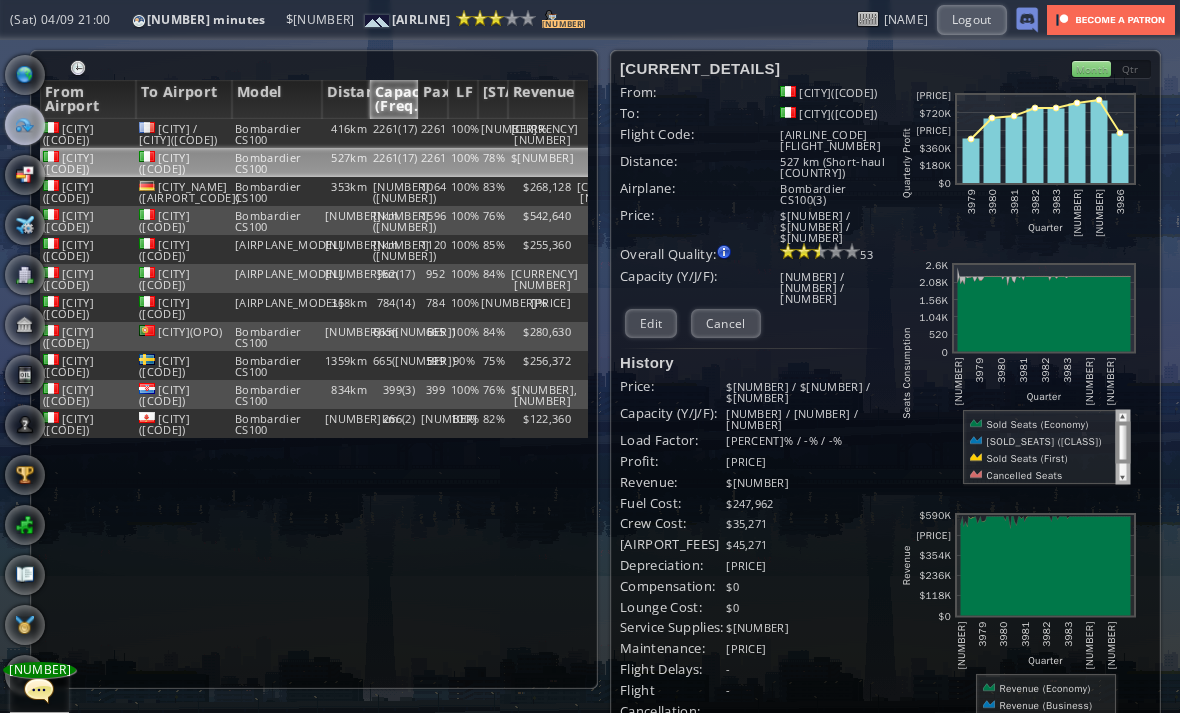 click on "Capacity (Freq.)" at bounding box center [394, 99] 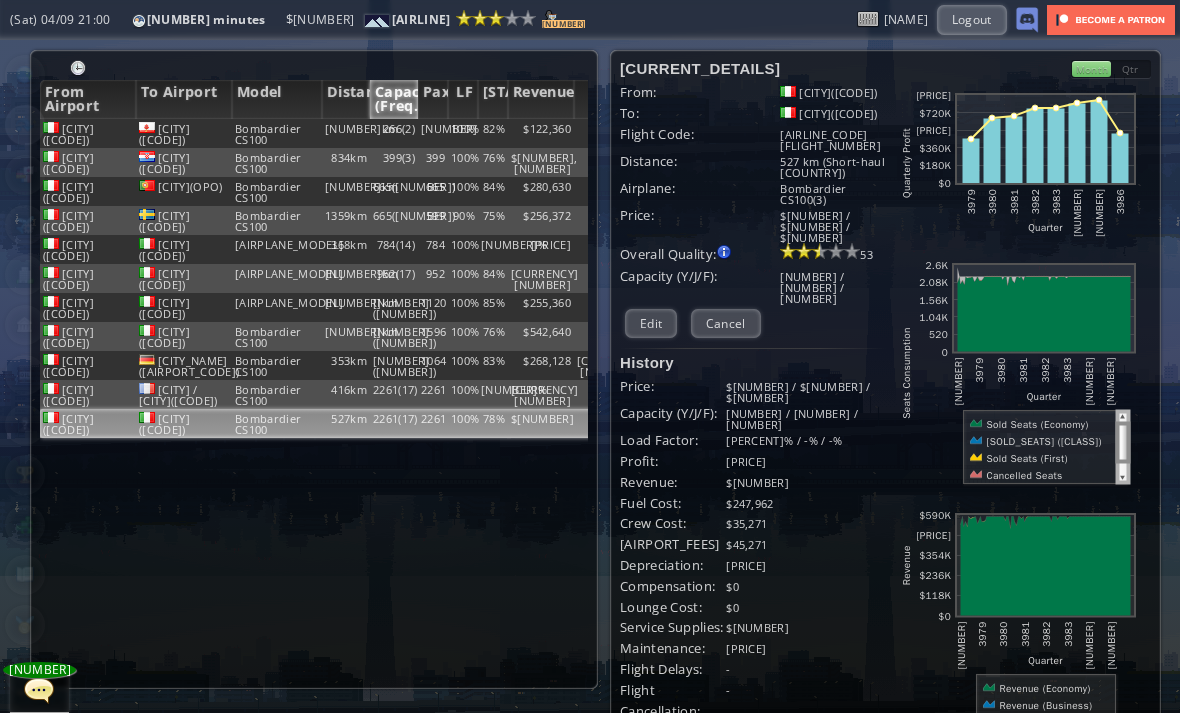 click on "[CITY]([AIRPORT_CODE])" at bounding box center (88, 133) 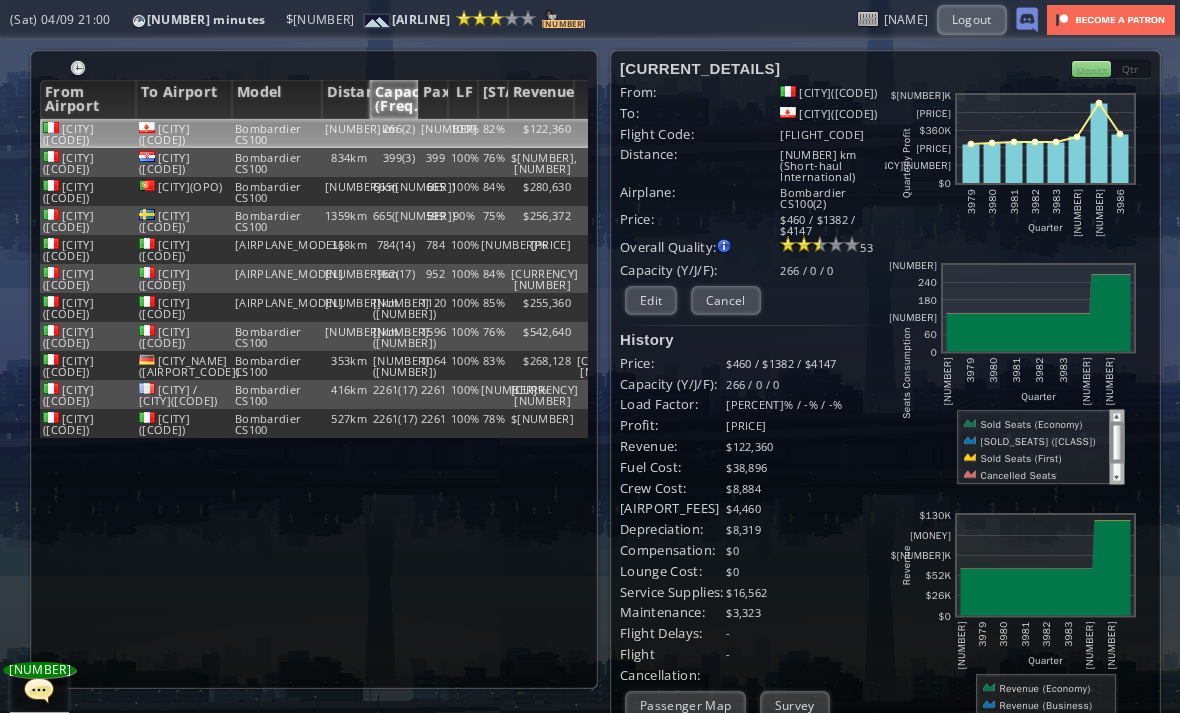 click on "[CITY]([AIRPORT_CODE])" at bounding box center (88, 133) 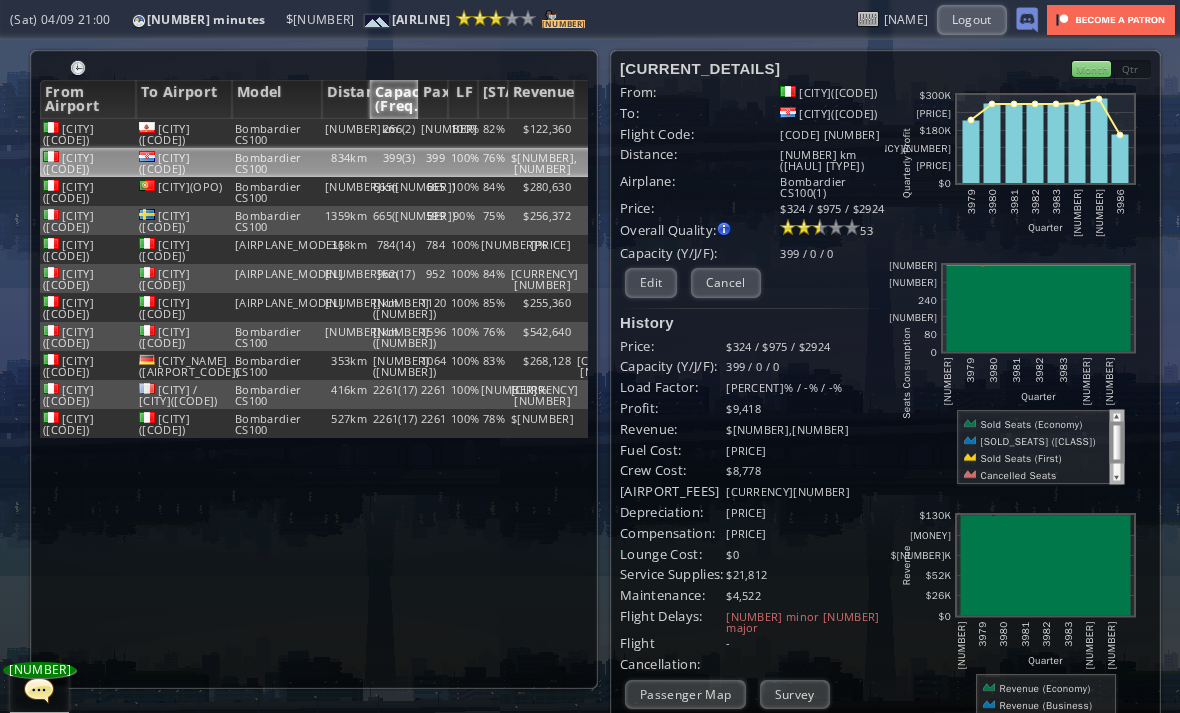 click on "[CITY]([AIRPORT_CODE])" at bounding box center (88, 133) 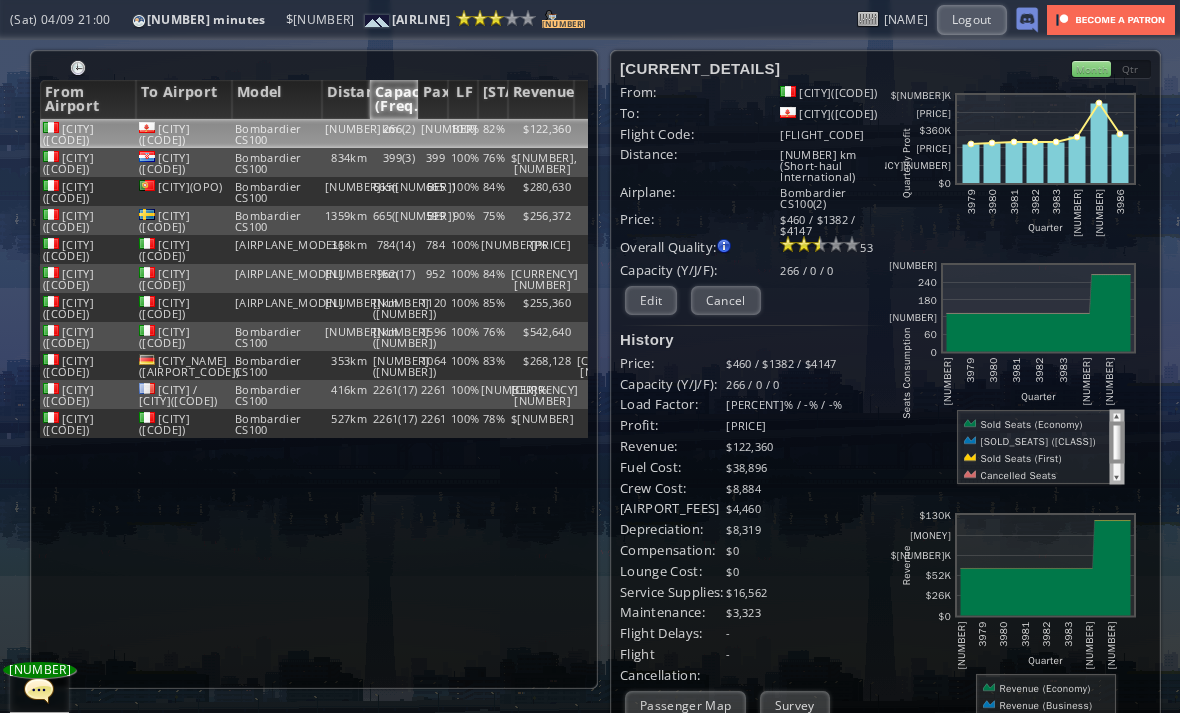 click on "[CITY]([AIRPORT_CODE])" at bounding box center (88, 133) 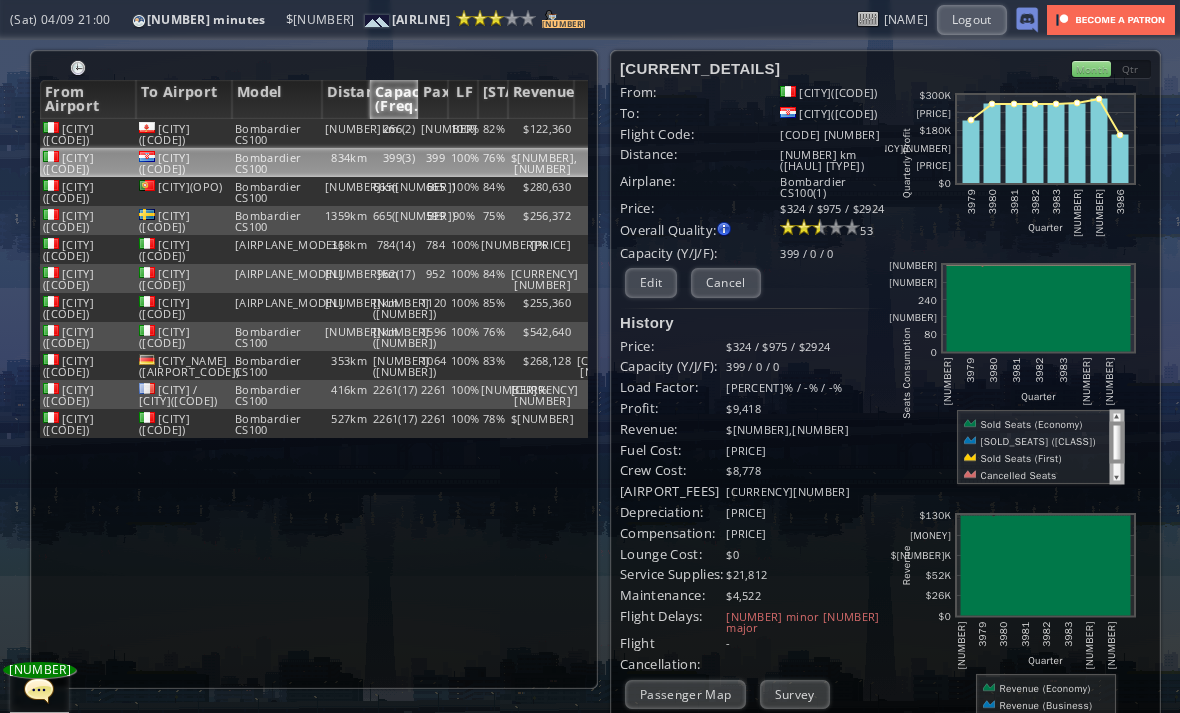 click on "[CITY]([IATA_CODE])" at bounding box center (184, 133) 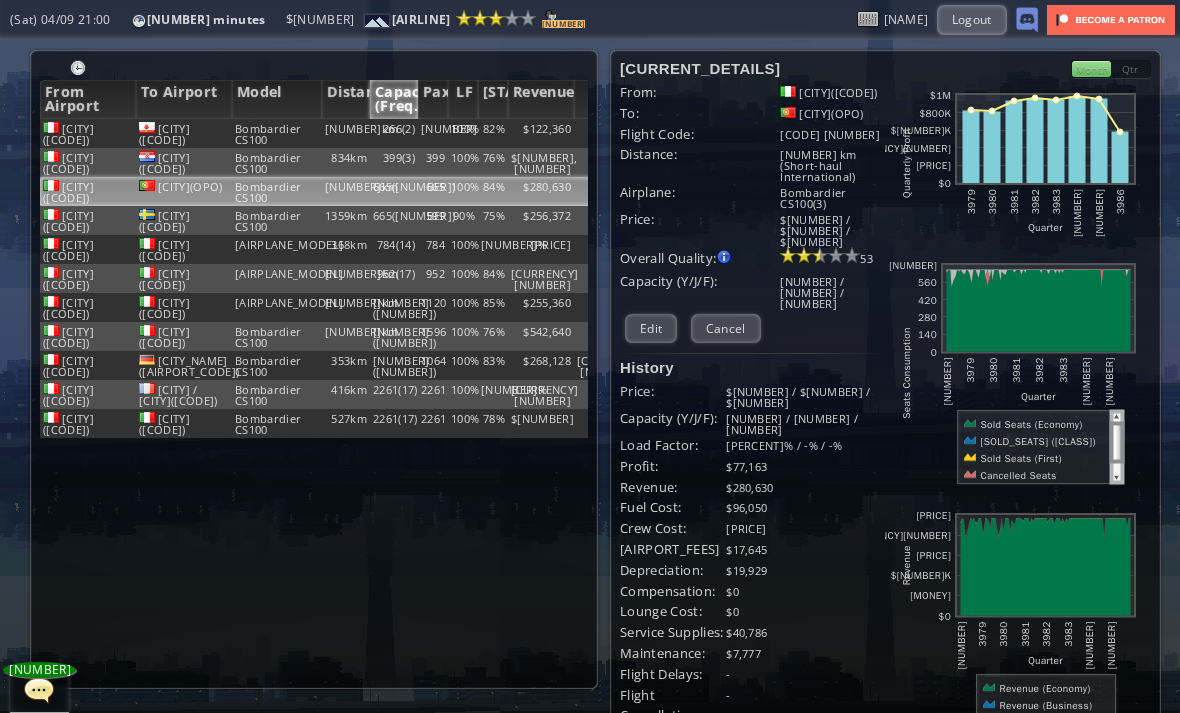 click at bounding box center [51, 127] 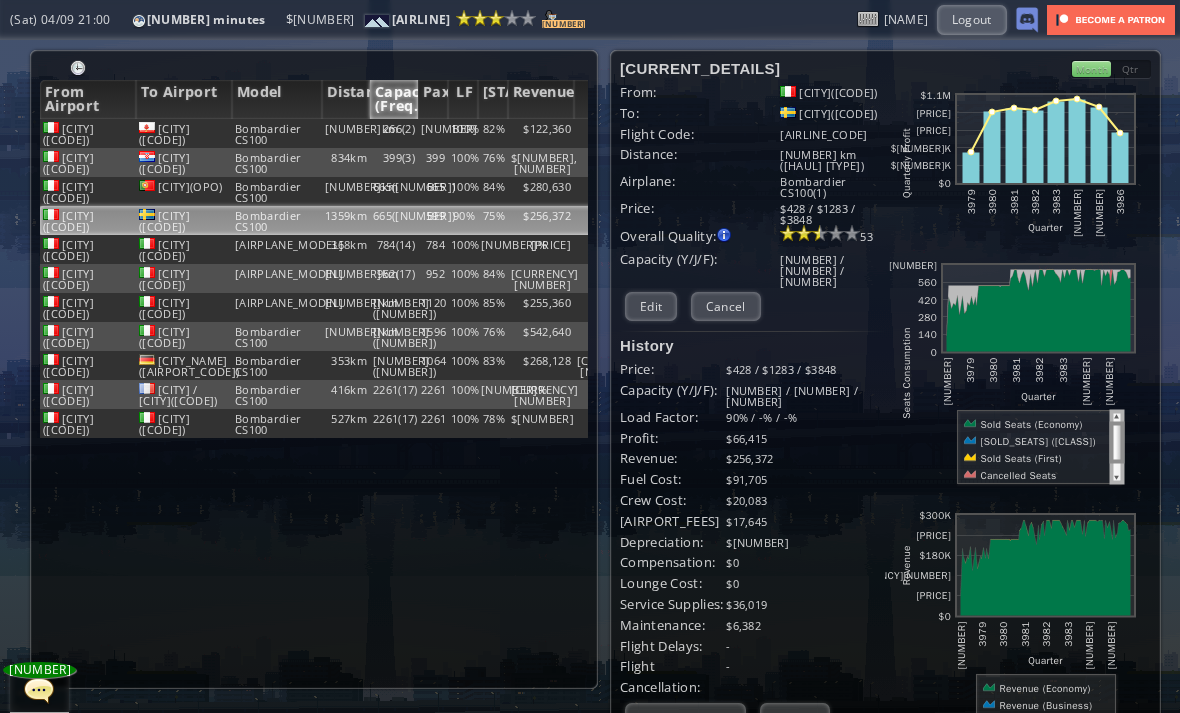 click on "Loremip(DOL)" at bounding box center [184, 133] 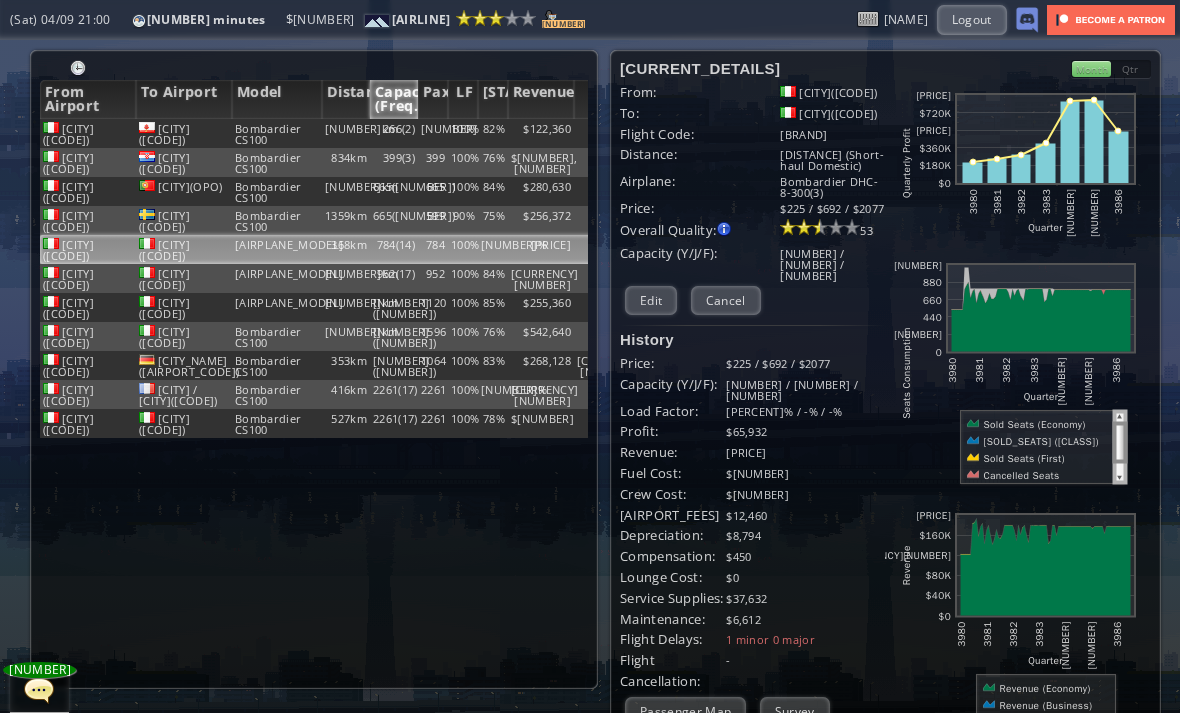click on "Loremipsumd (SI)(AME)" at bounding box center [184, 133] 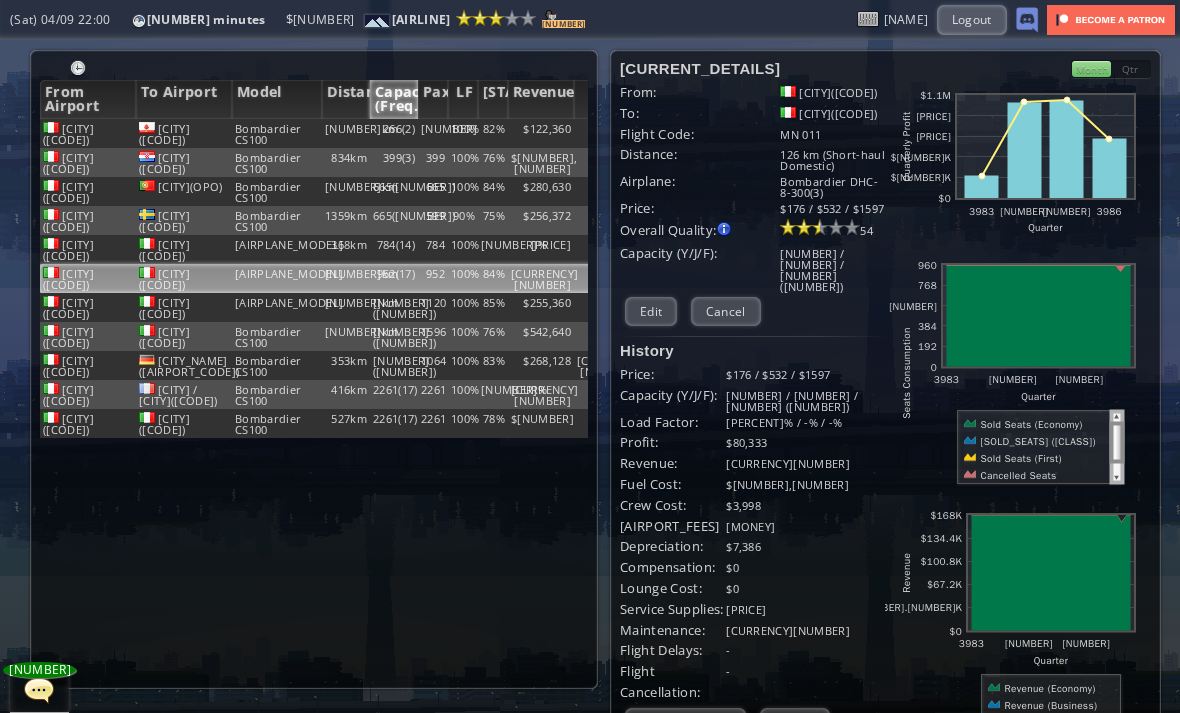 click on "[CITY]([AIRPORT_CODE])" at bounding box center (184, 133) 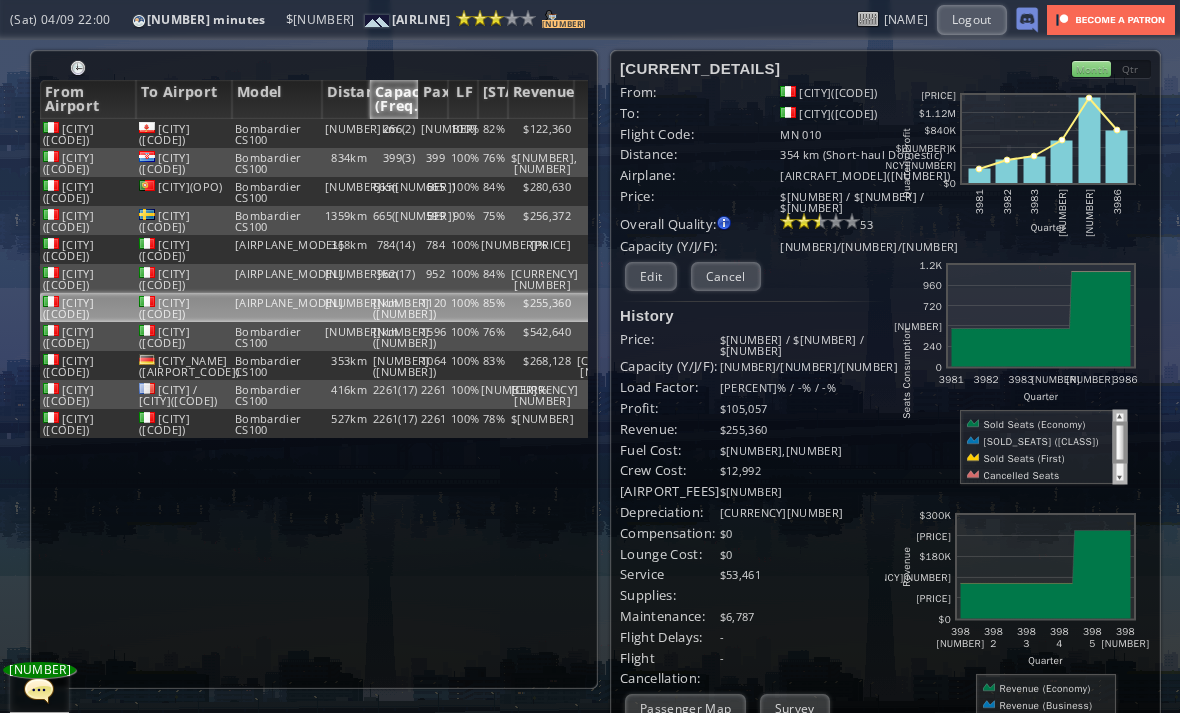 click on "[BRAND] [MODEL]" at bounding box center [277, 133] 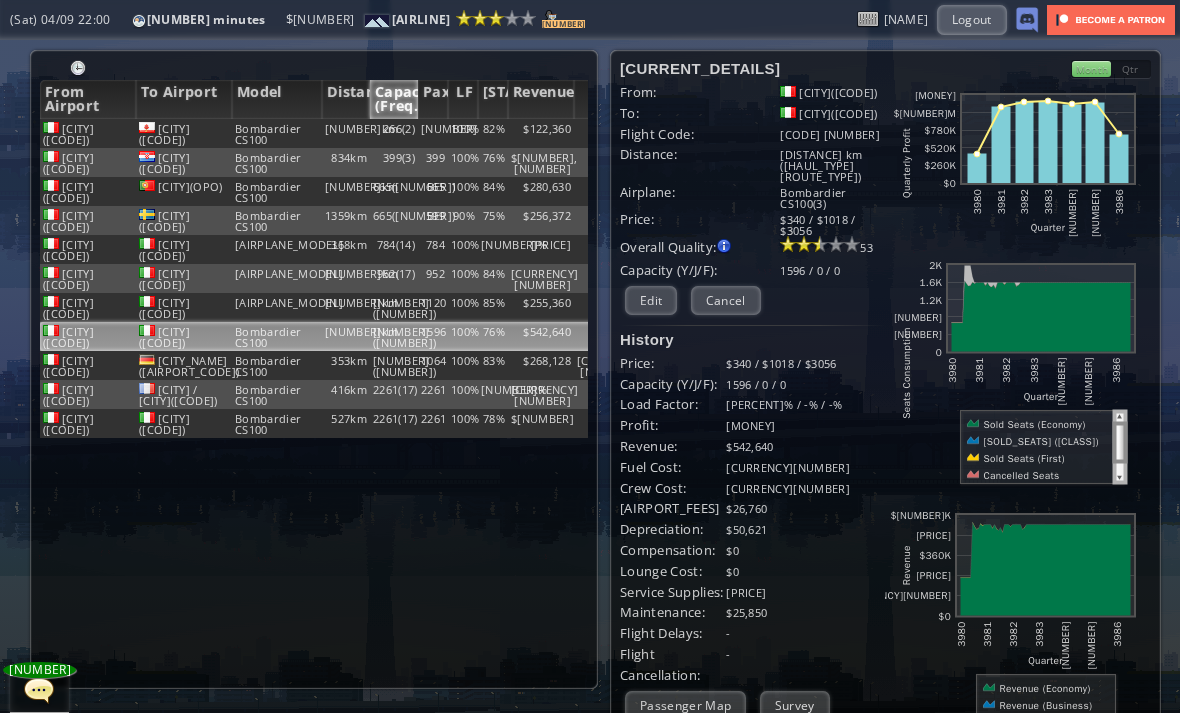 click on "[CITY]([IATA_CODE])" at bounding box center (184, 133) 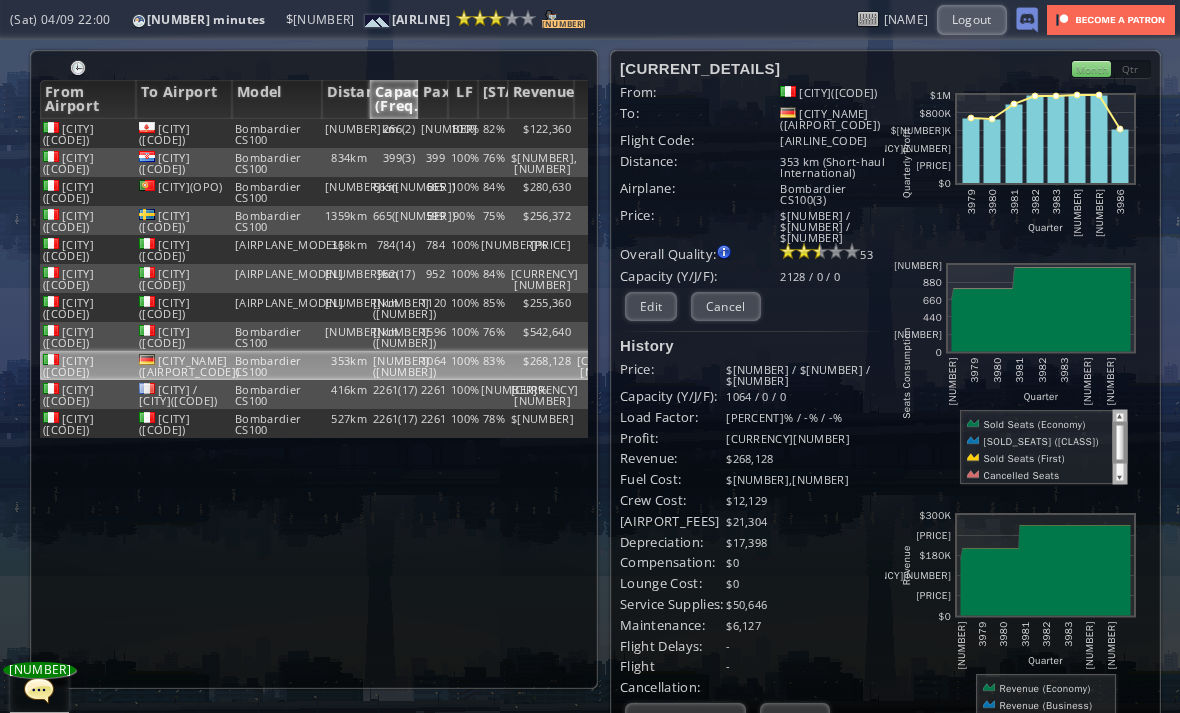 click at bounding box center (51, 127) 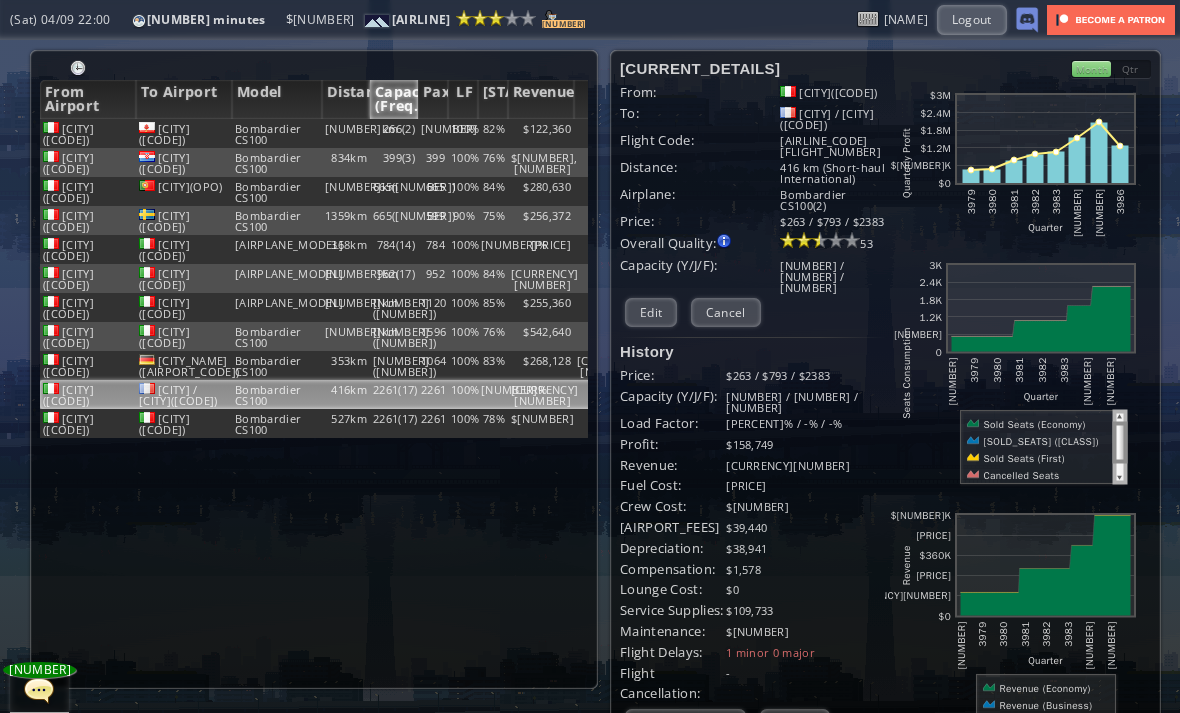 click at bounding box center (51, 127) 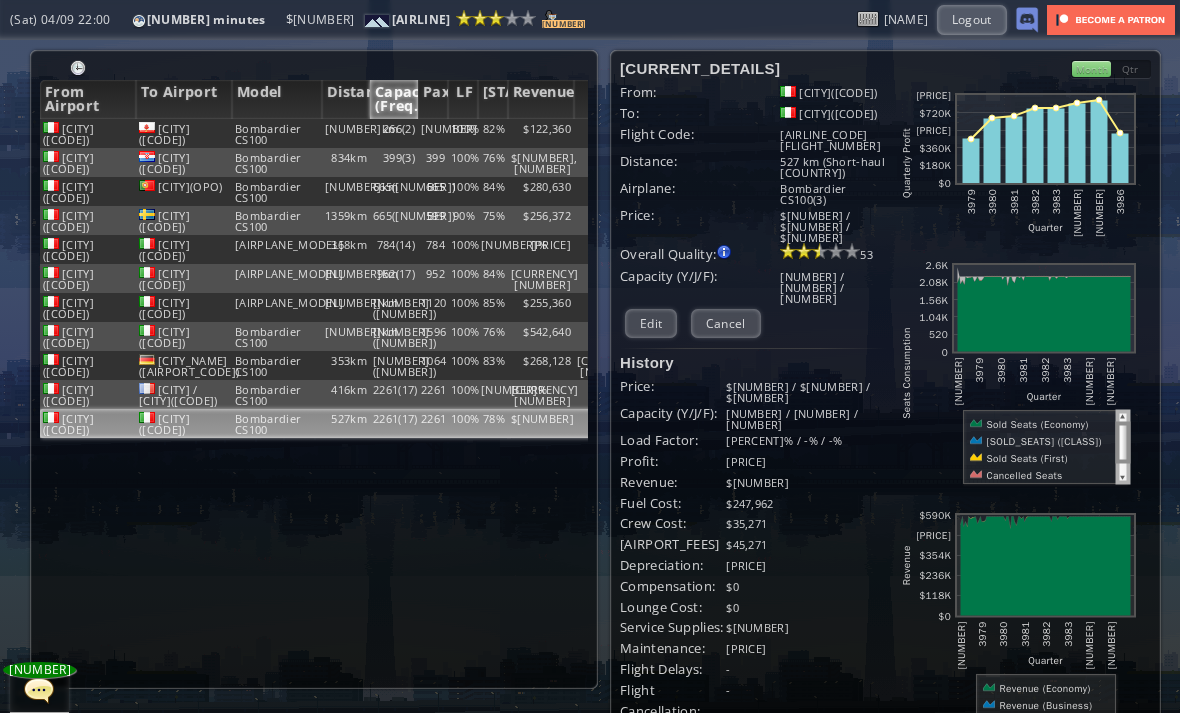 click on "[CITY]([AIRPORT_CODE])" at bounding box center [88, 133] 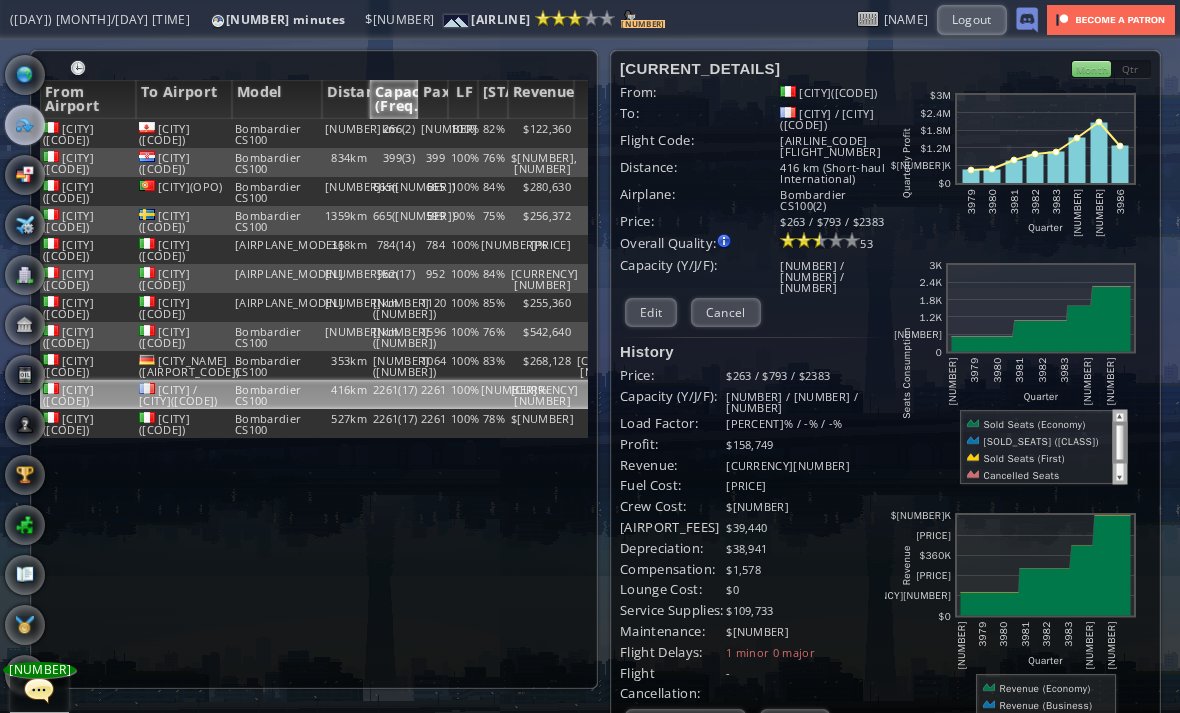 click at bounding box center (7, 356) 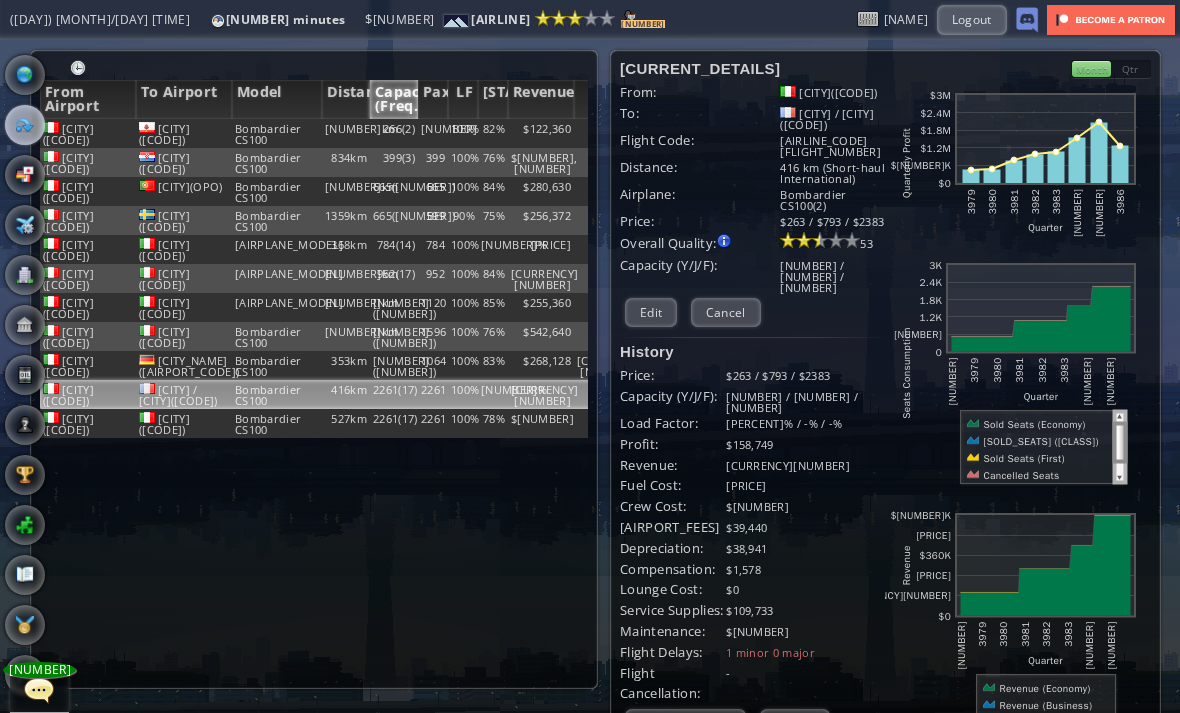click at bounding box center [7, 356] 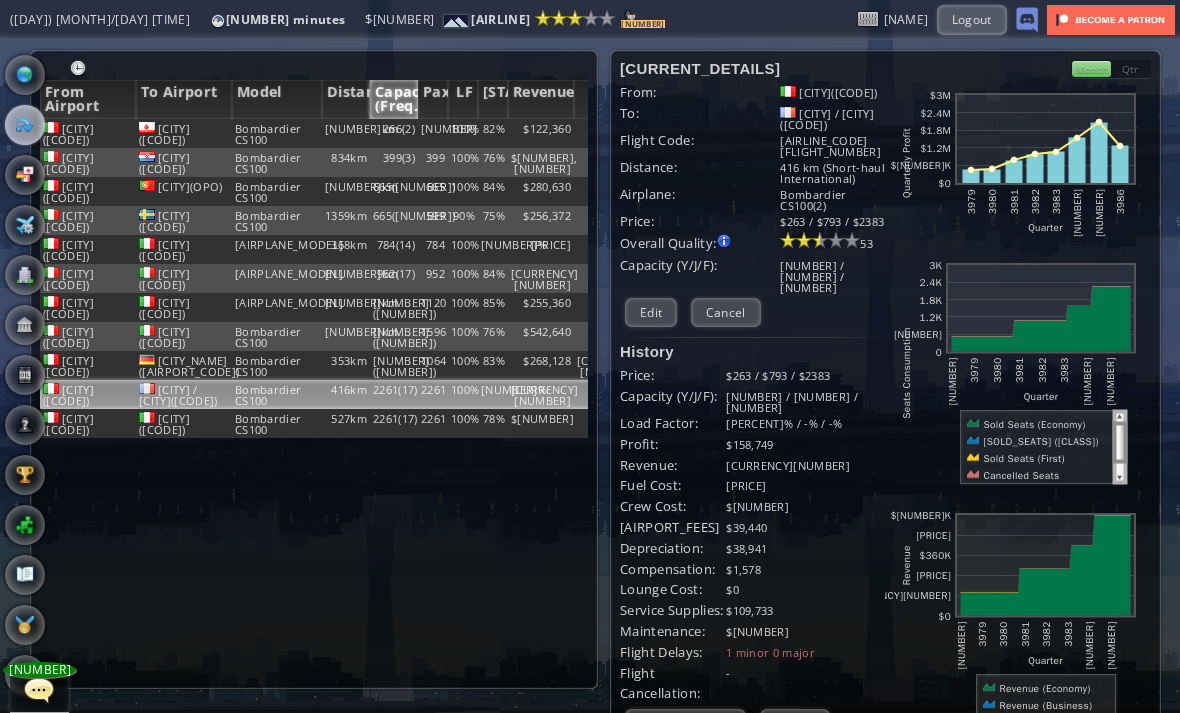 click at bounding box center (7, 356) 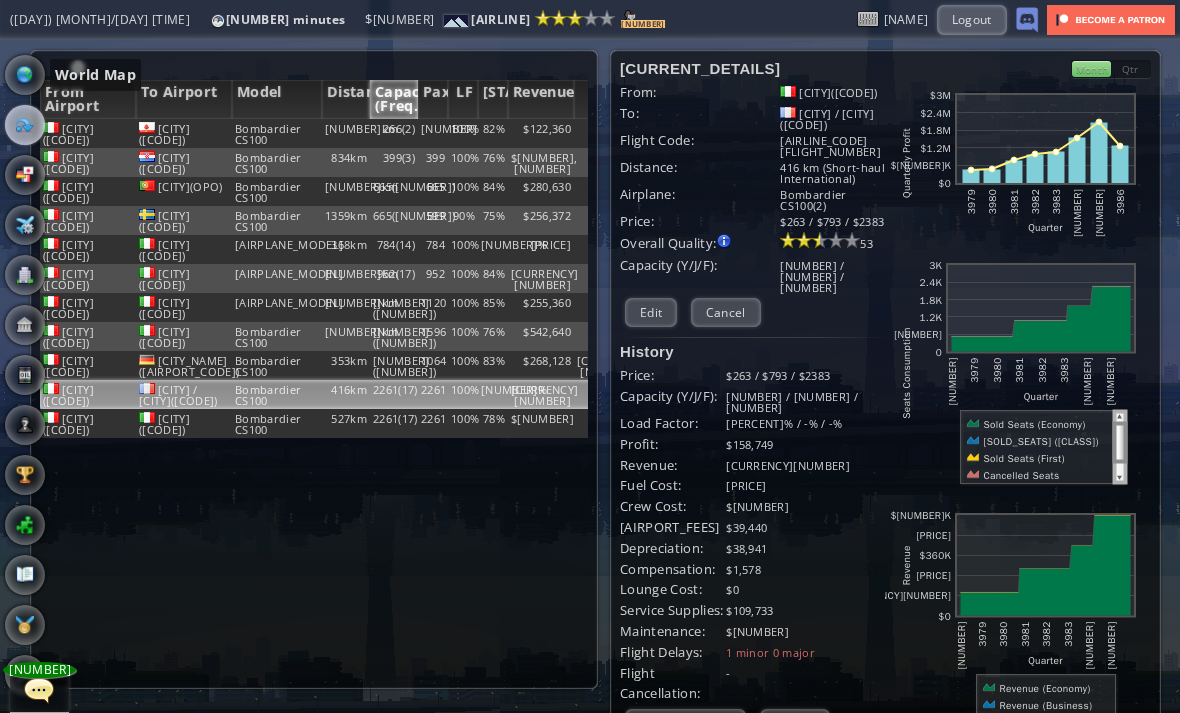 click at bounding box center [25, 75] 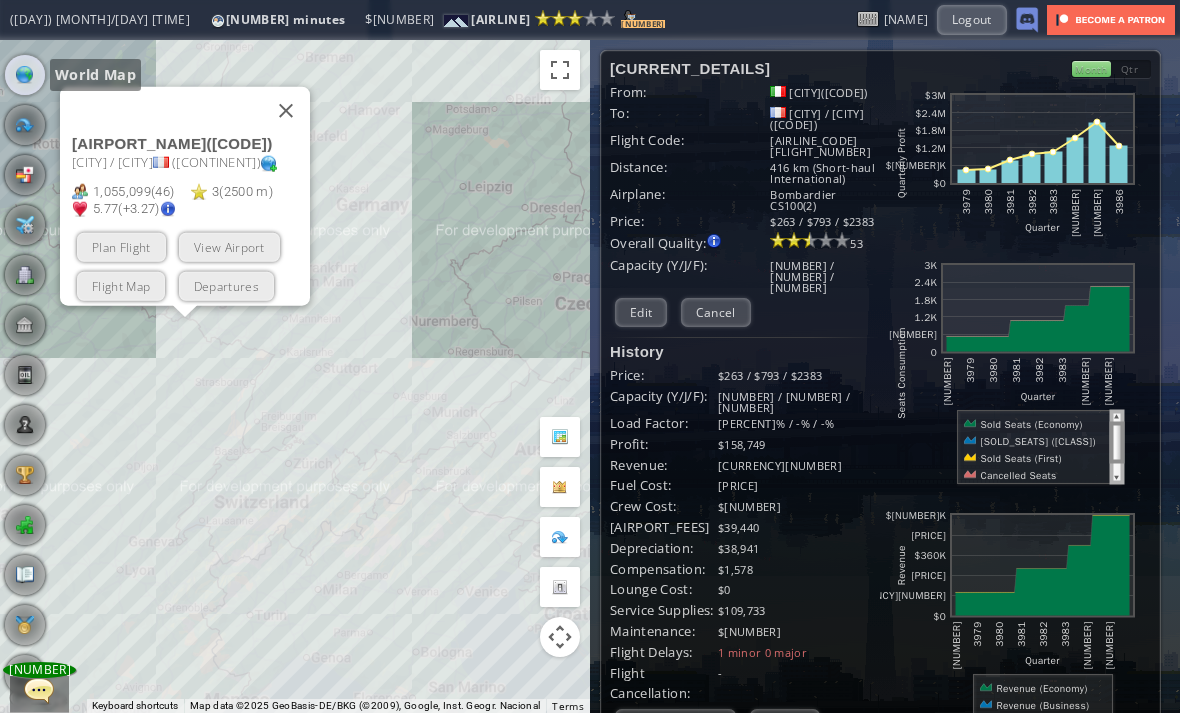 click on "Departures" at bounding box center [226, 285] 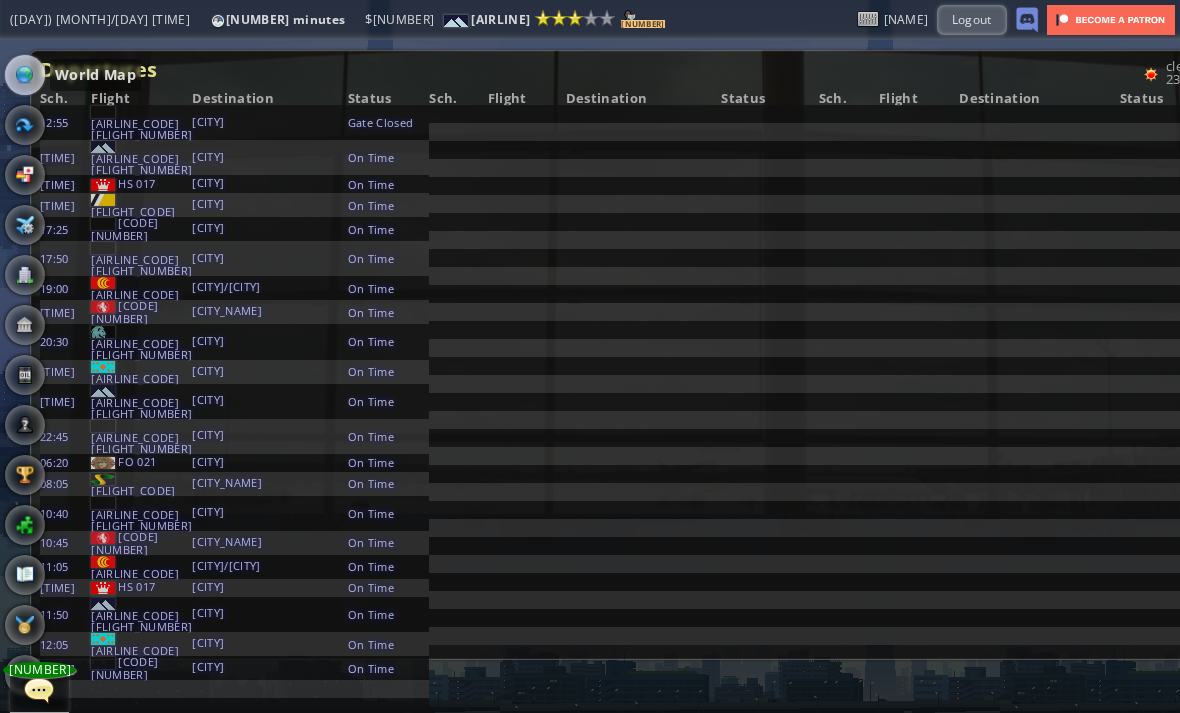 click at bounding box center (25, 75) 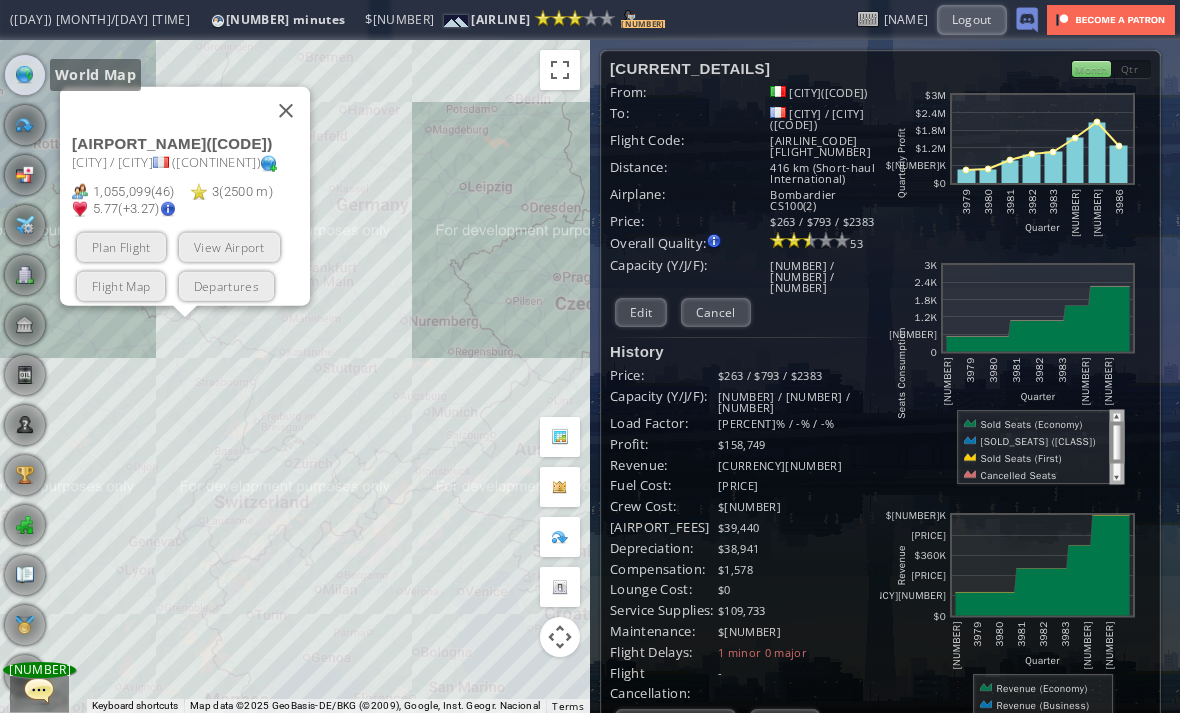 click at bounding box center [286, 110] 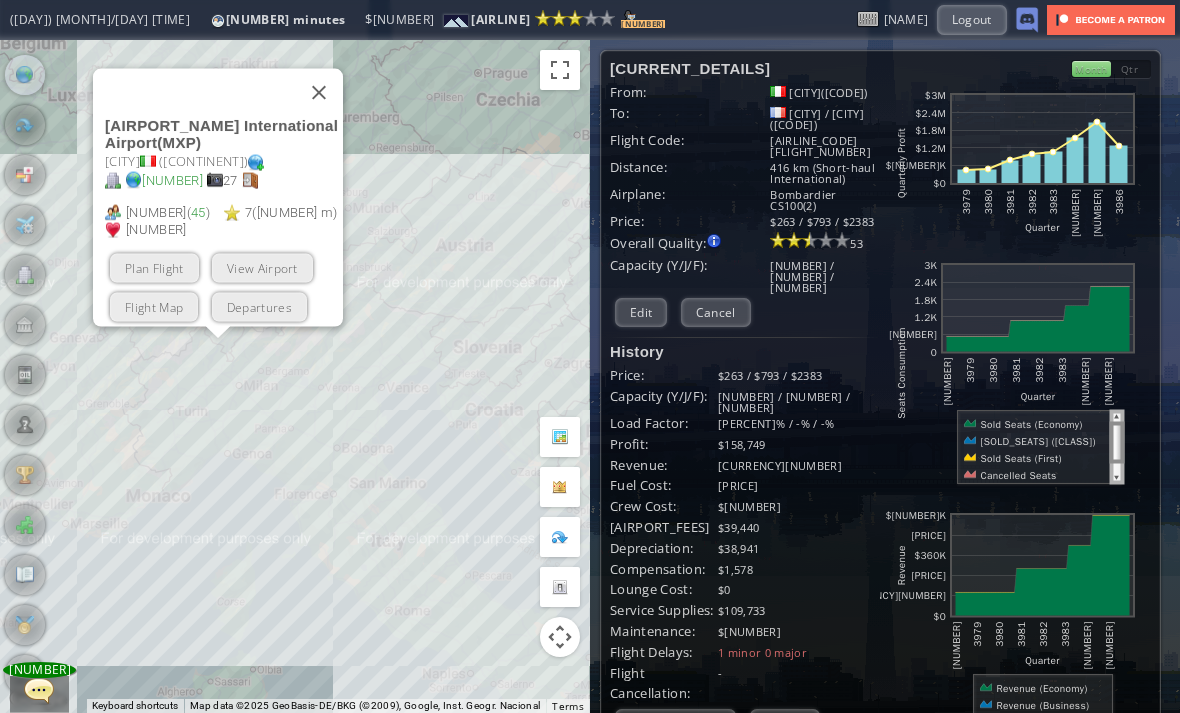 click on "Departures" at bounding box center [259, 306] 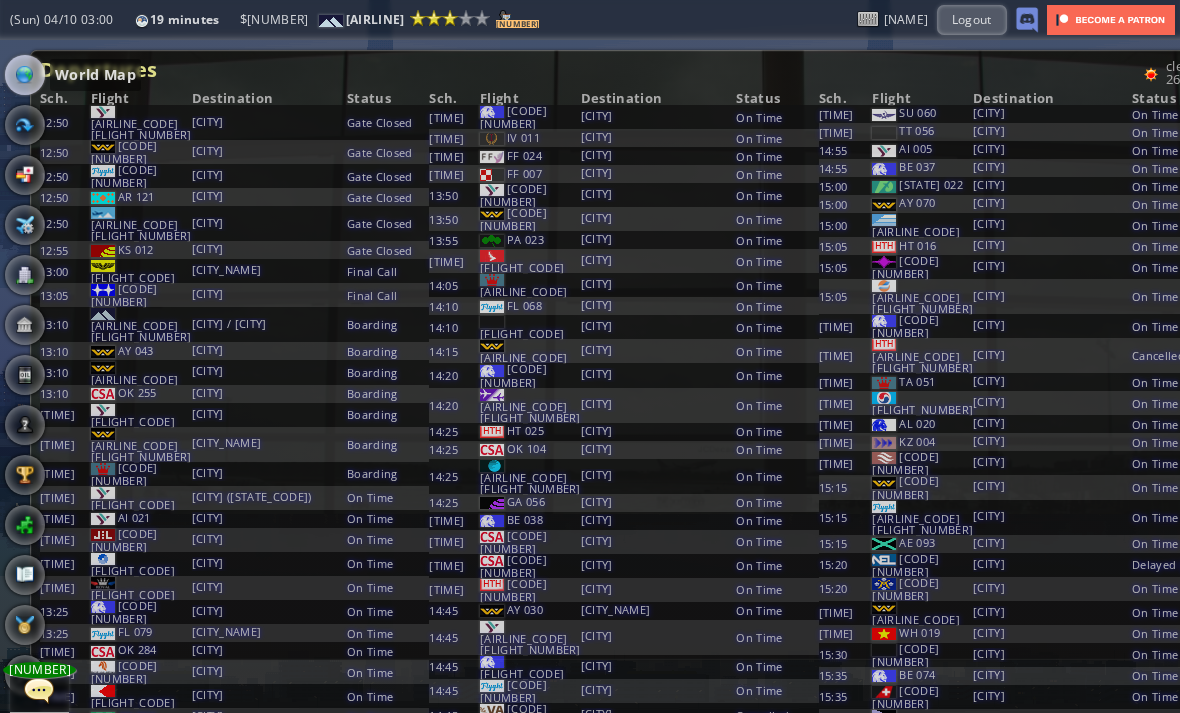 click at bounding box center (25, 75) 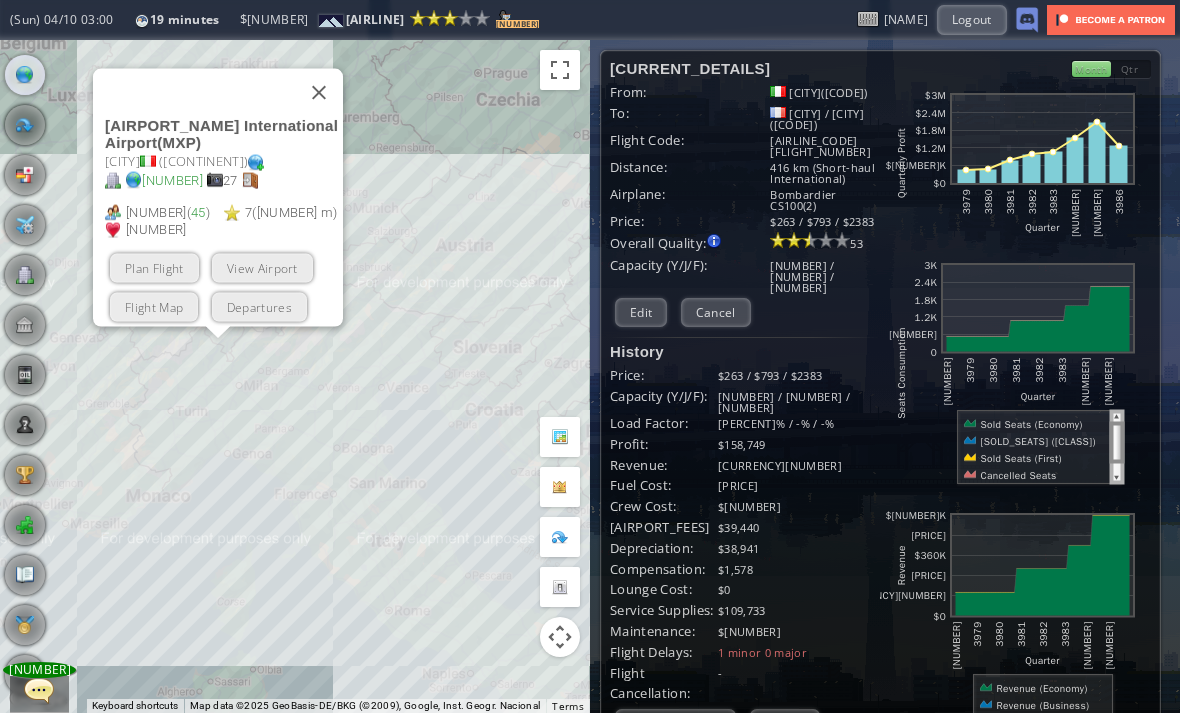 click at bounding box center [200, 92] 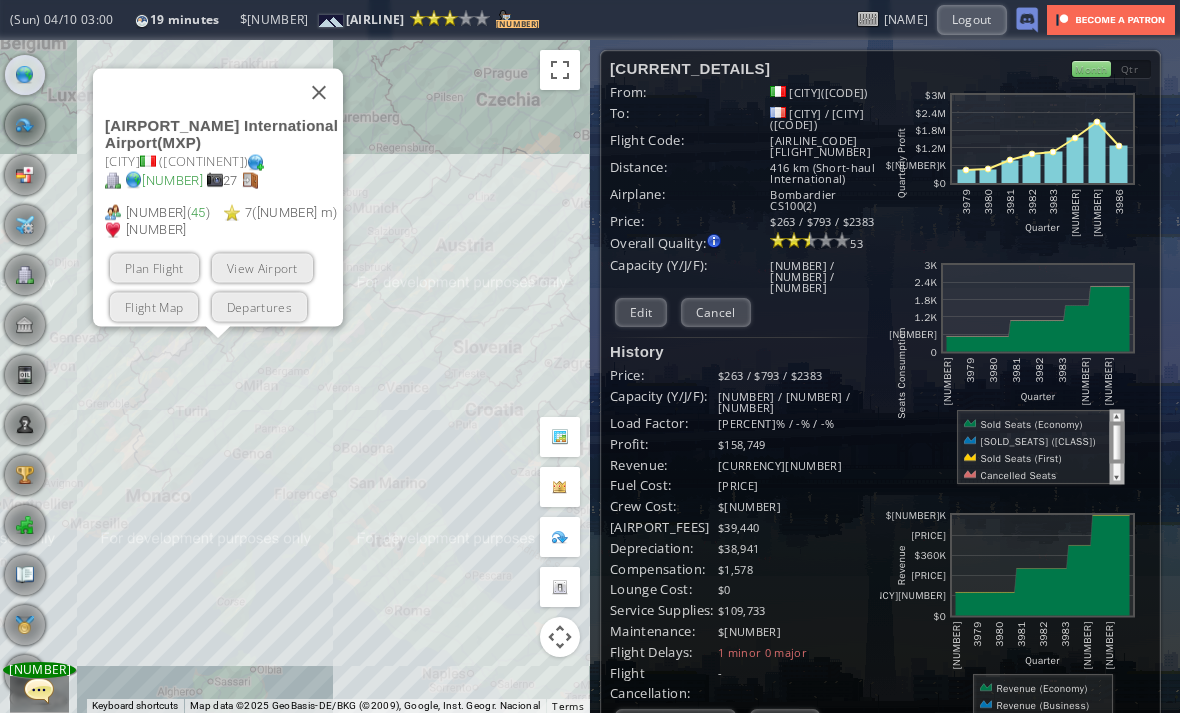 click at bounding box center (319, 92) 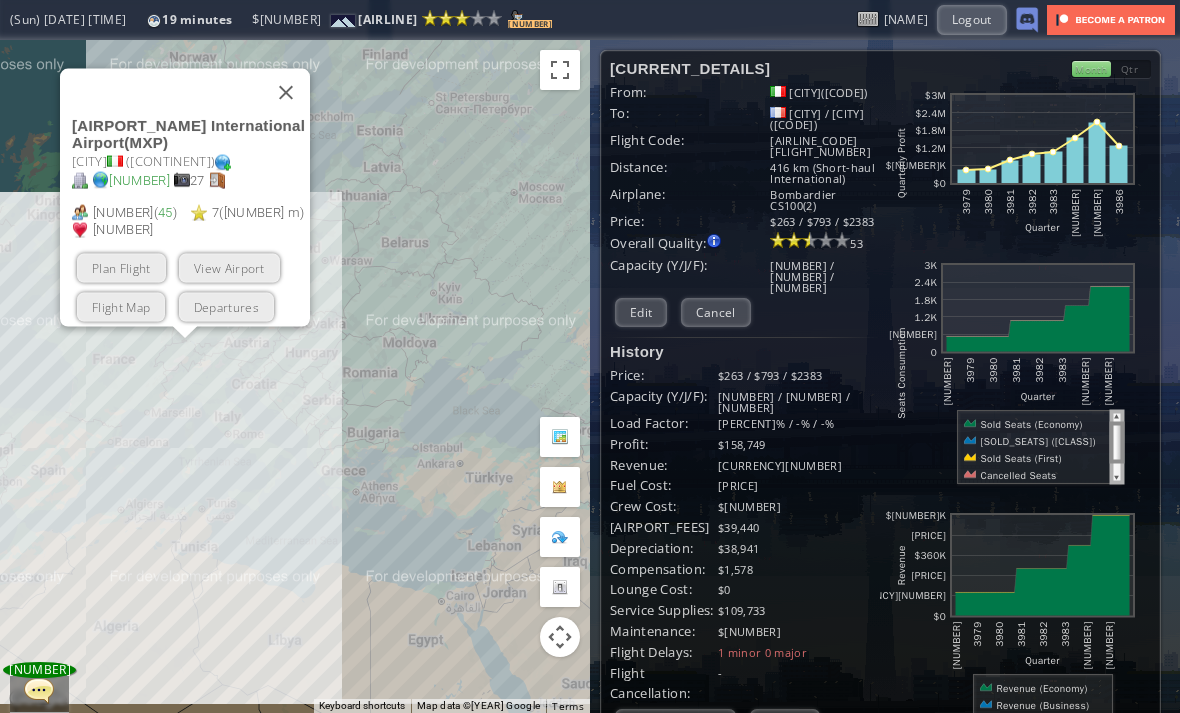 click on "View Airport" at bounding box center [229, 267] 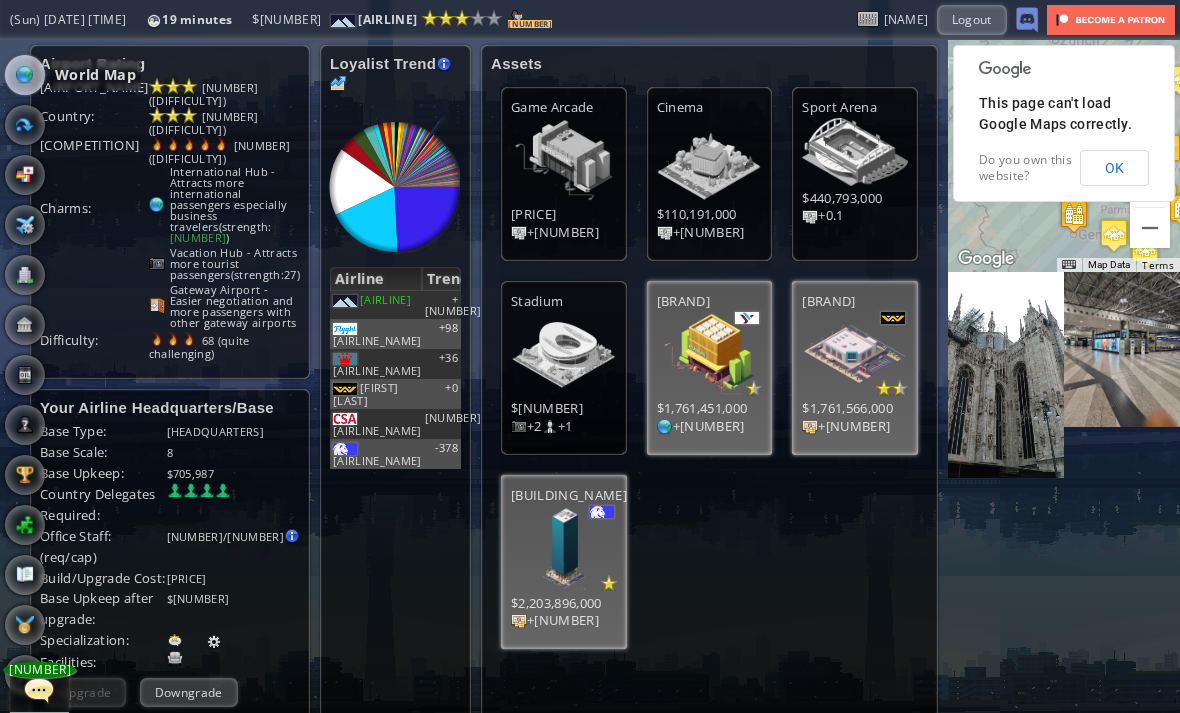 click at bounding box center (25, 75) 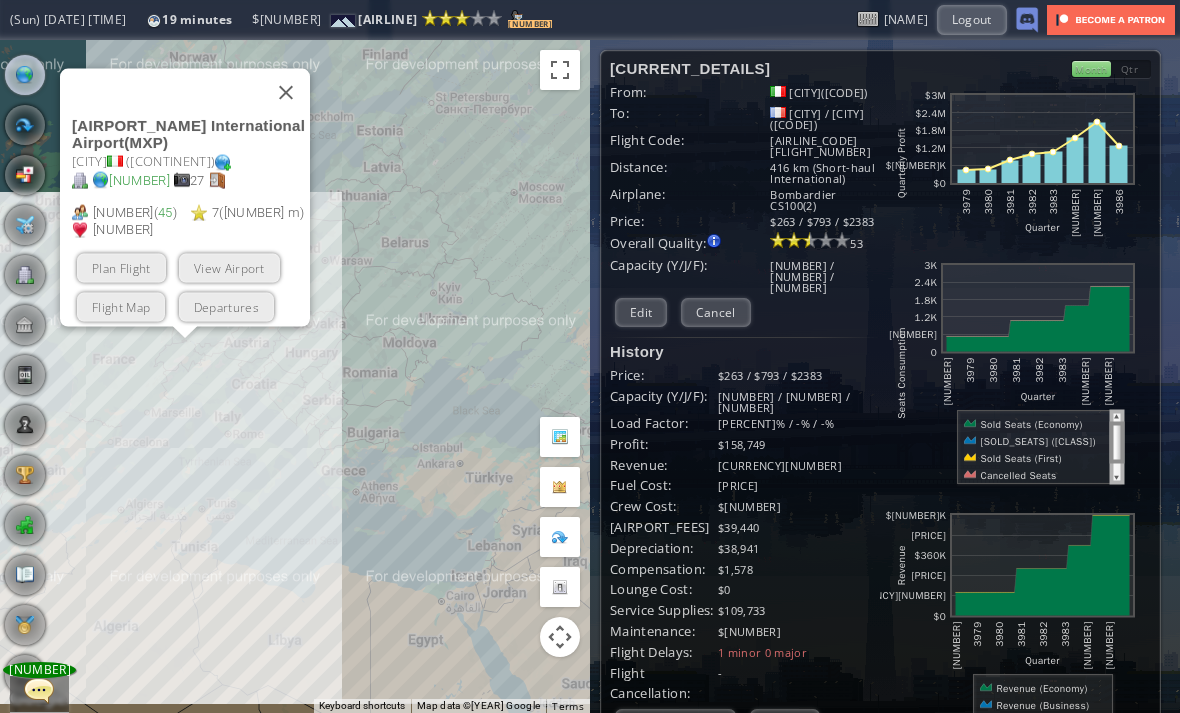 click at bounding box center (7, 356) 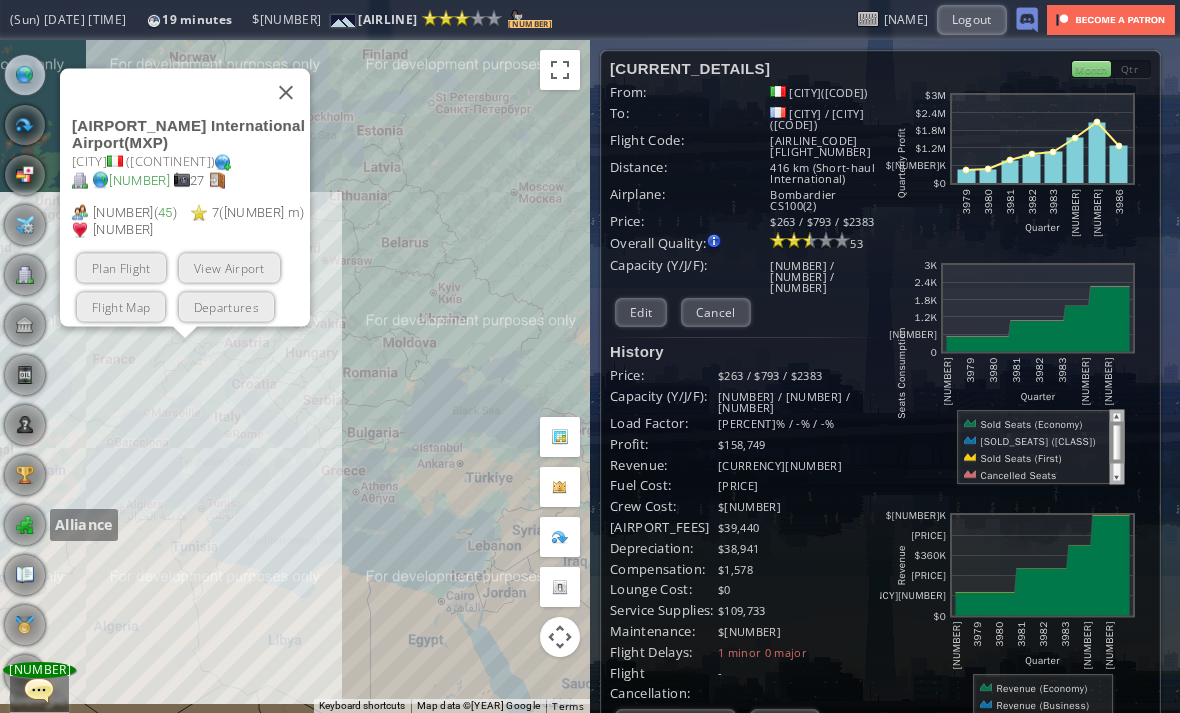 click at bounding box center (25, 525) 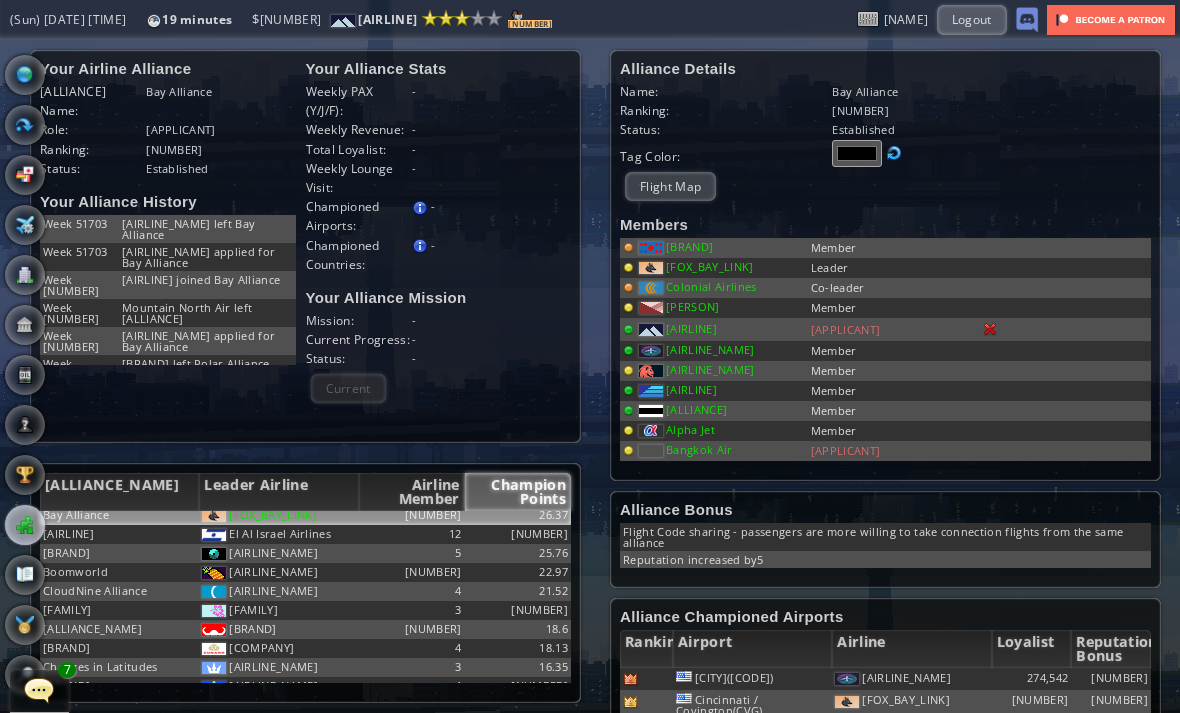 click on "Tag Color:" at bounding box center (726, 153) 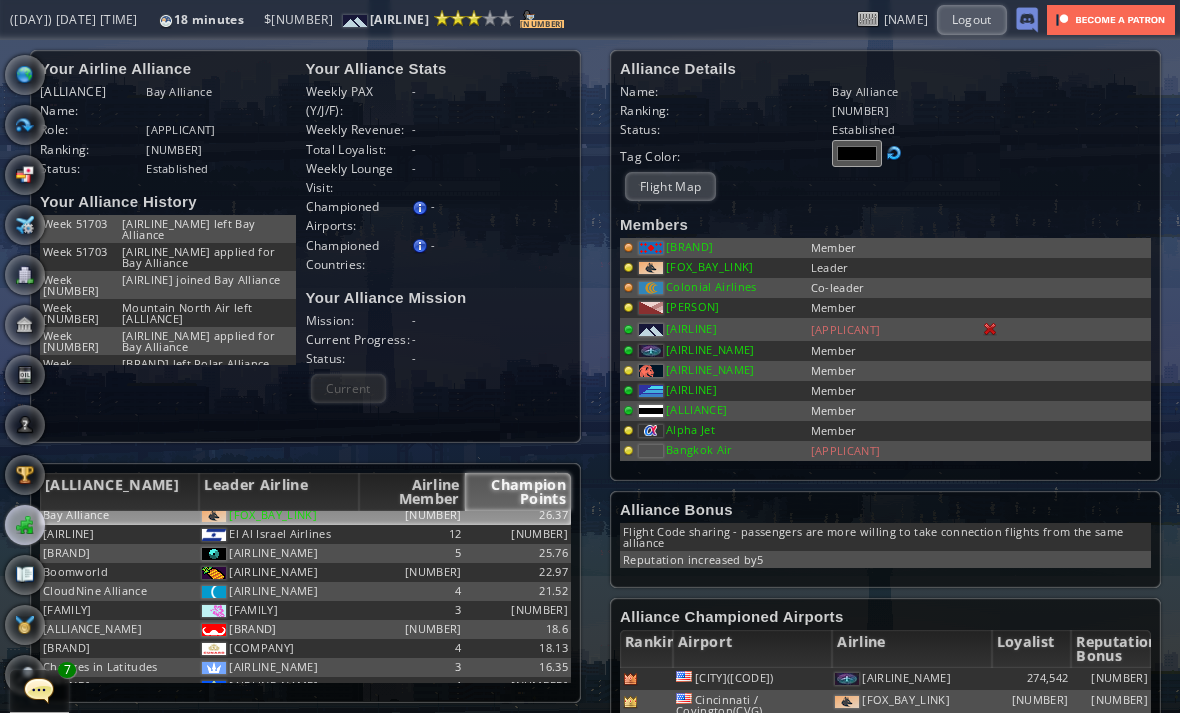 click on "Flight Map" at bounding box center [670, 186] 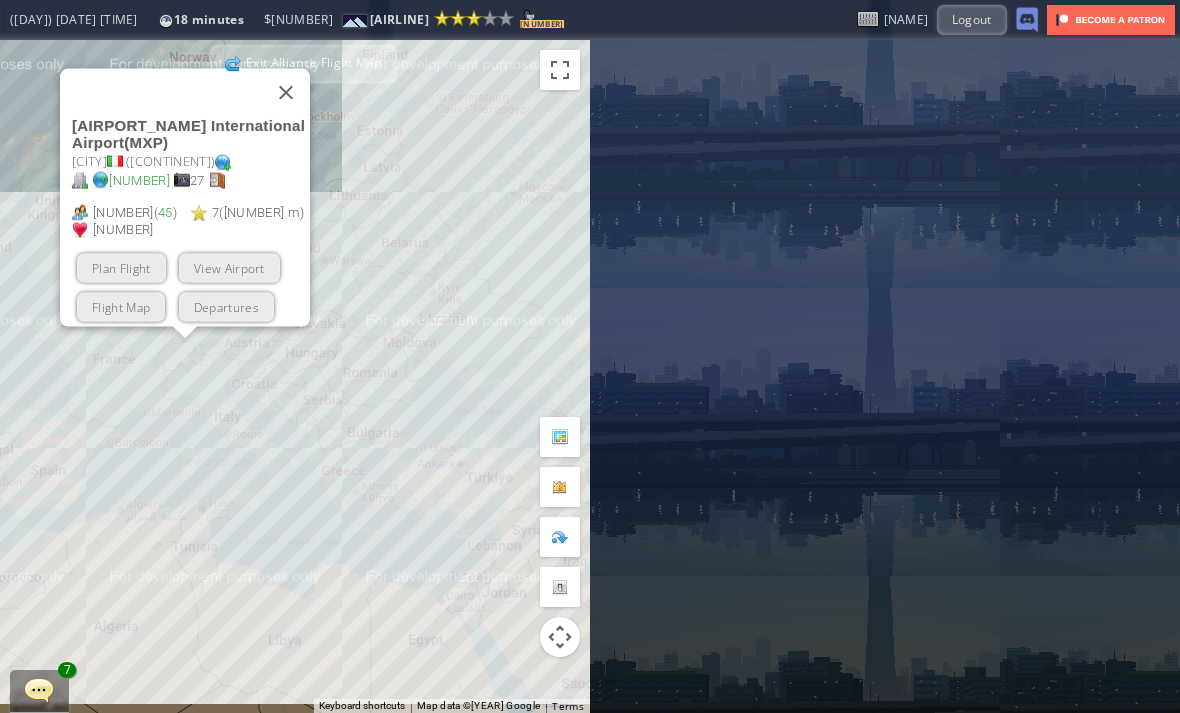 click at bounding box center (286, 92) 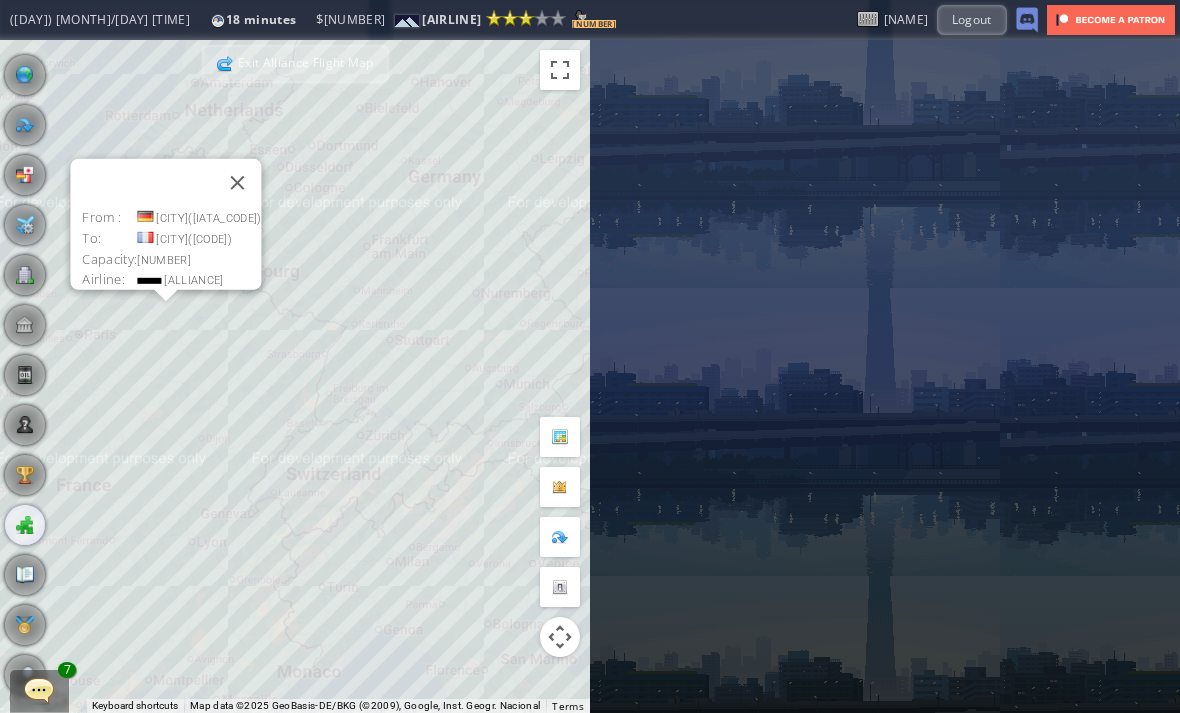 click at bounding box center (238, 182) 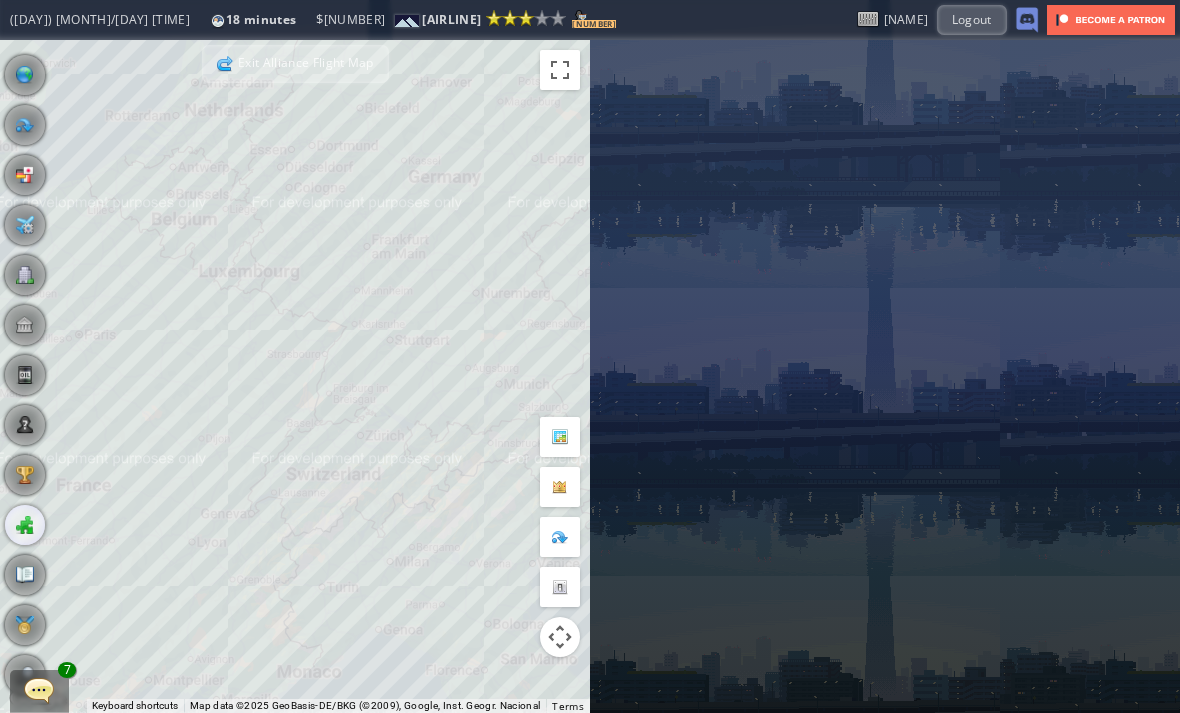 click on "Exit Alliance Flight Map" at bounding box center (295, 64) 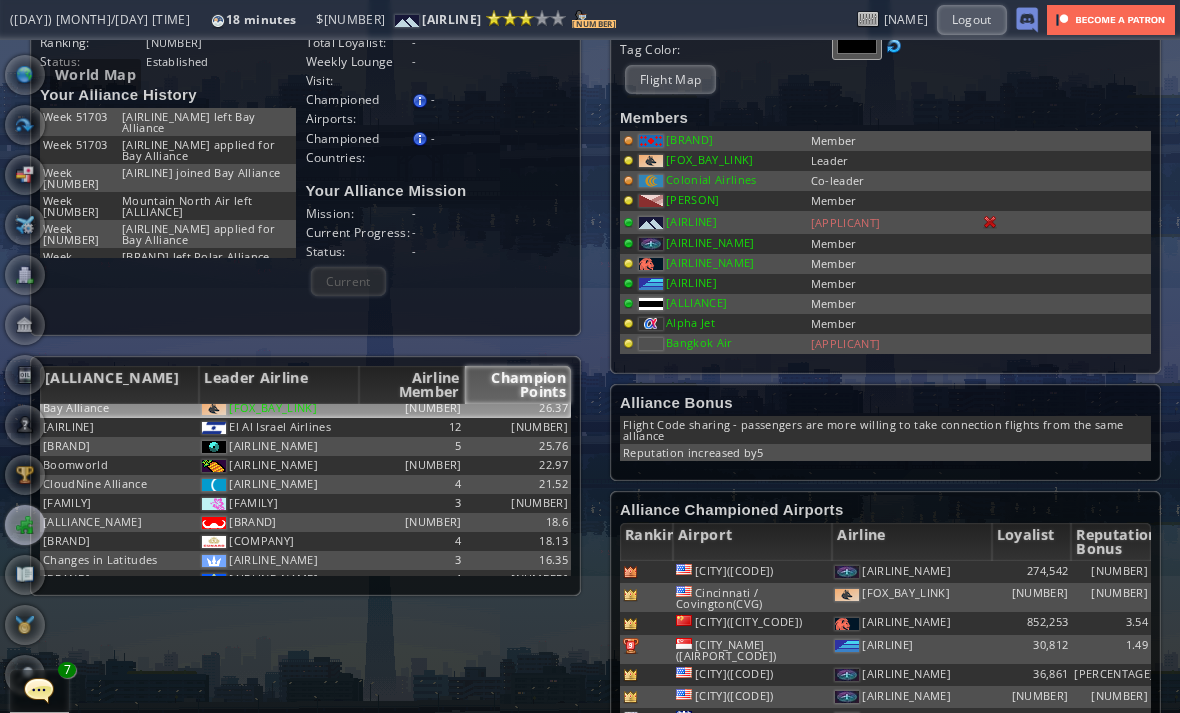 click at bounding box center [25, 75] 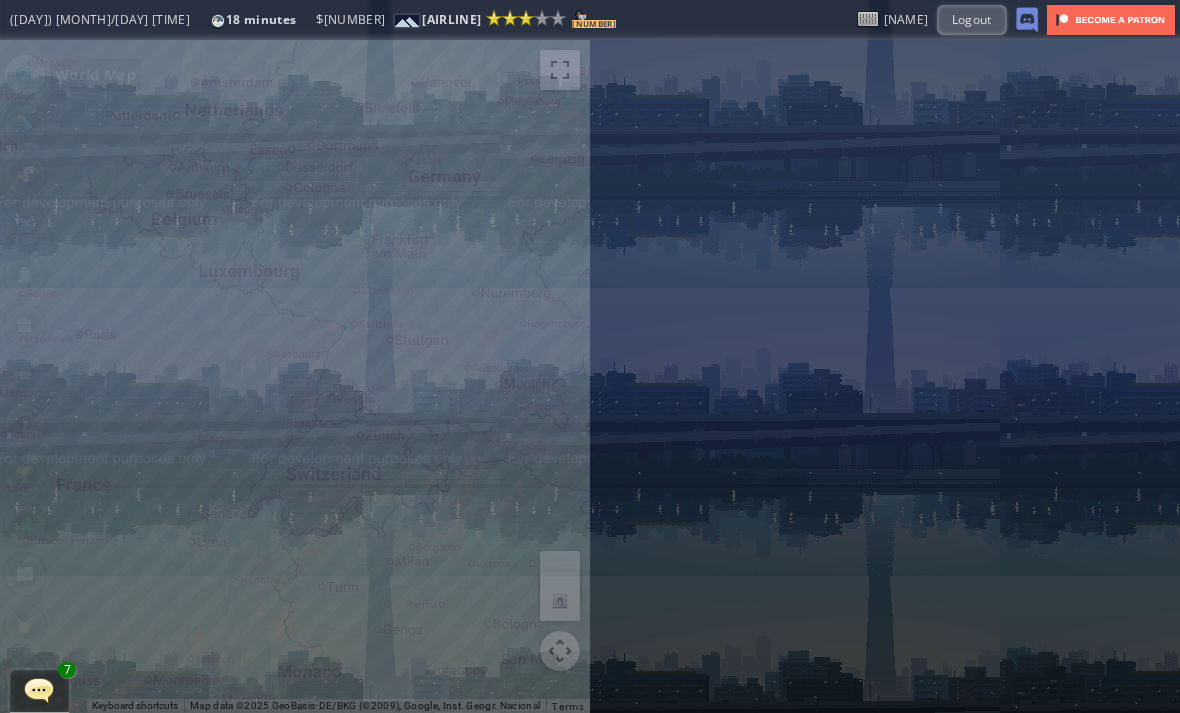scroll, scrollTop: 0, scrollLeft: 0, axis: both 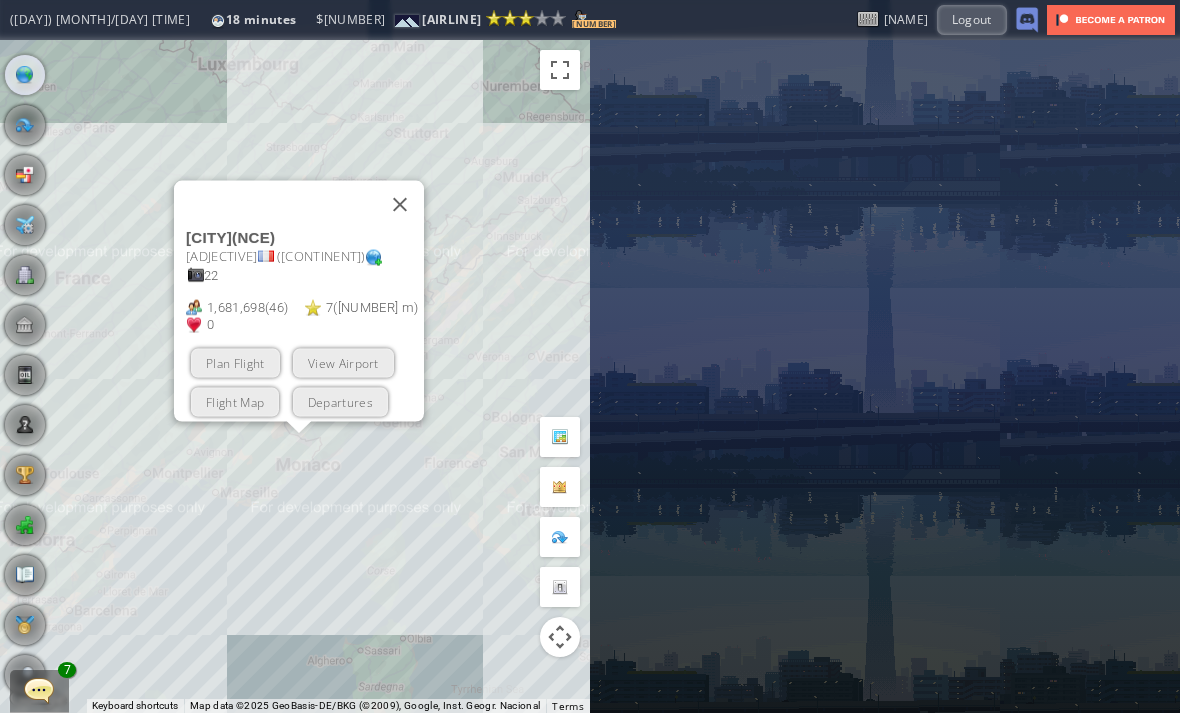 click on "Plan Flight" at bounding box center [235, 362] 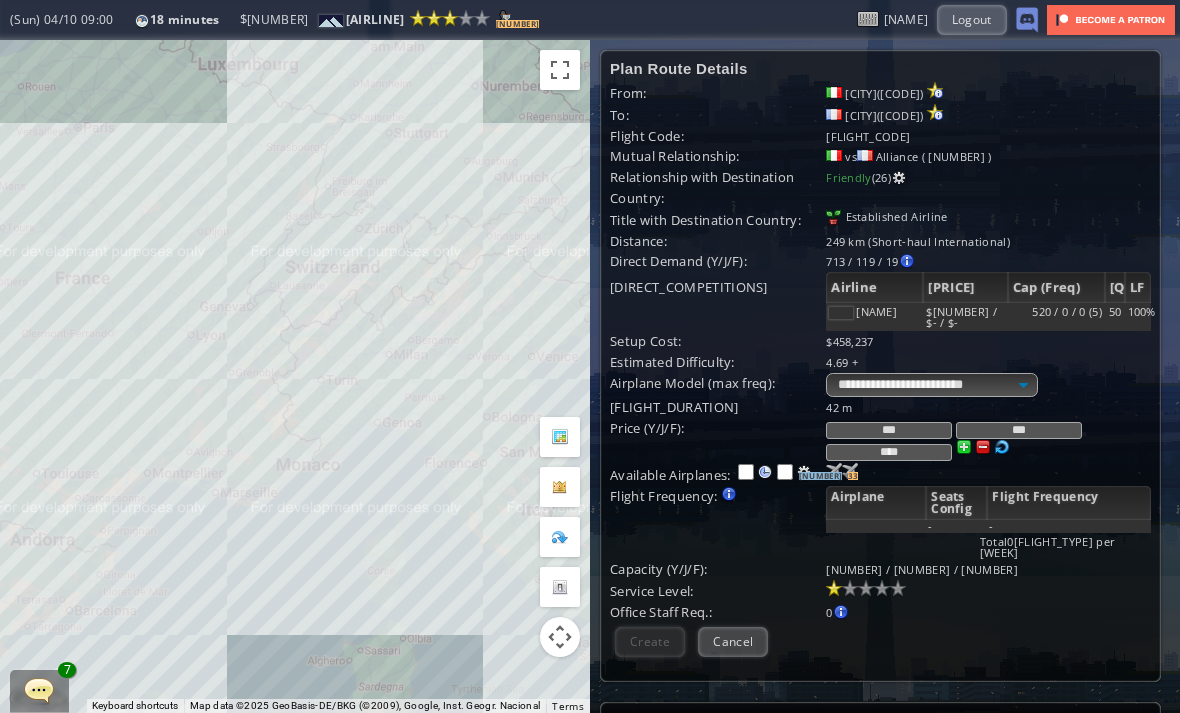 click at bounding box center [983, 447] 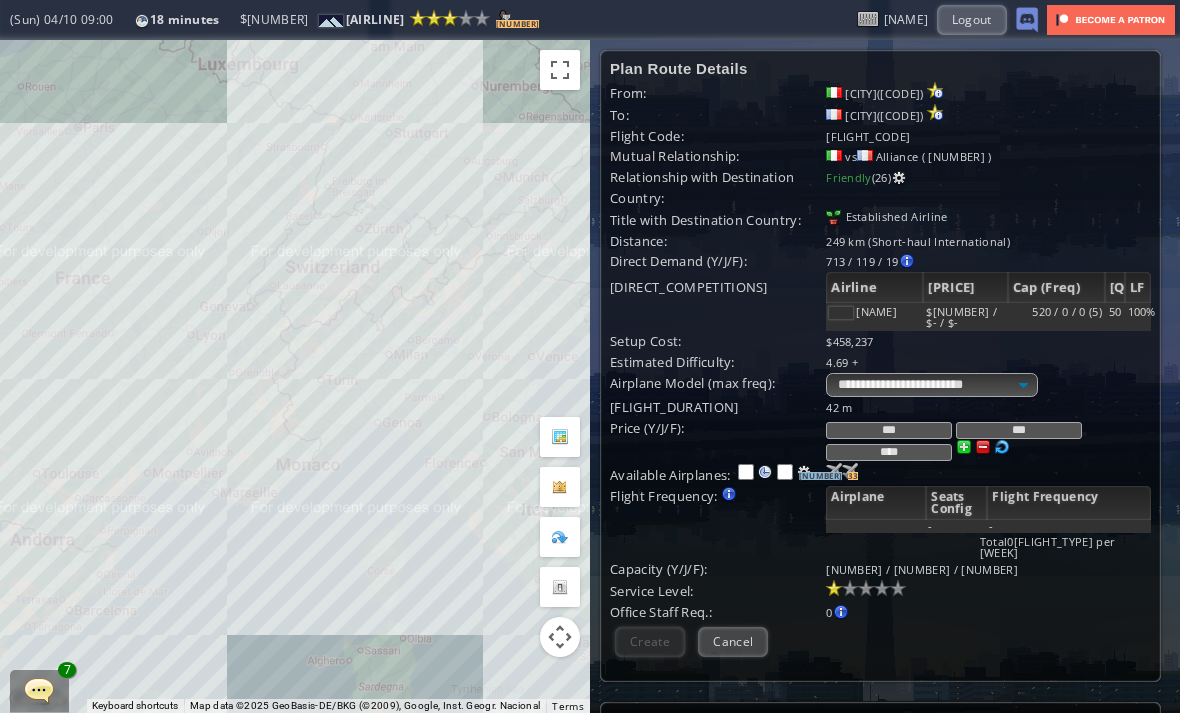 click at bounding box center (983, 447) 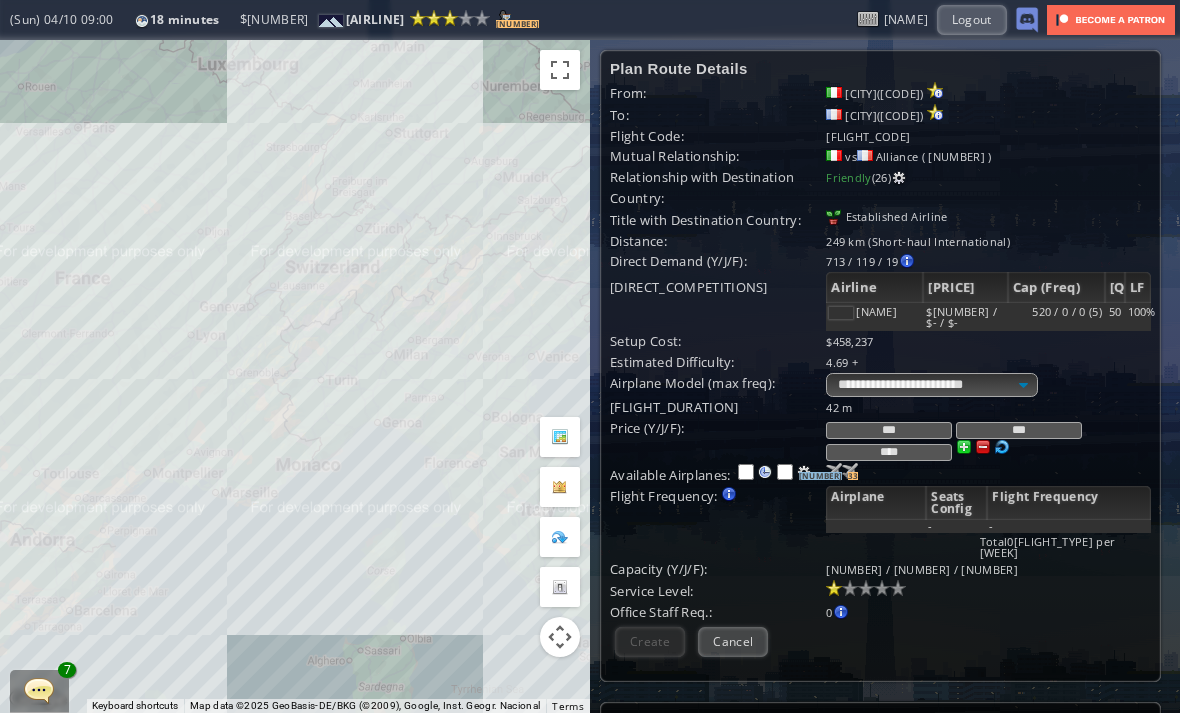 click on "Cancel" at bounding box center [733, 641] 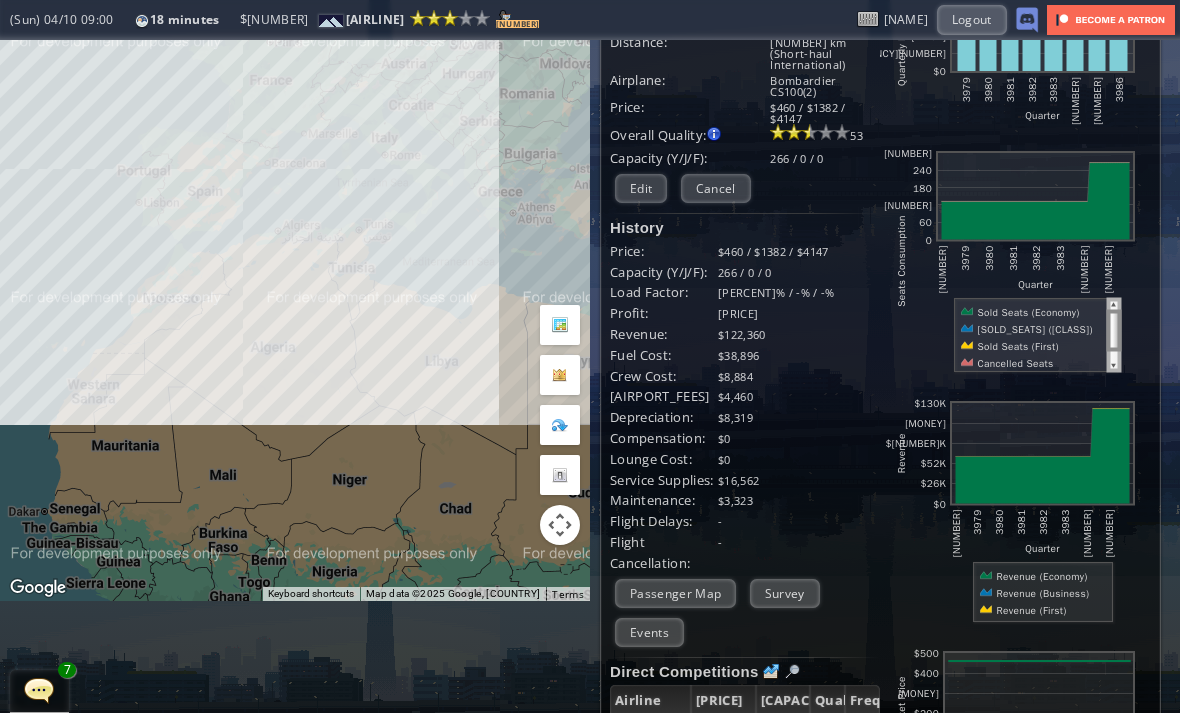 scroll, scrollTop: 131, scrollLeft: 0, axis: vertical 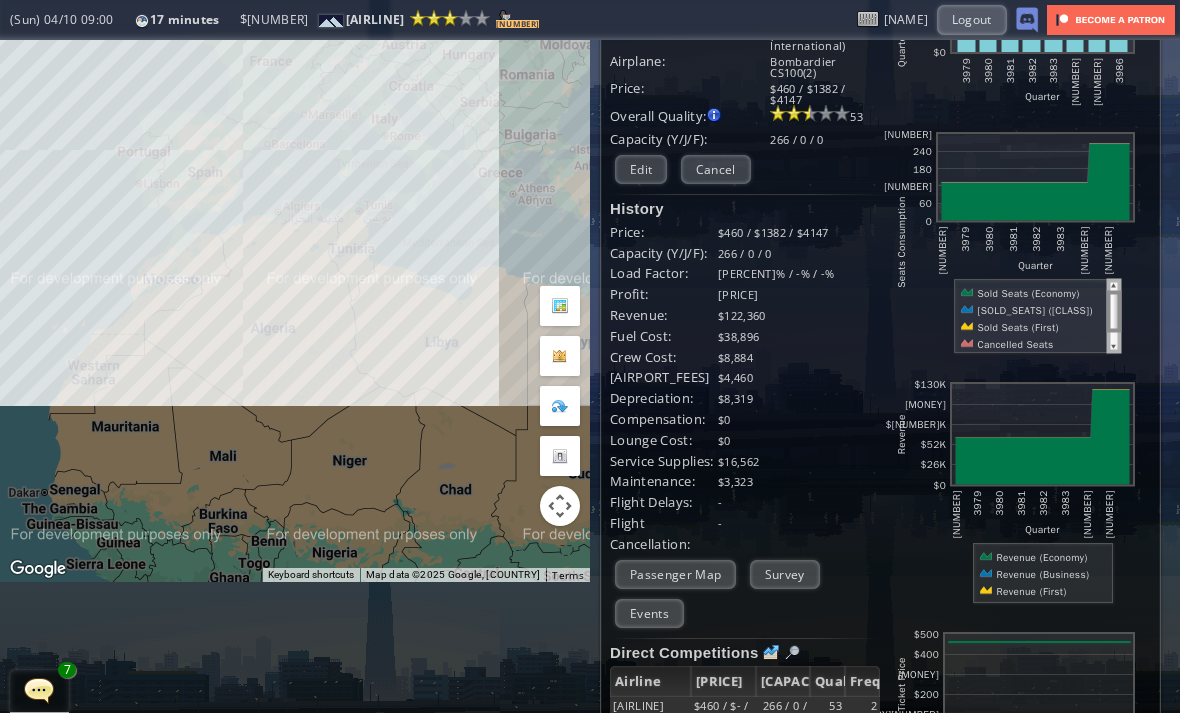 click on "Survey" at bounding box center (785, 574) 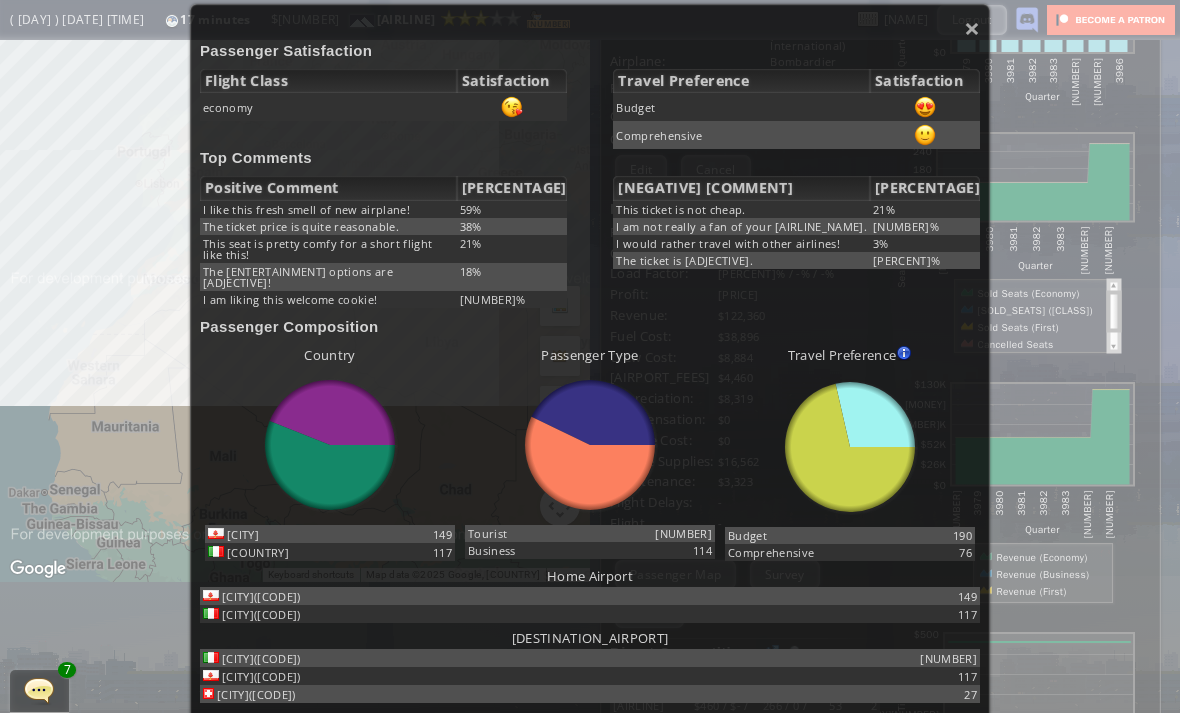 scroll, scrollTop: 173, scrollLeft: 0, axis: vertical 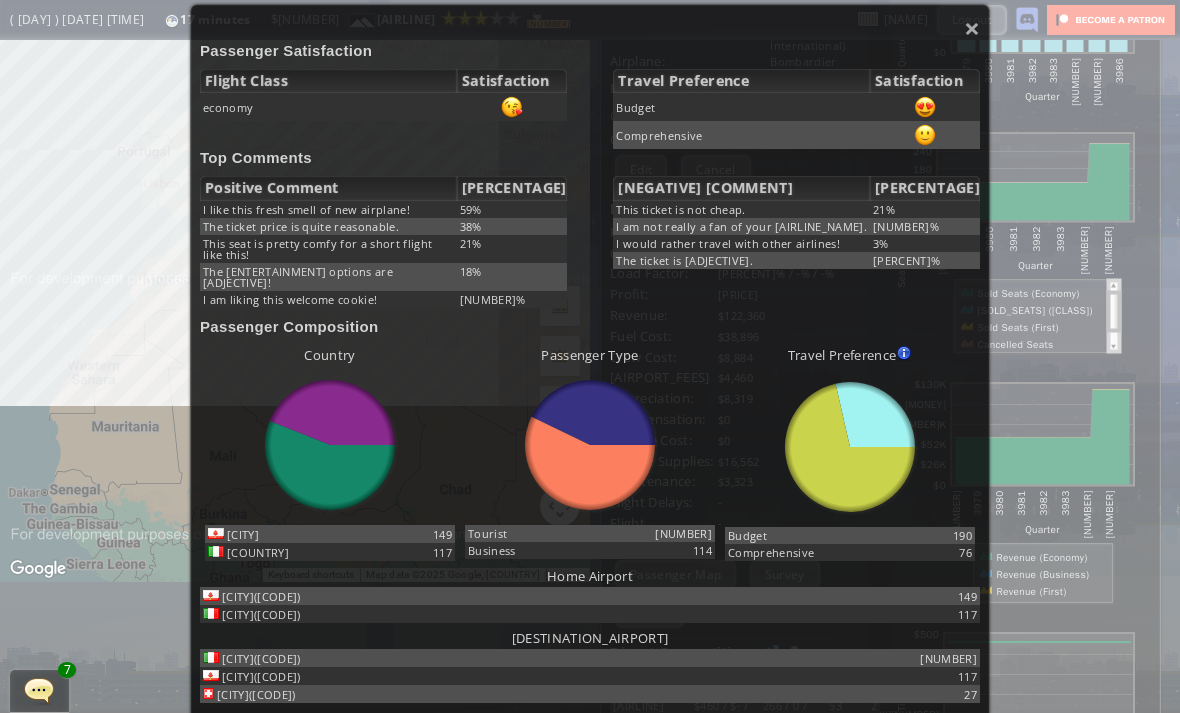 click on "×" at bounding box center [972, 28] 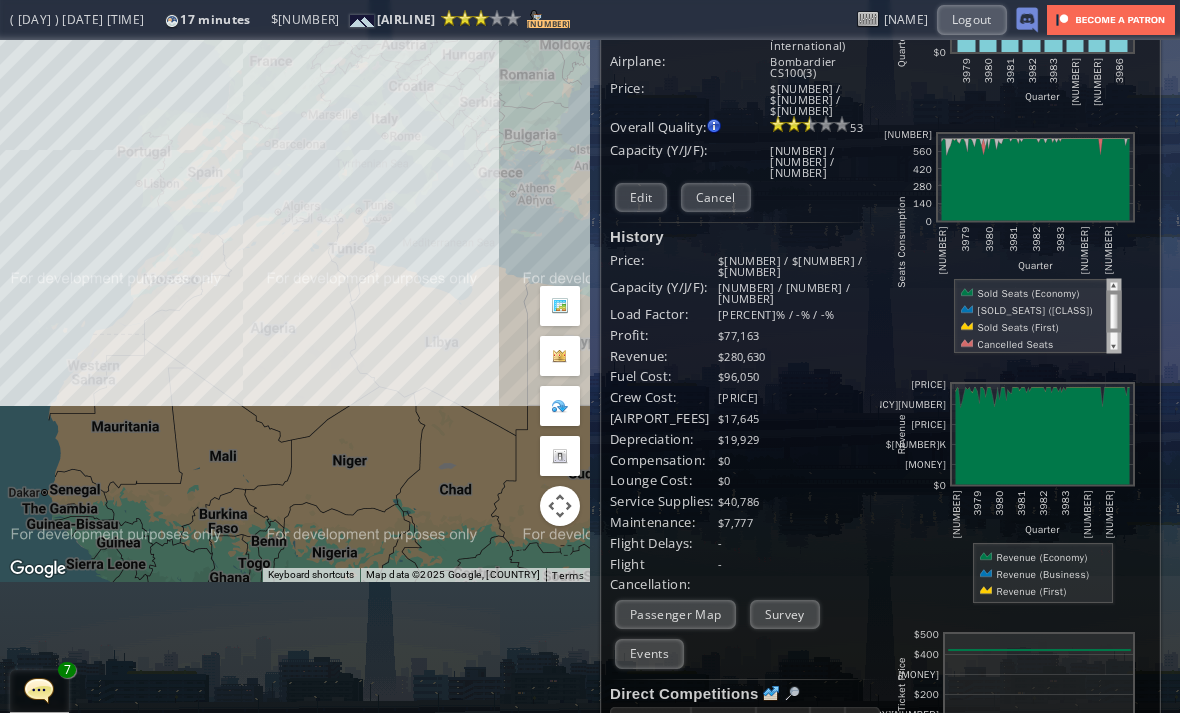 click on "Survey" at bounding box center [785, 614] 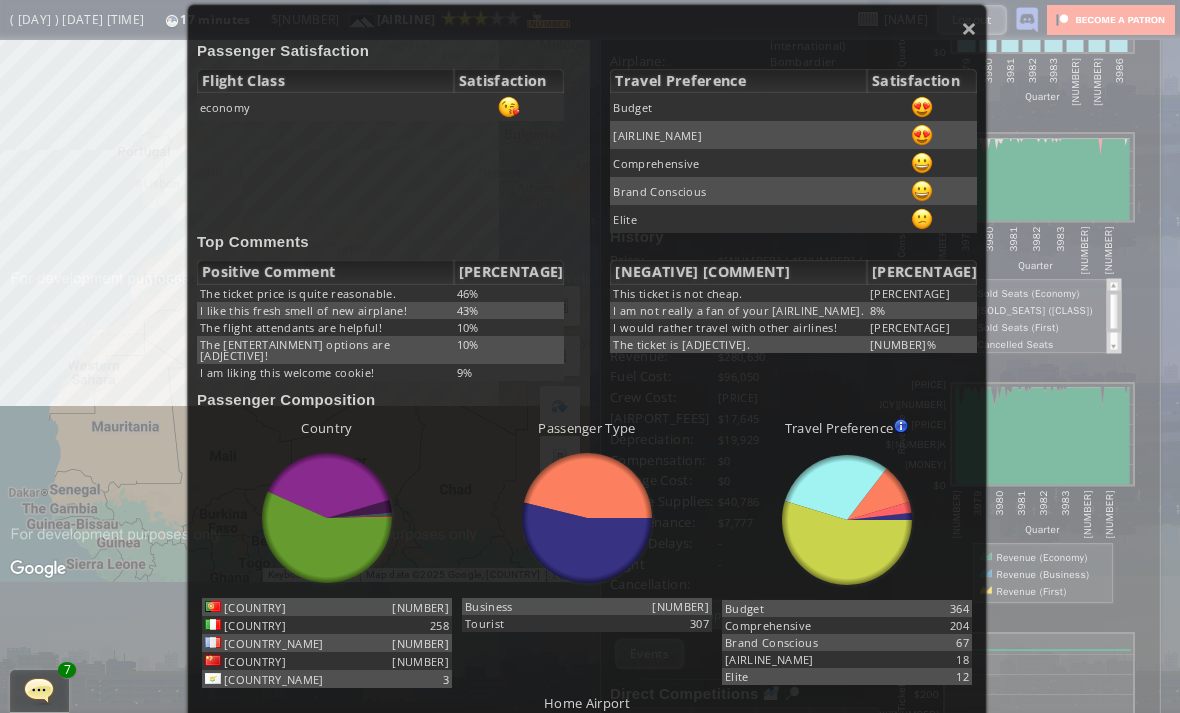scroll, scrollTop: 163, scrollLeft: 4, axis: both 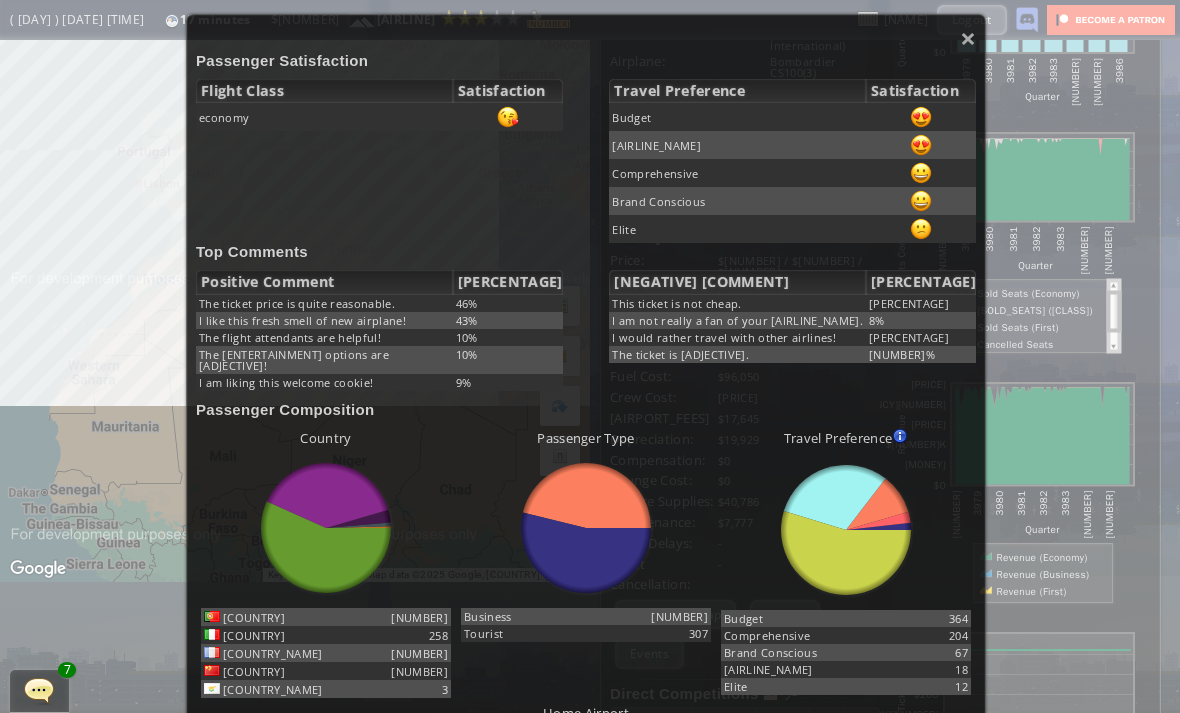 click on "×" at bounding box center [968, 38] 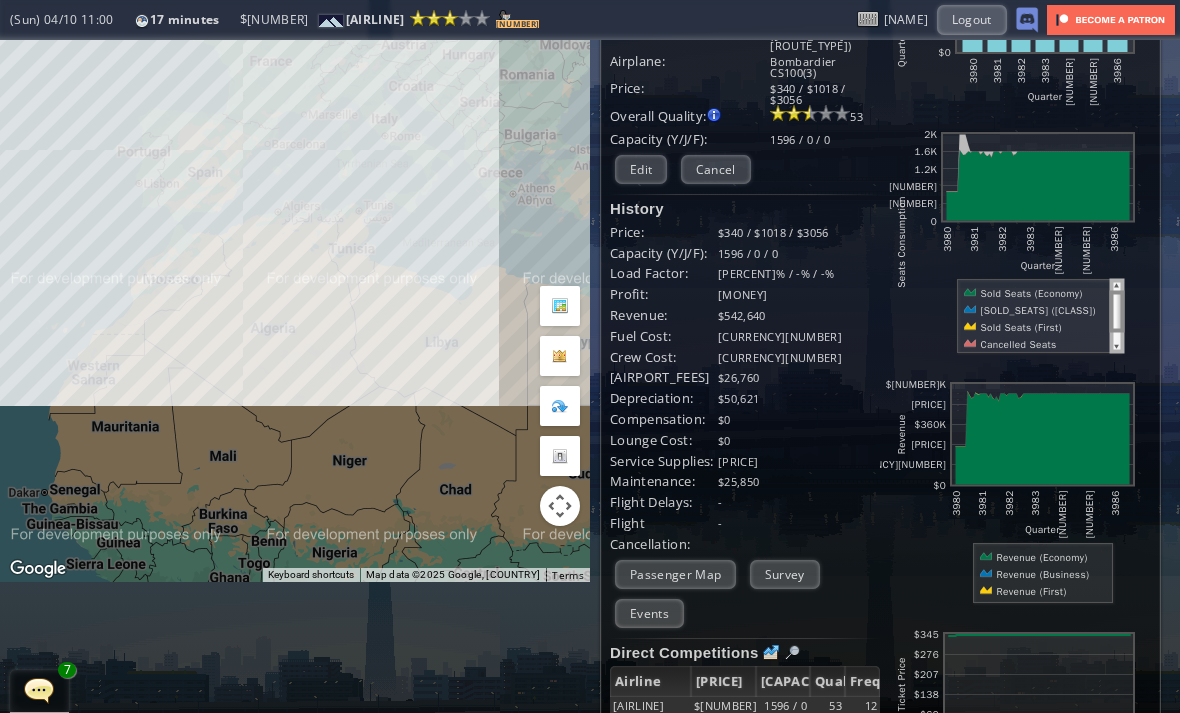 click on "Survey" at bounding box center (785, 574) 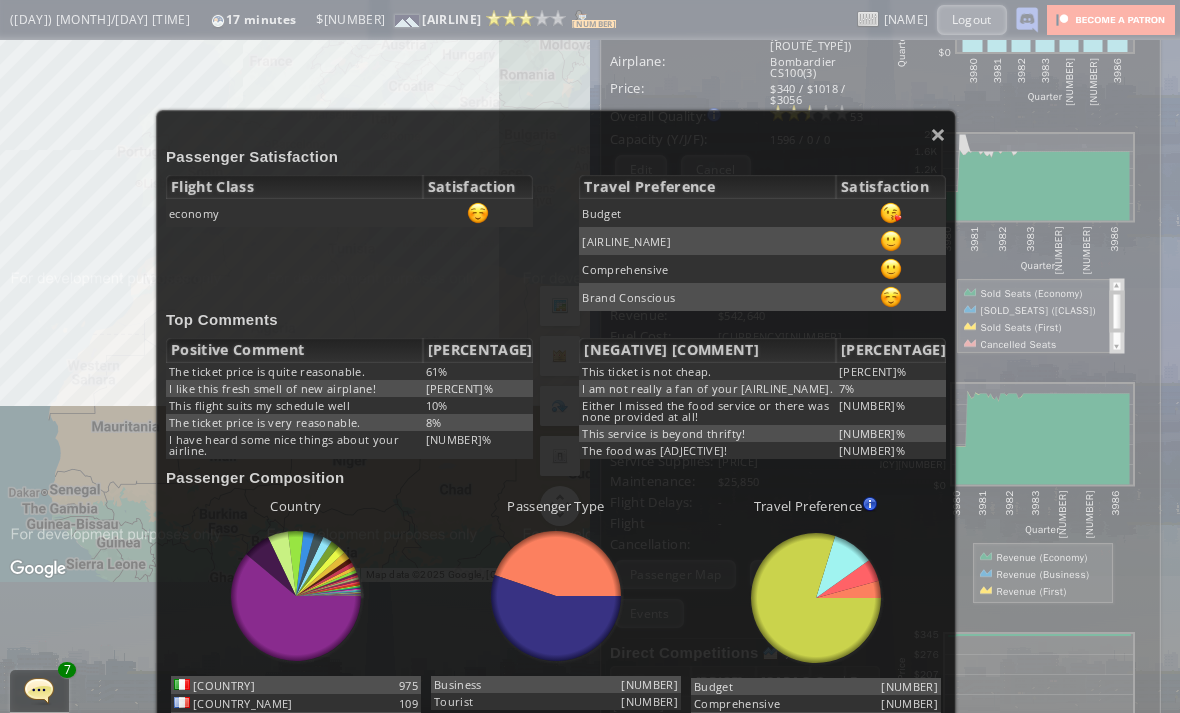 scroll, scrollTop: 67, scrollLeft: 38, axis: both 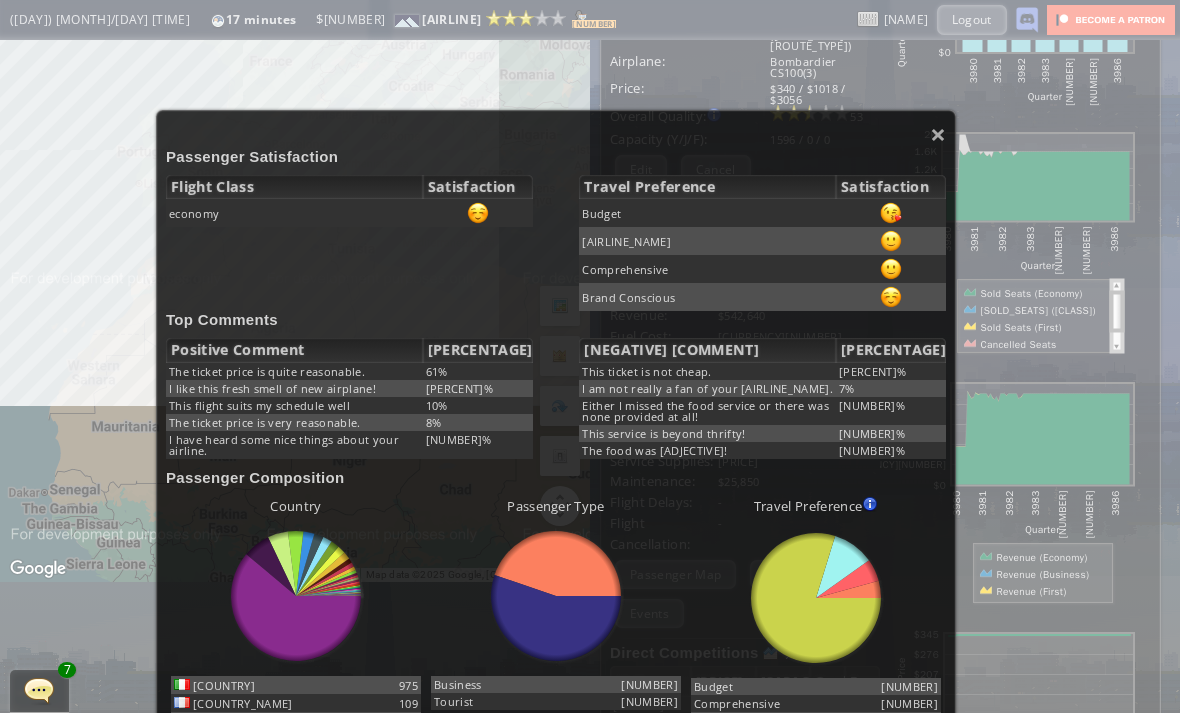 click on "×" at bounding box center [938, 134] 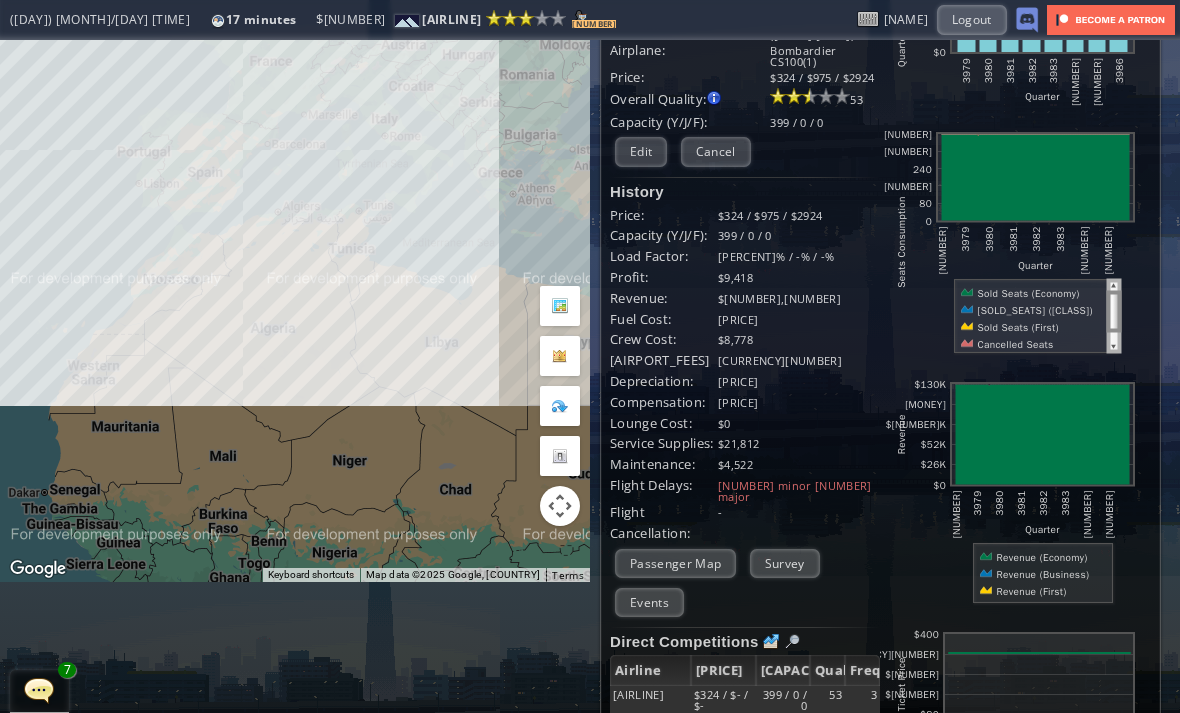 click on "Survey" at bounding box center (785, 563) 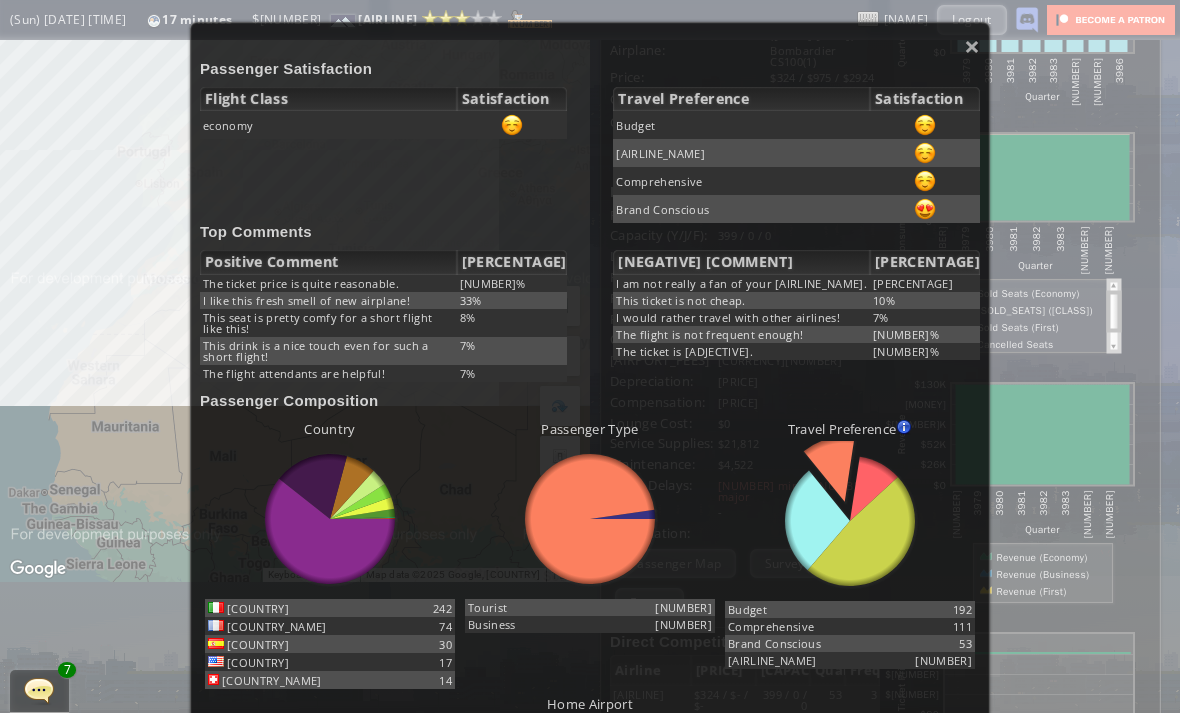 scroll, scrollTop: 155, scrollLeft: 0, axis: vertical 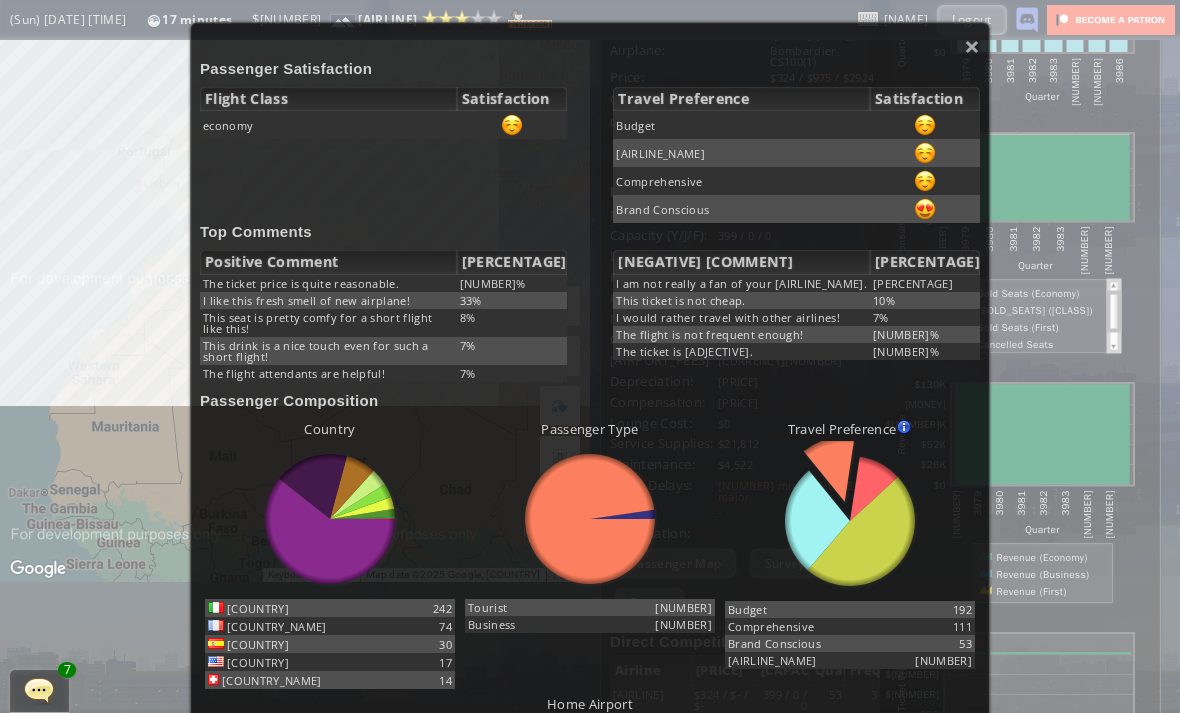 click on "Passenger Satisfaction" at bounding box center [590, 68] 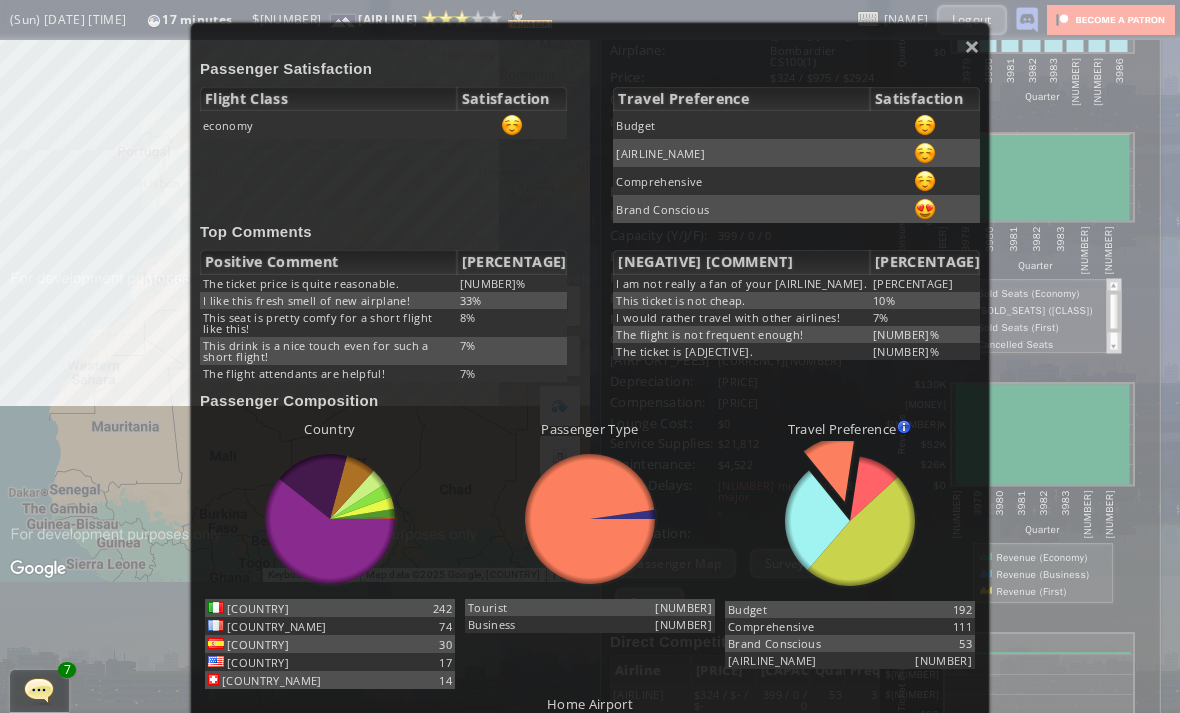 click on "×" at bounding box center (972, 46) 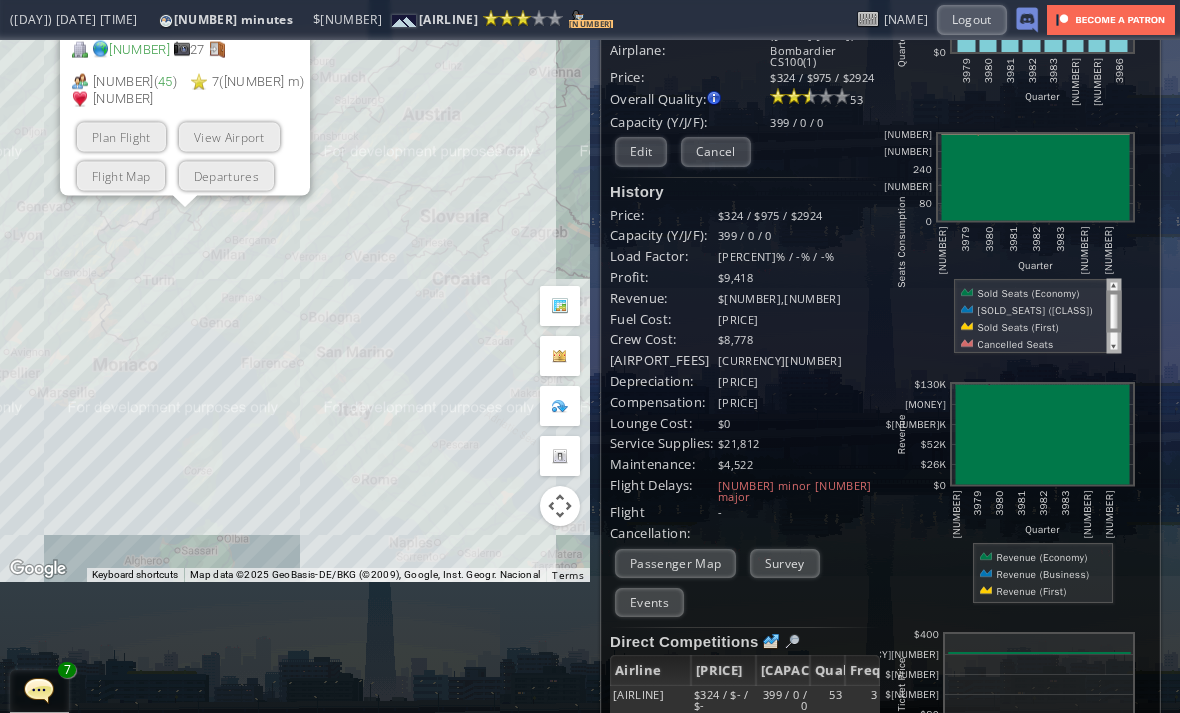 click on "View Airport" at bounding box center [229, 136] 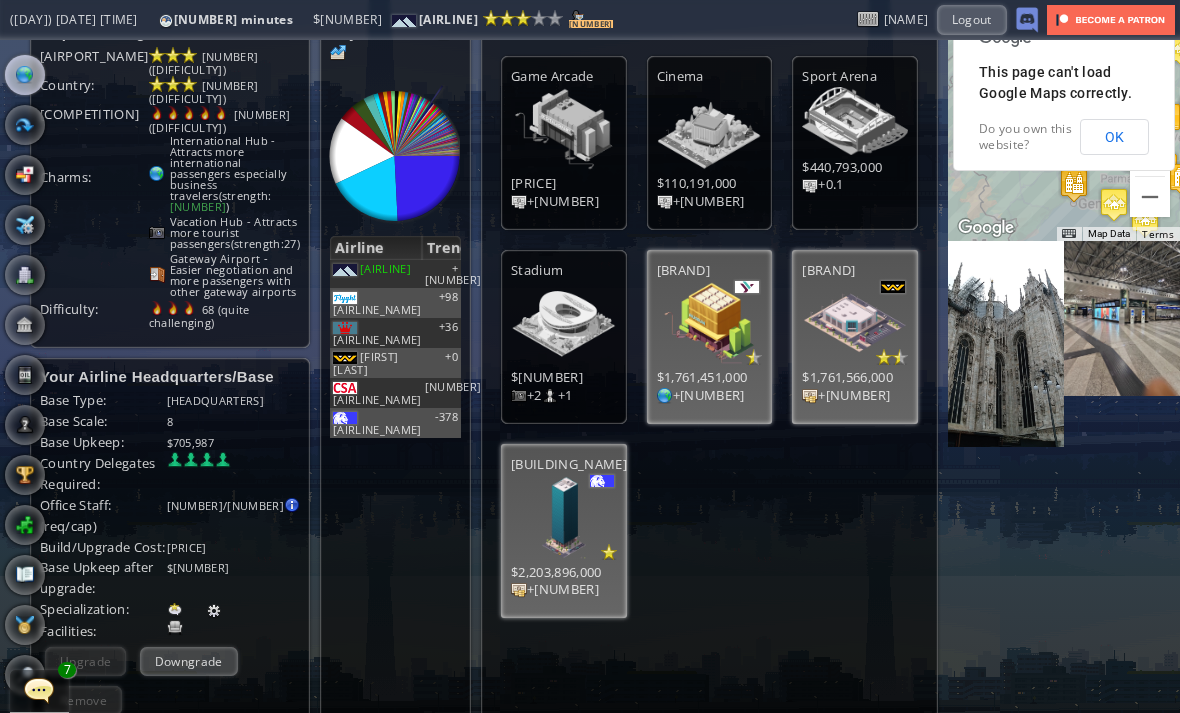 scroll, scrollTop: 32, scrollLeft: 0, axis: vertical 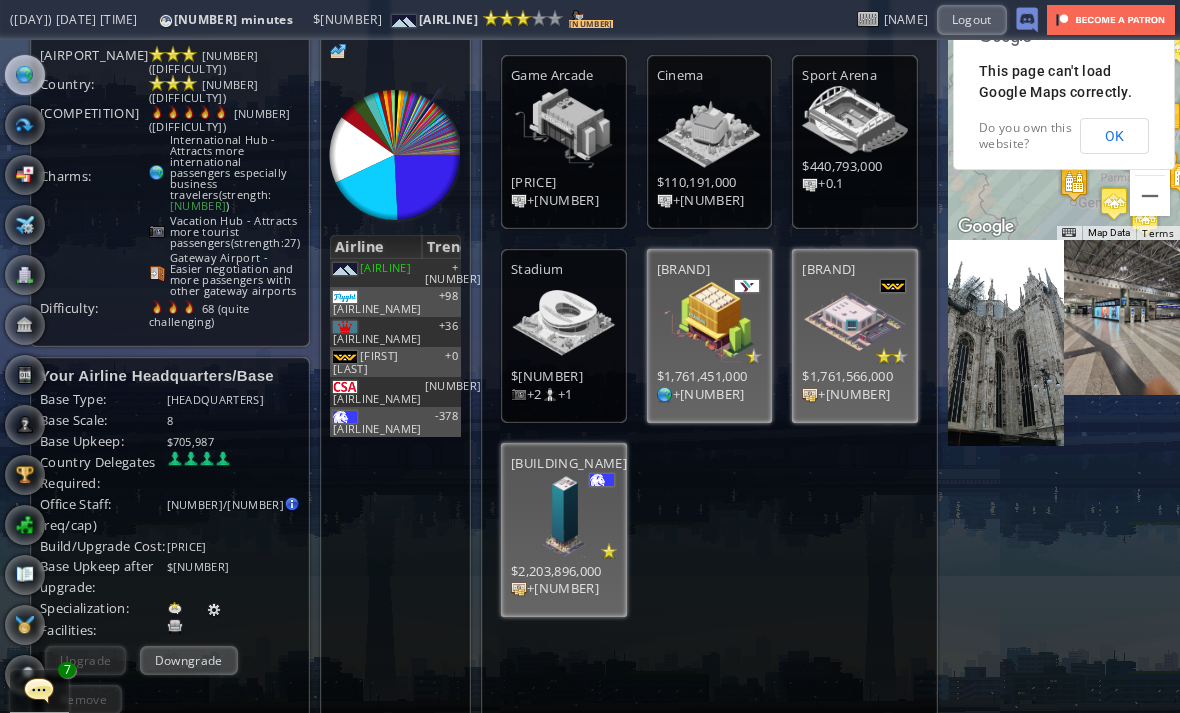 click at bounding box center [338, 52] 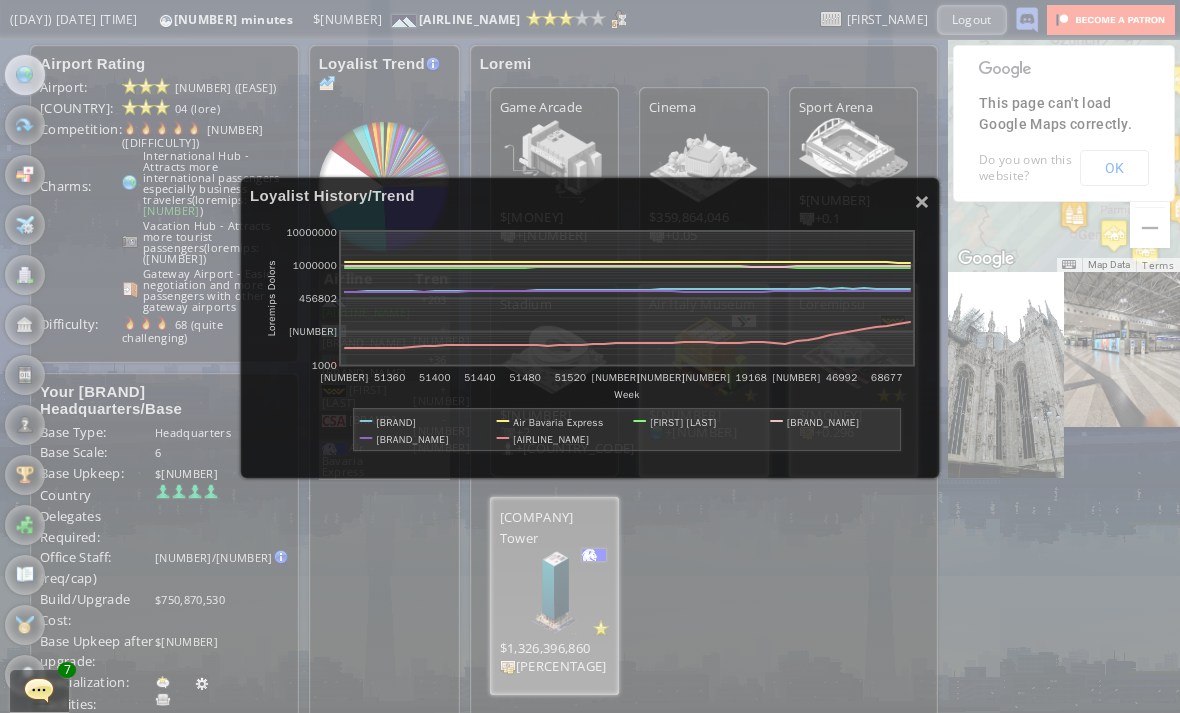 scroll, scrollTop: 0, scrollLeft: 0, axis: both 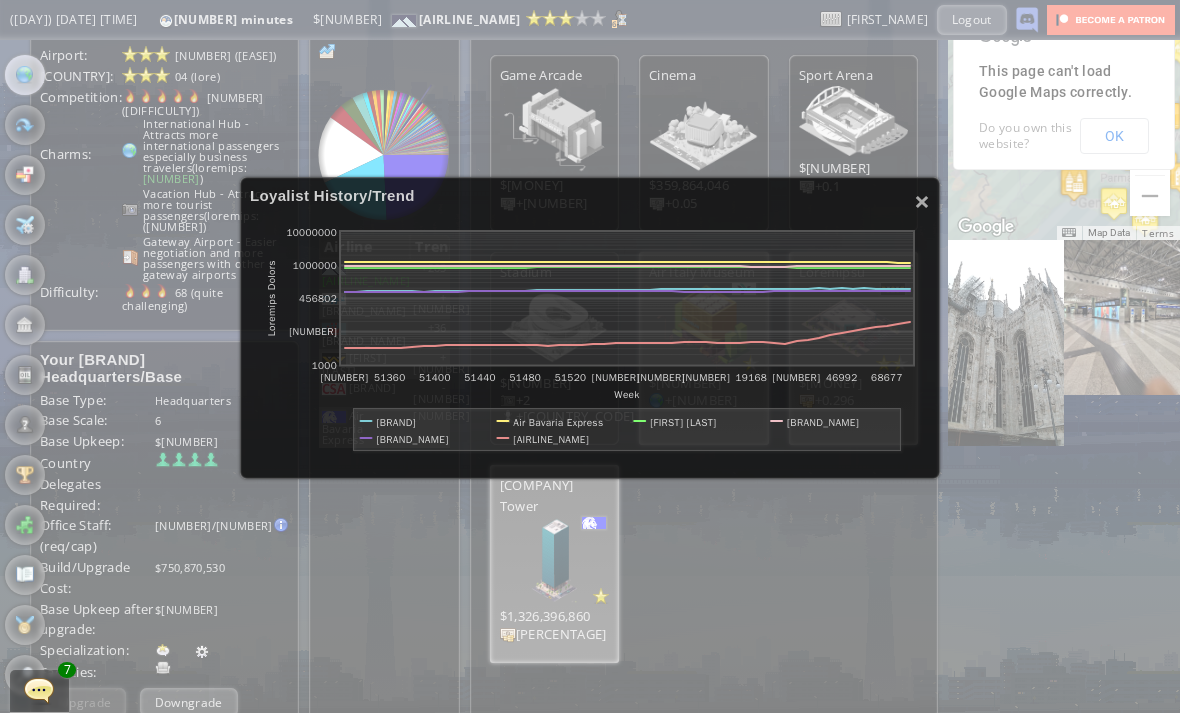 click on "×" at bounding box center (922, 201) 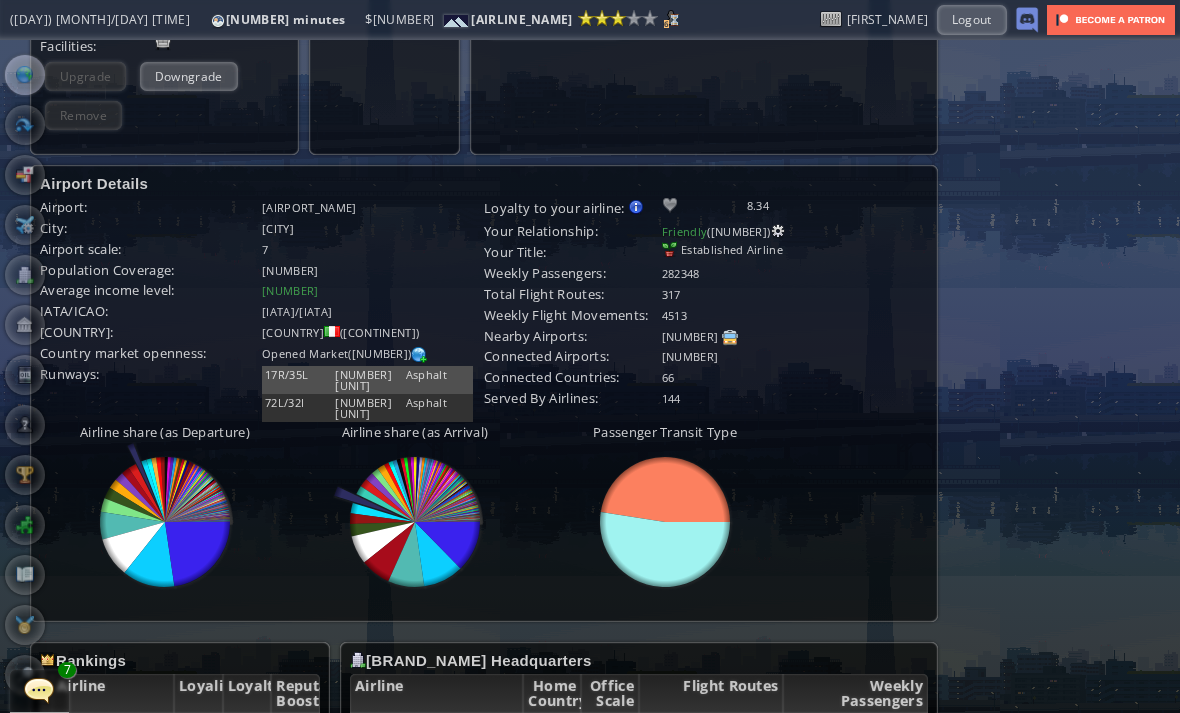 scroll, scrollTop: 659, scrollLeft: 0, axis: vertical 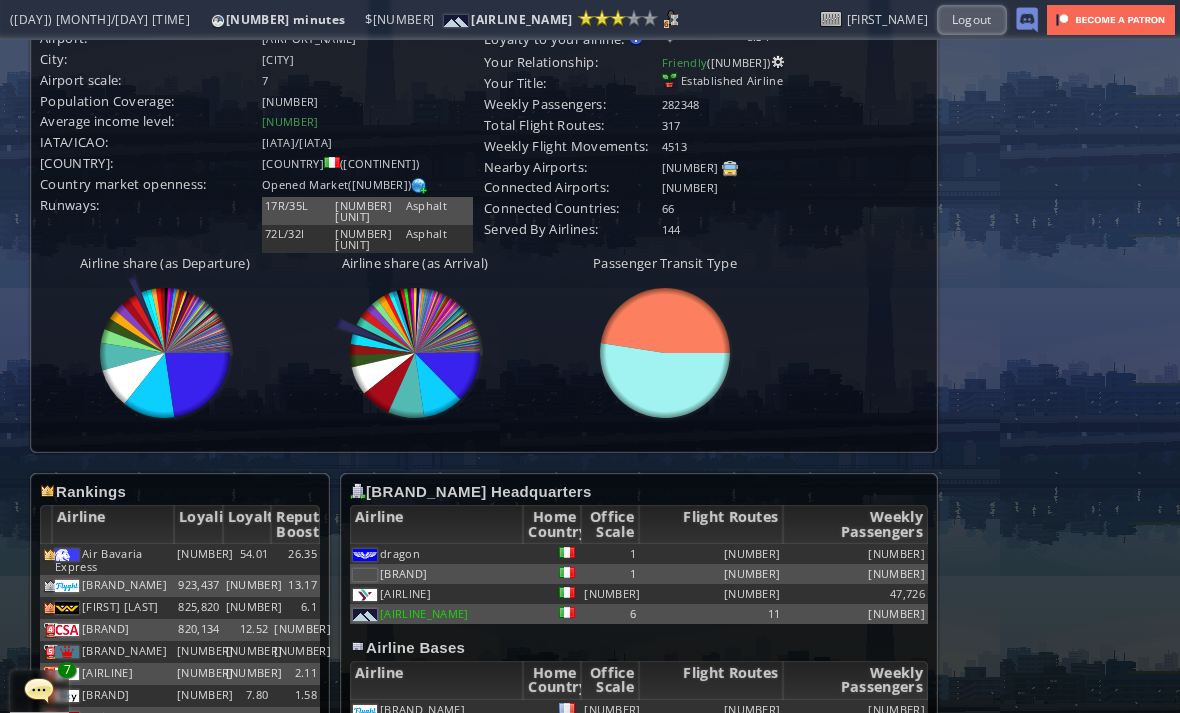 click on "Airline share (as Departure)
[CHART]
Airline share (as Arrival)
[CHART]
Passenger Transit Type
[CHART]" at bounding box center (484, 343) 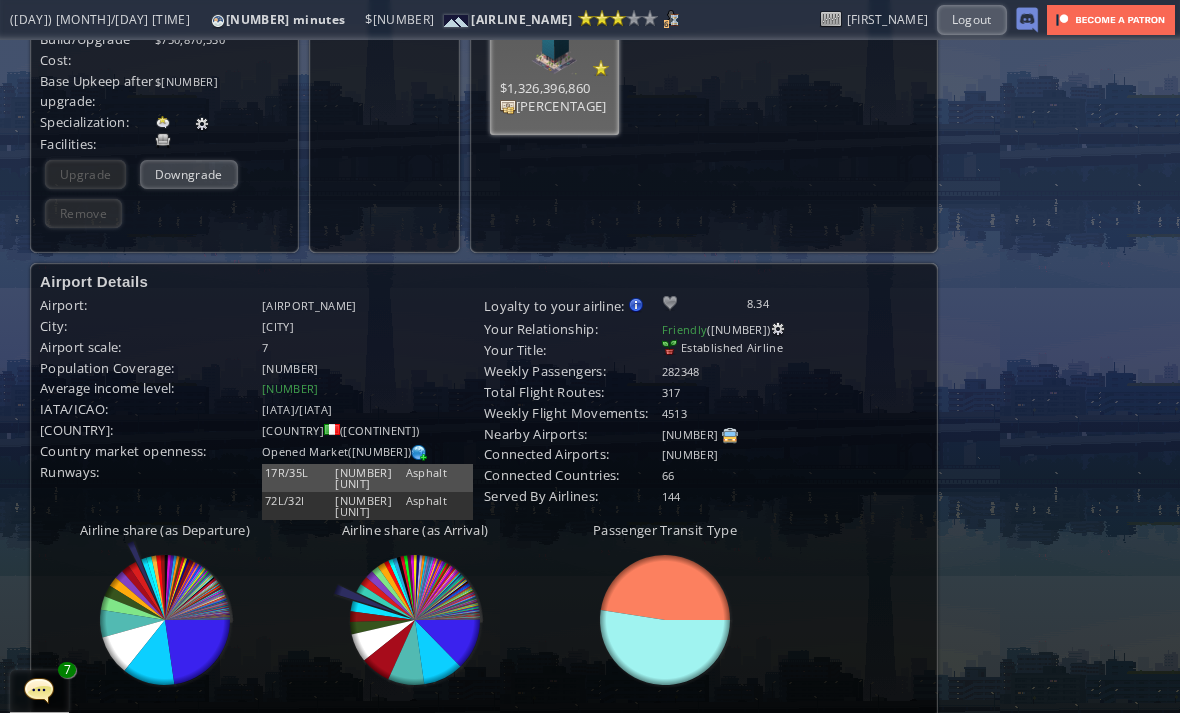 scroll, scrollTop: 559, scrollLeft: 0, axis: vertical 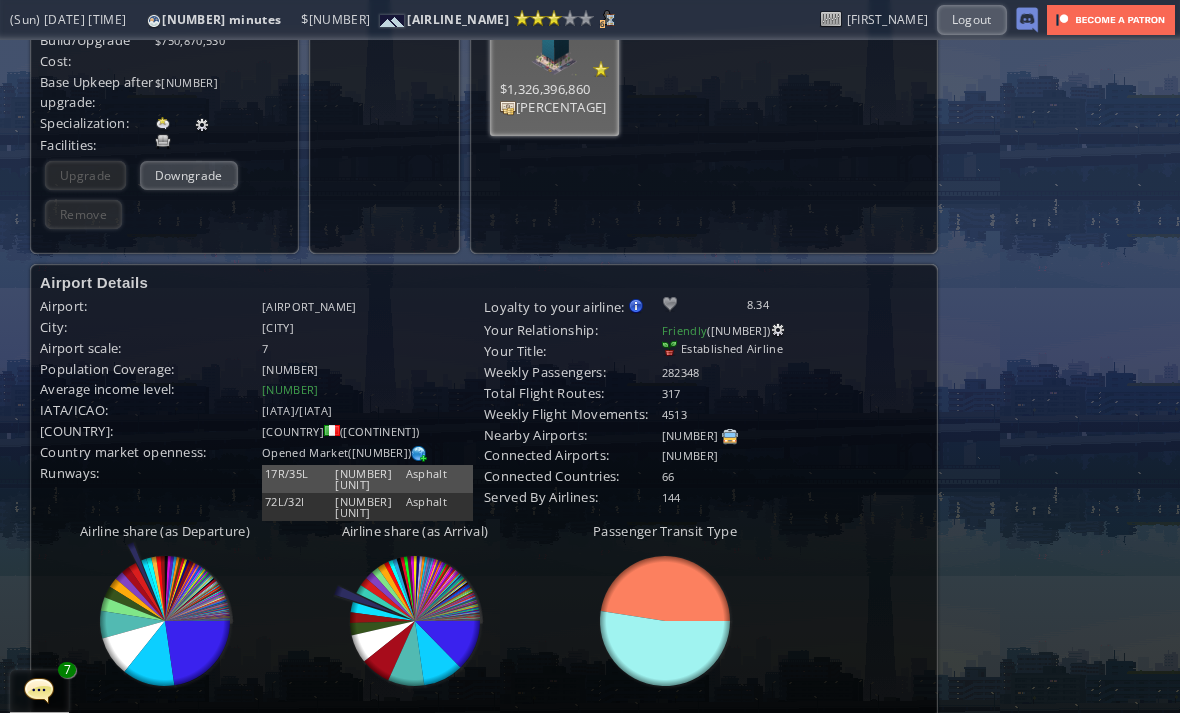click on "Your Airline Headquarters/Base
Base Type:
Headquarters
Base Scale:
8
Base Upkeep:
$705,987
Country Delegates Required:
Office Staff: (req/cap)
232/700
Office Scale Details
Scale
Staff Cap (HQ/base)
Freq Cap 1
Freq Cap 2
Freq Cap 3
1 140/60 6 7 7 2 220/120 9 9 9 3 300/180 11 11 10 4 380/240 14 13 12 5 460/300 16 15 13 6 540/360 19 17 15 7 620/420 21 19 16 8 700/480 25 22 19 9 780/540 28 25 21 10 860/600 32 28 24 11 940/660 35 31 26 12 1020/720 39 34 29 13 1100/780 44 39 33 14 1180/840 50 44 38" at bounding box center (164, 34) 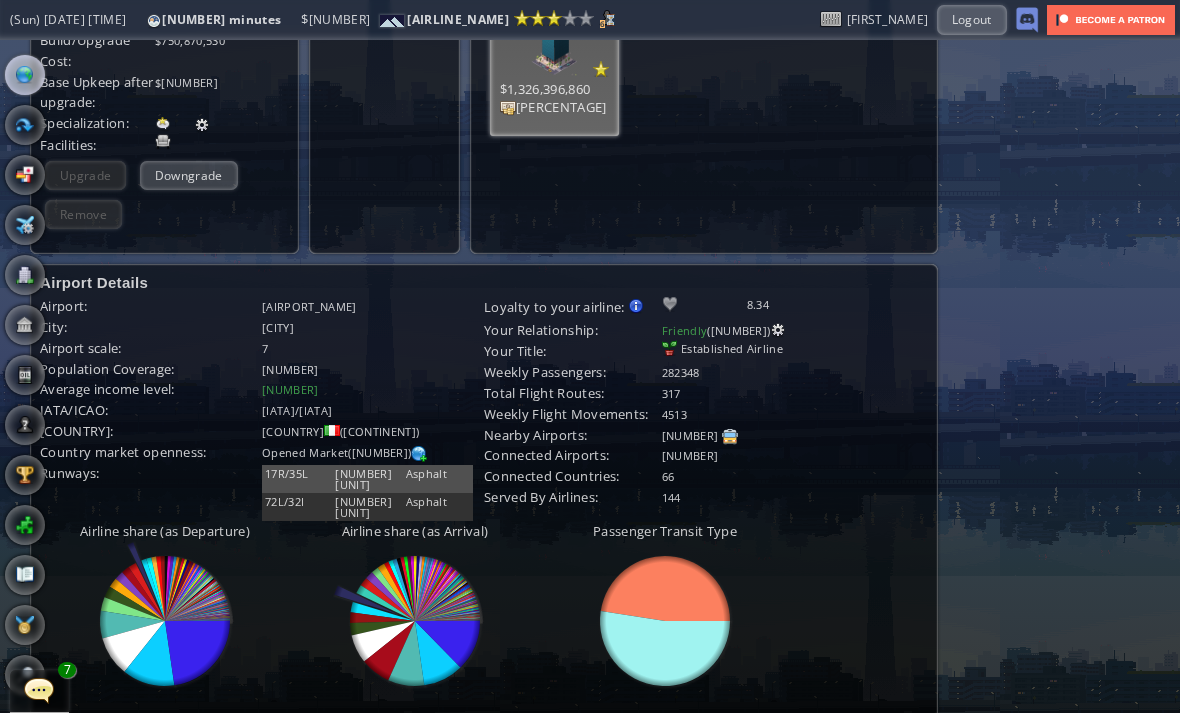 click at bounding box center (25, 75) 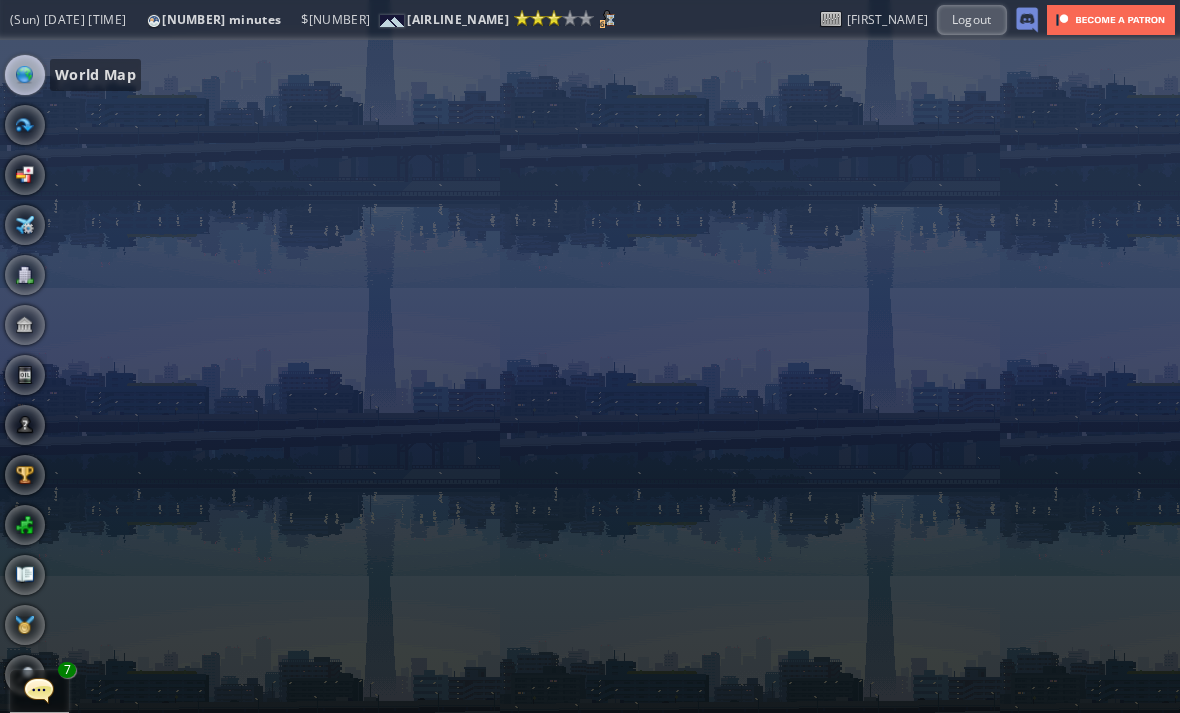 scroll, scrollTop: 250, scrollLeft: 0, axis: vertical 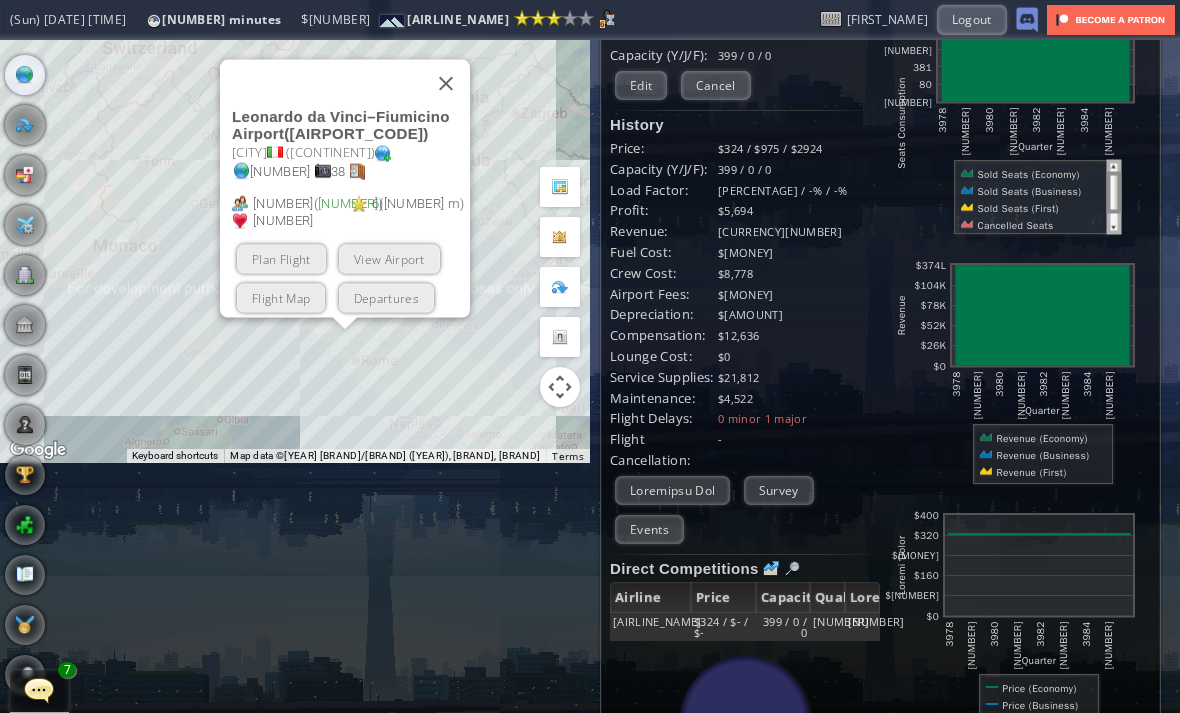 click on "View Airport" at bounding box center (389, 258) 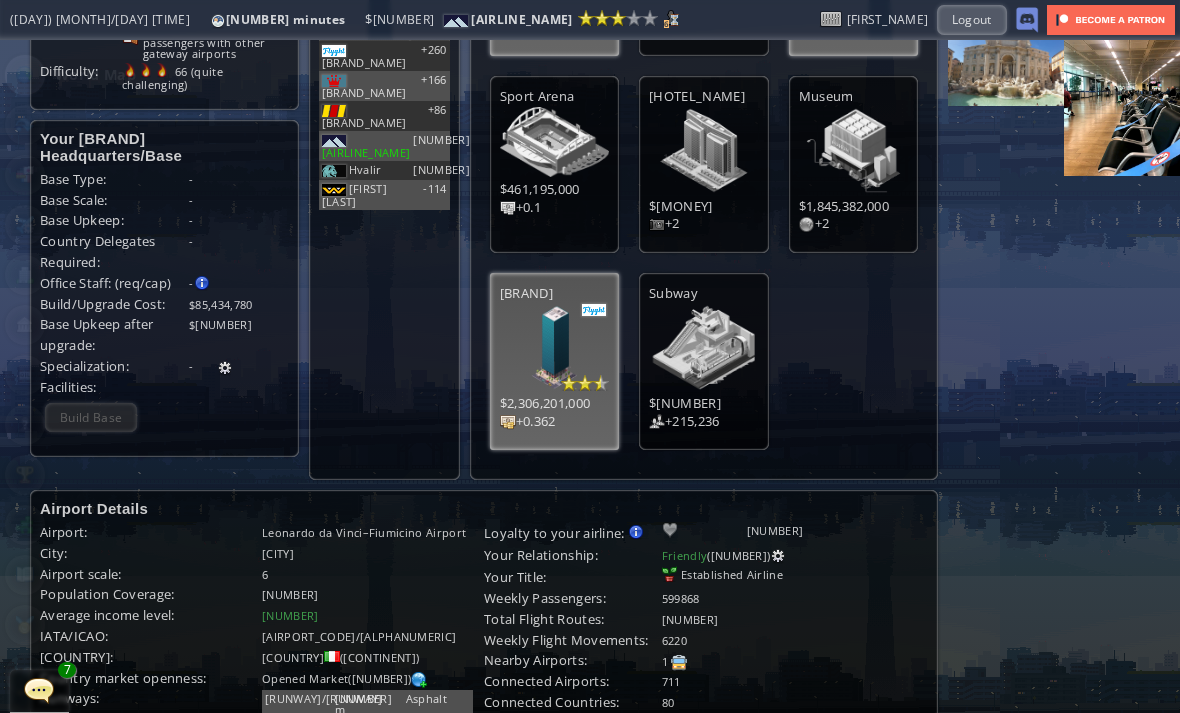click at bounding box center (25, 75) 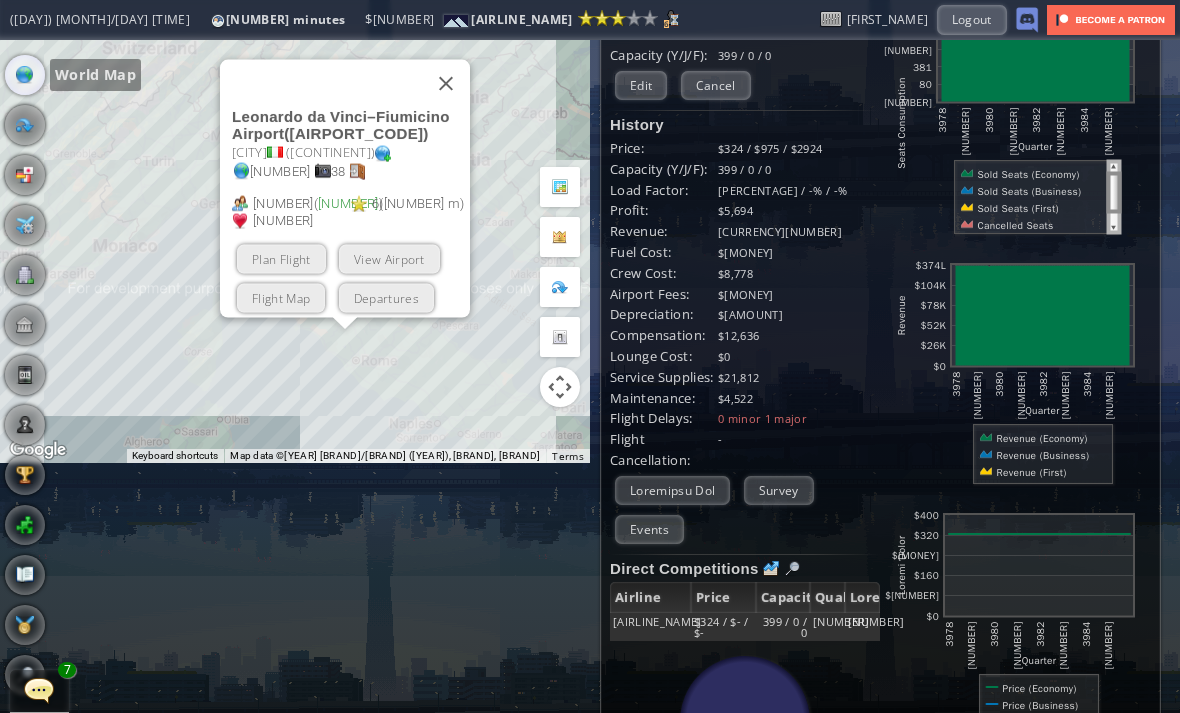 click at bounding box center [446, 83] 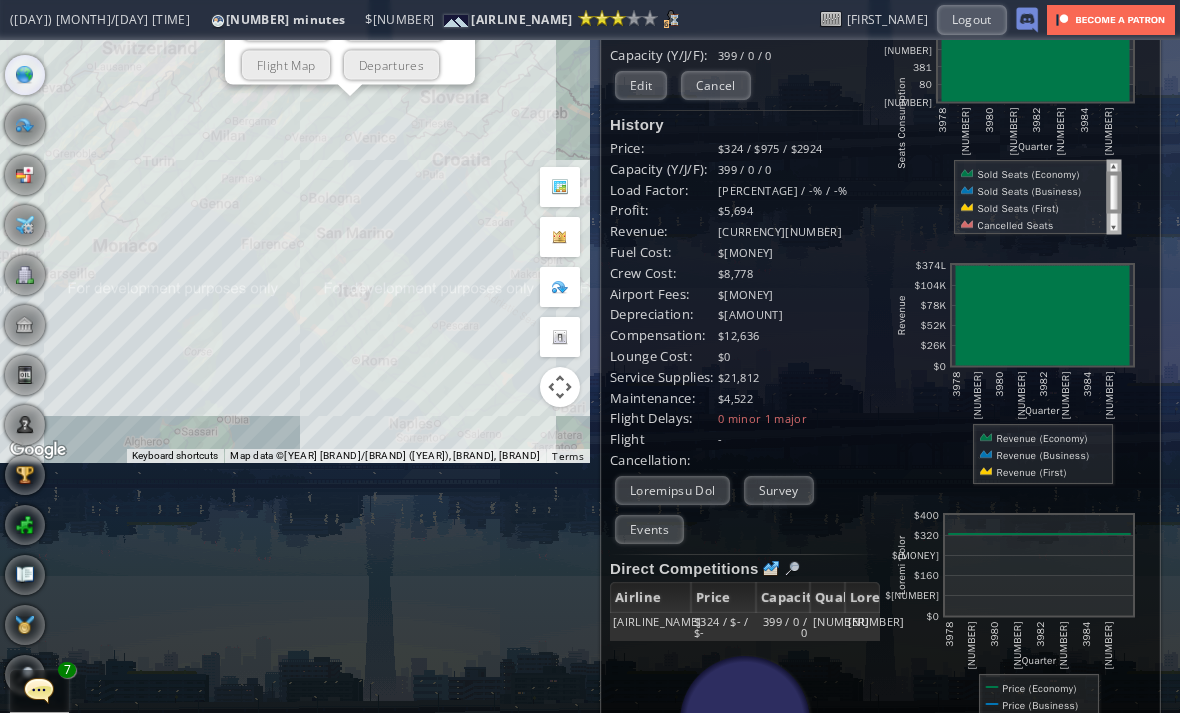 click on "View Airport" at bounding box center (394, 25) 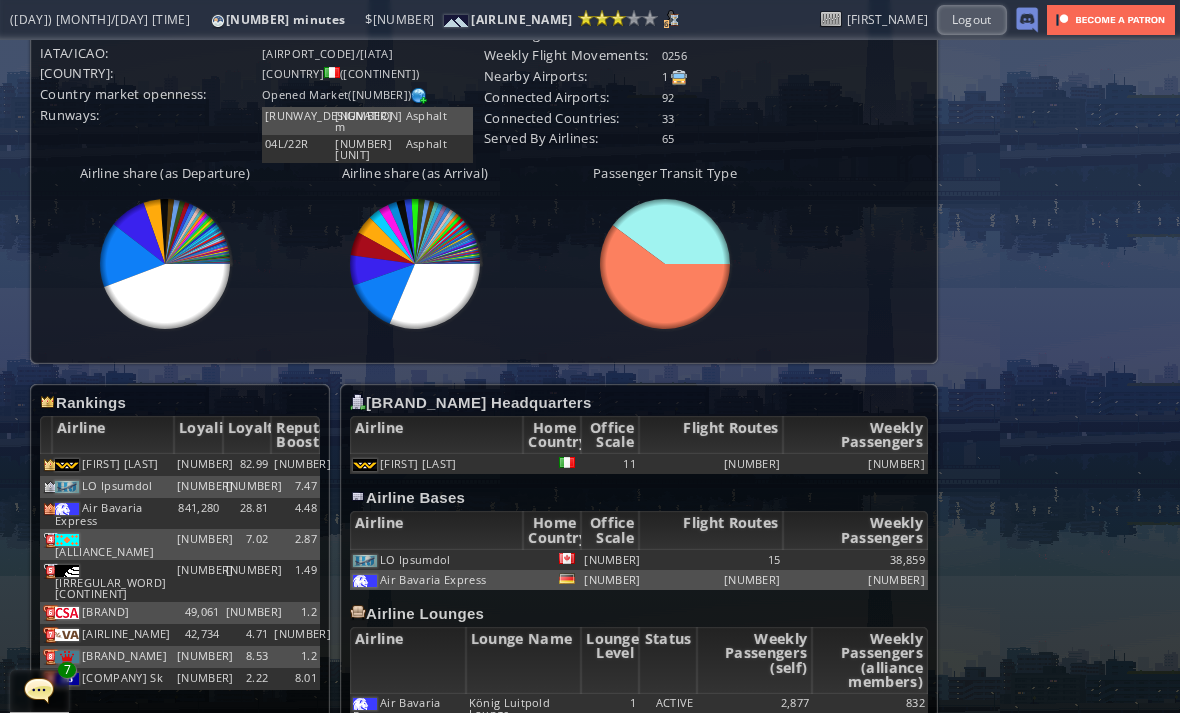 scroll, scrollTop: 809, scrollLeft: 0, axis: vertical 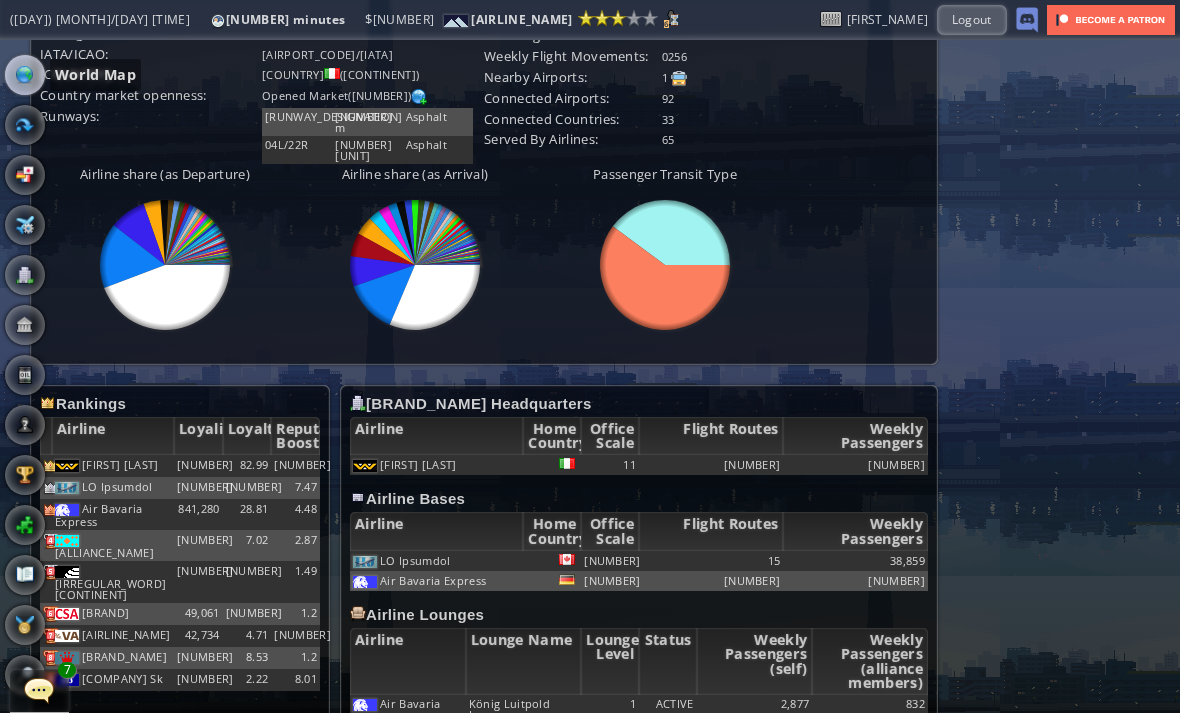 click at bounding box center (25, 75) 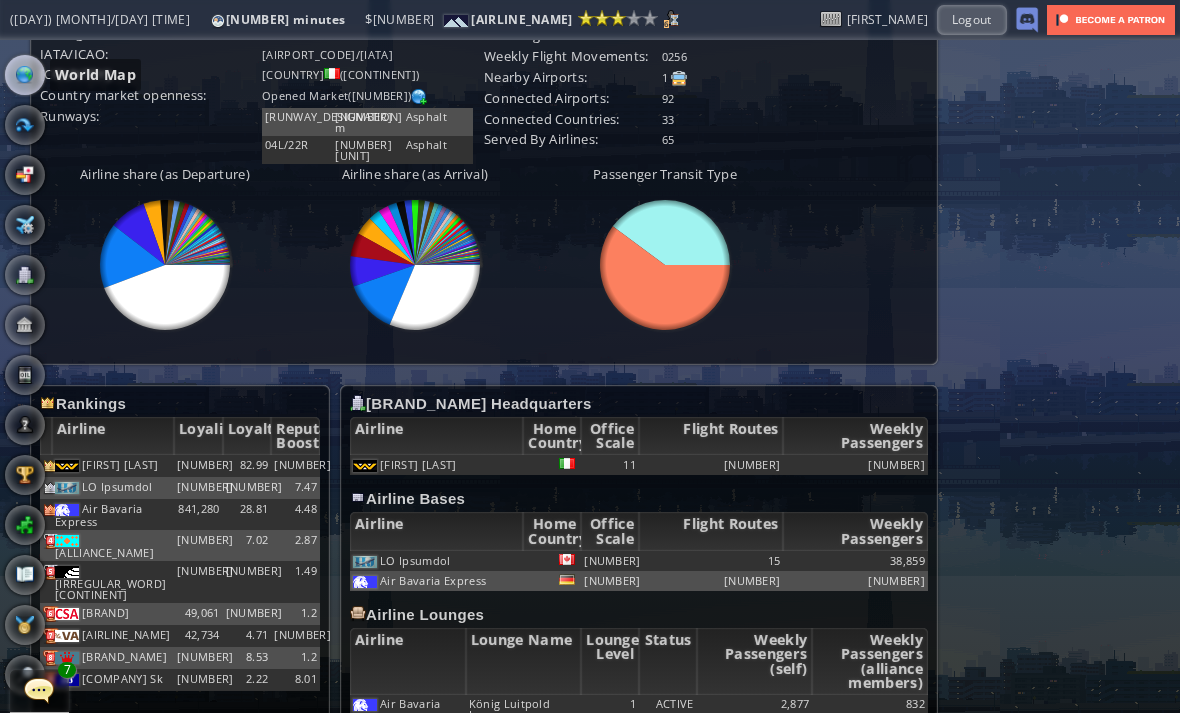 scroll, scrollTop: 250, scrollLeft: 0, axis: vertical 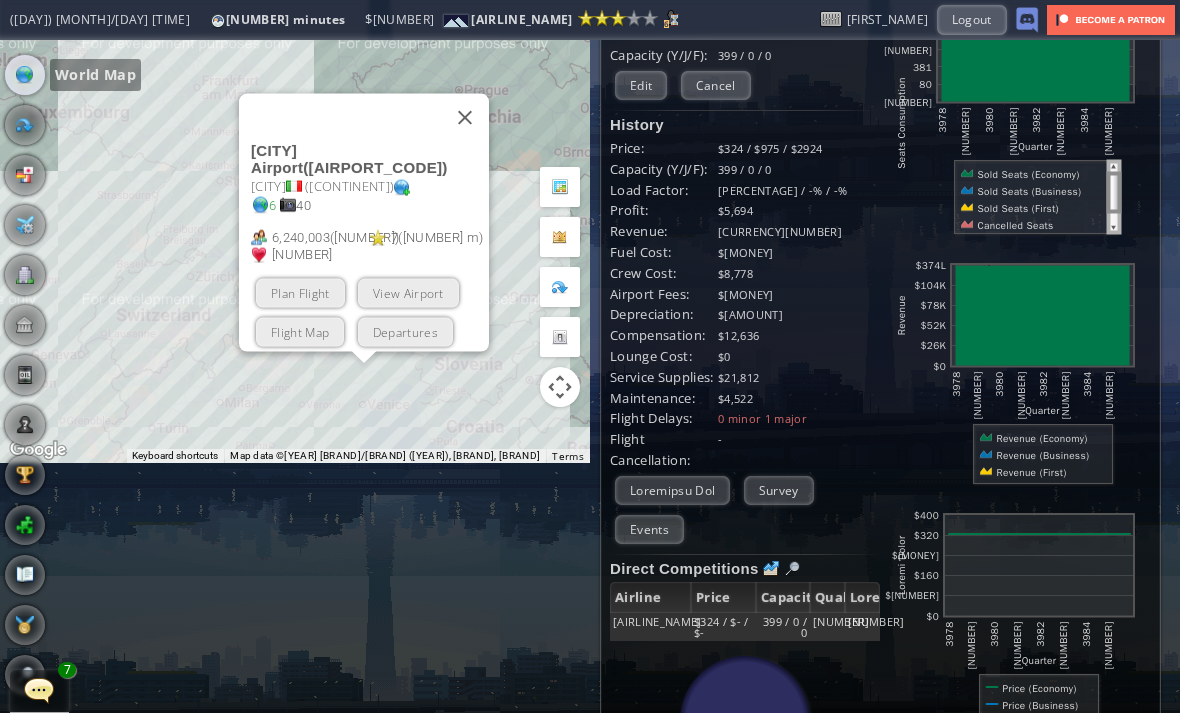 click at bounding box center (465, 117) 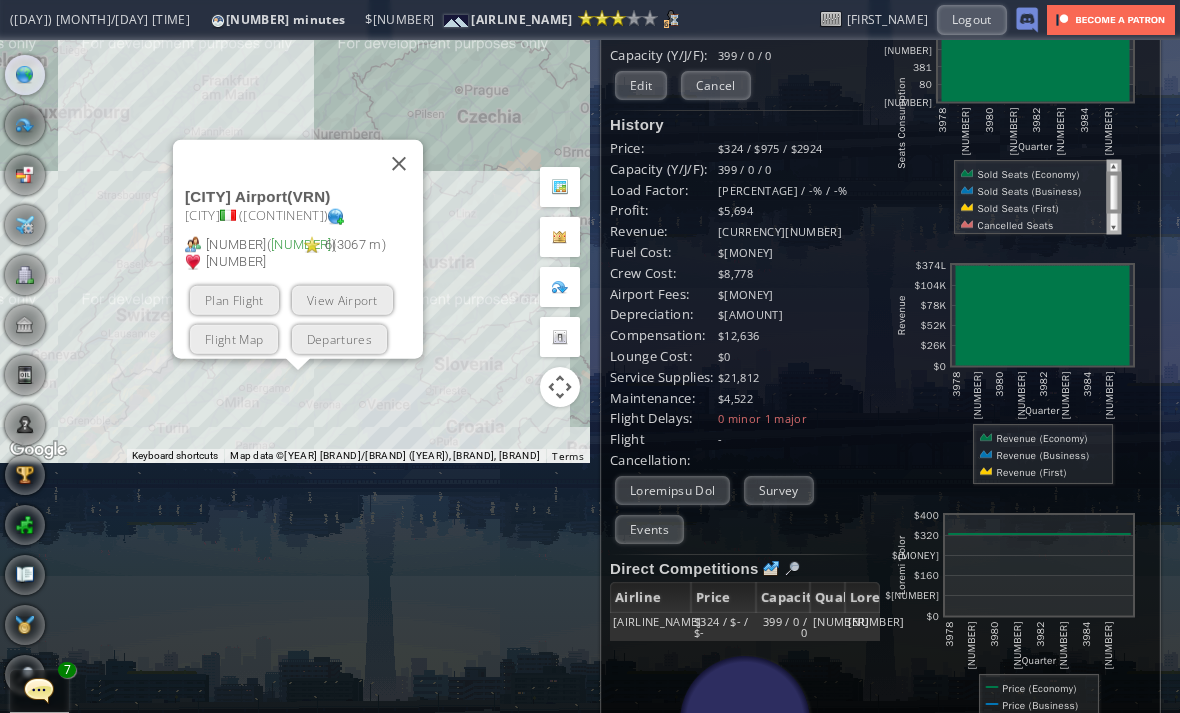 click on "View Airport" at bounding box center [342, 299] 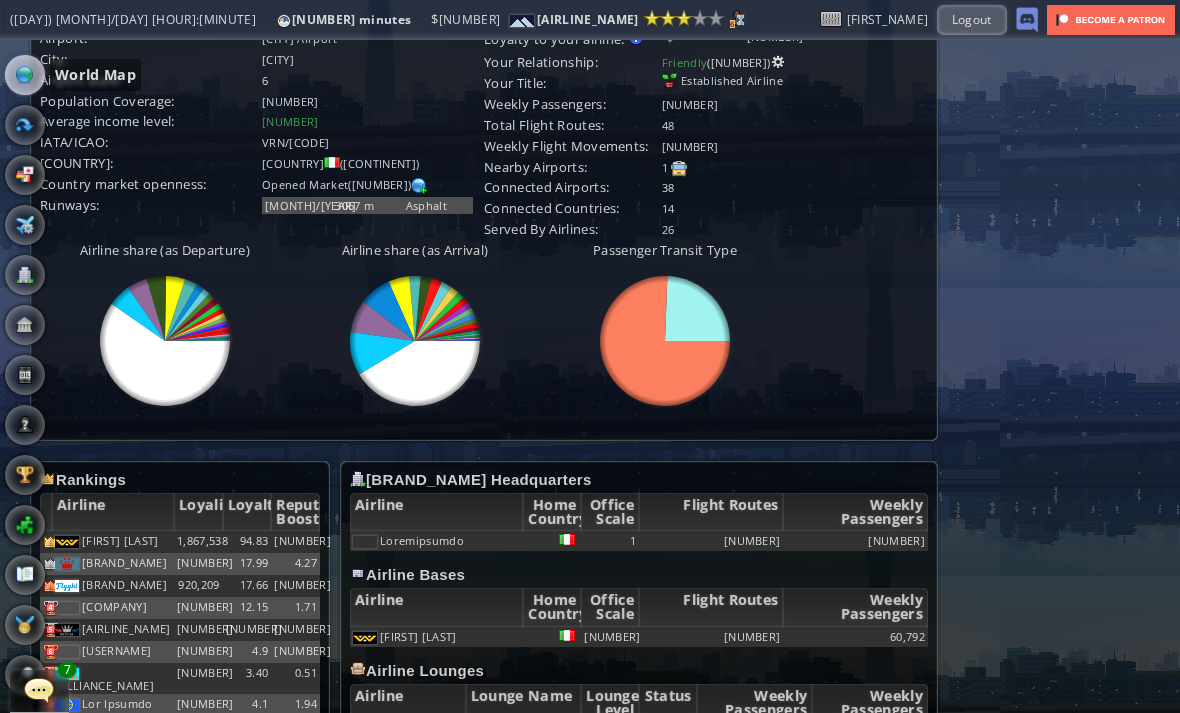 click at bounding box center (25, 75) 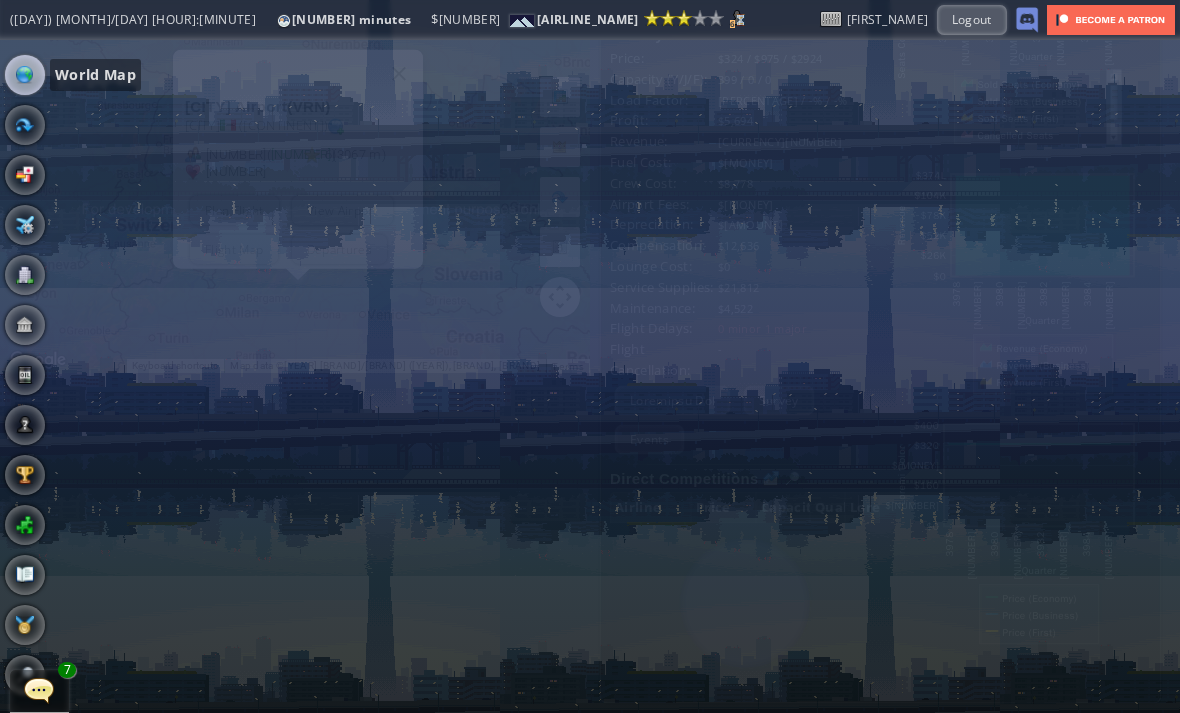 scroll, scrollTop: 250, scrollLeft: 0, axis: vertical 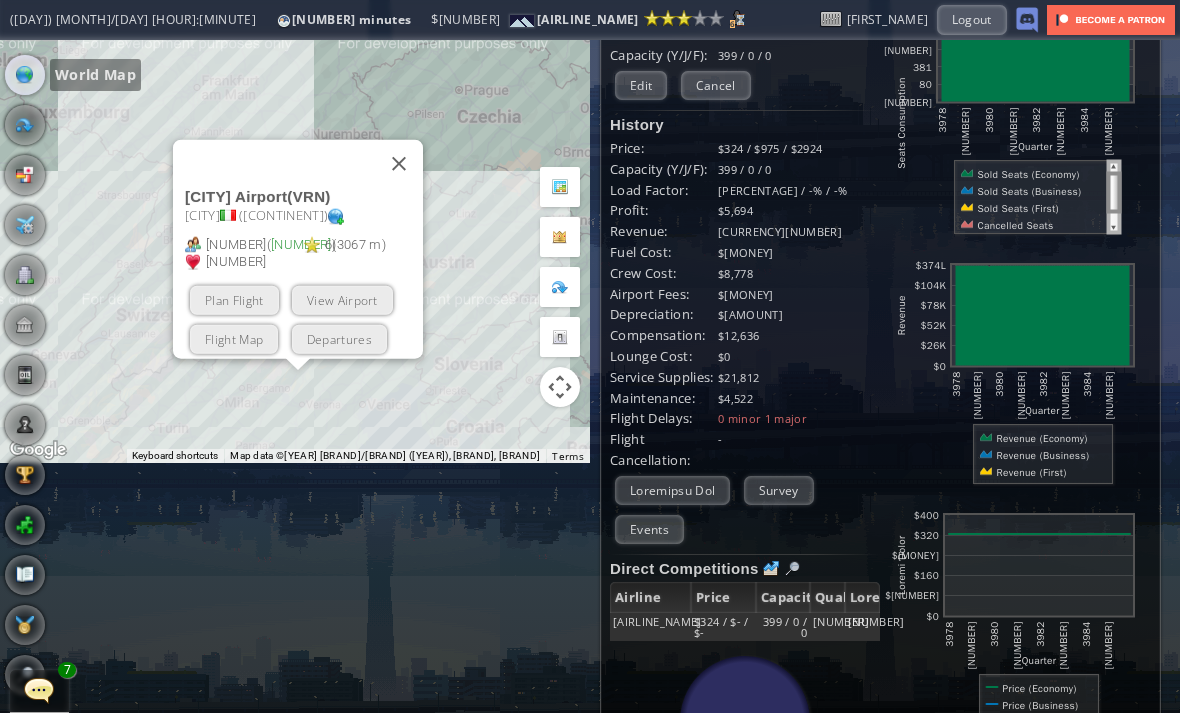 click at bounding box center (399, 163) 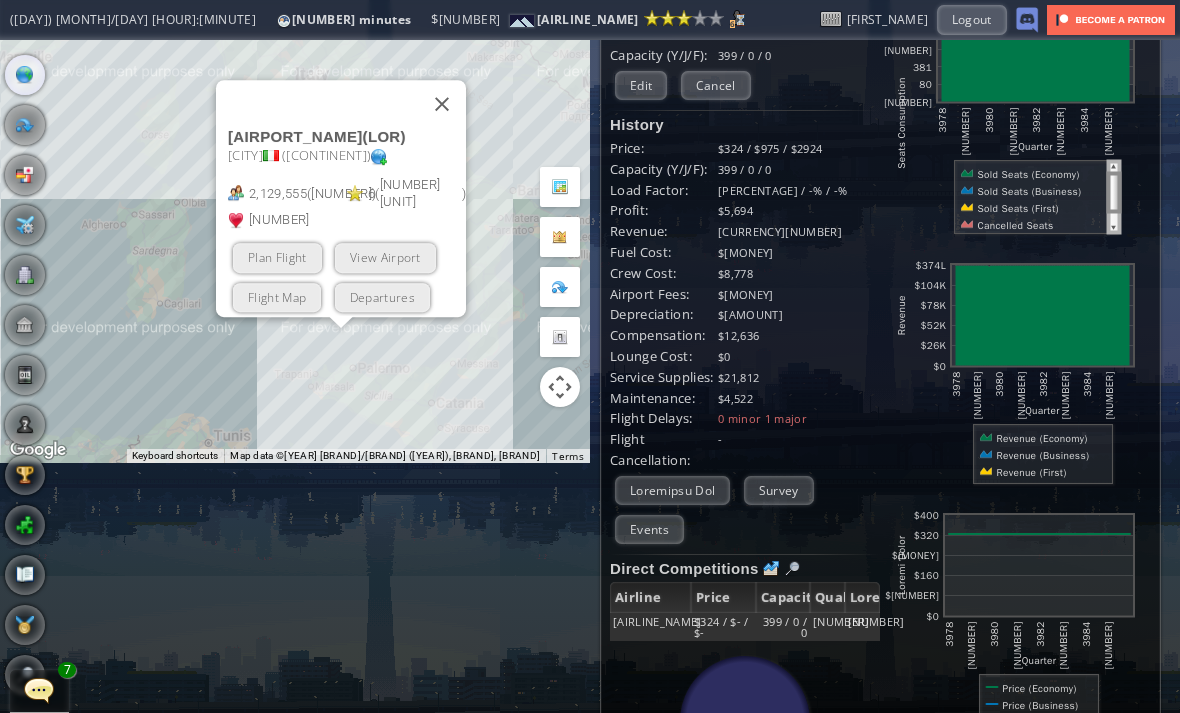 click on "View Airport" at bounding box center (385, 257) 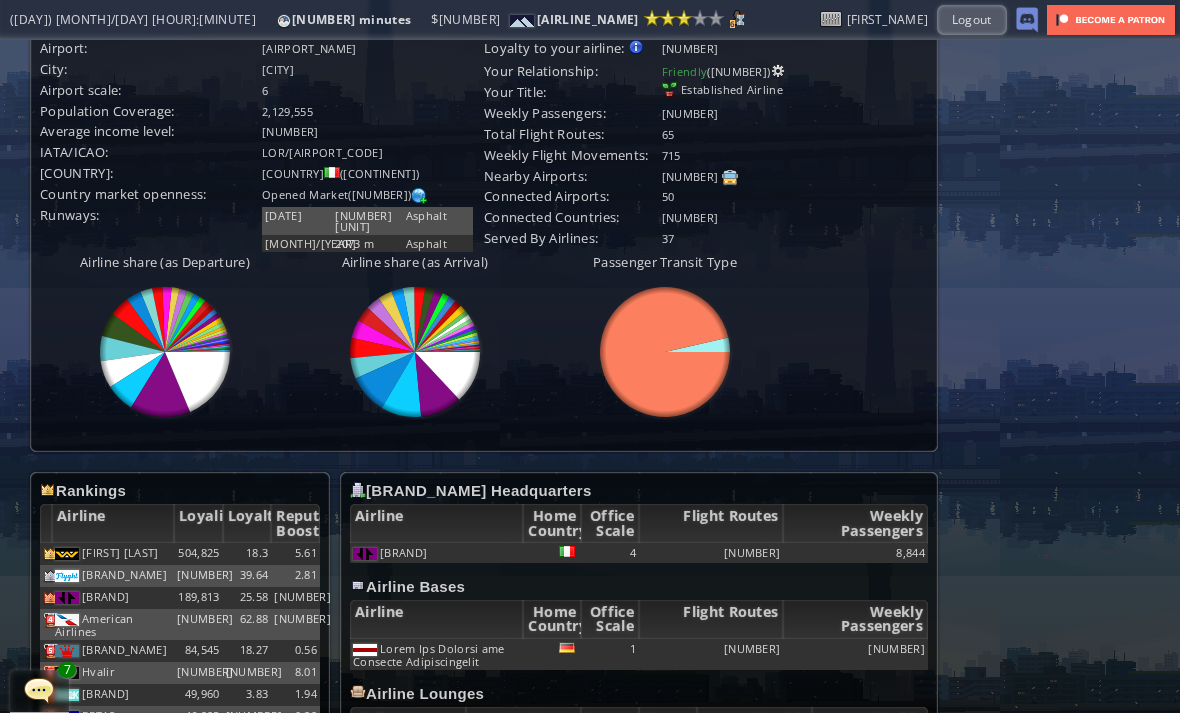 scroll, scrollTop: 559, scrollLeft: 0, axis: vertical 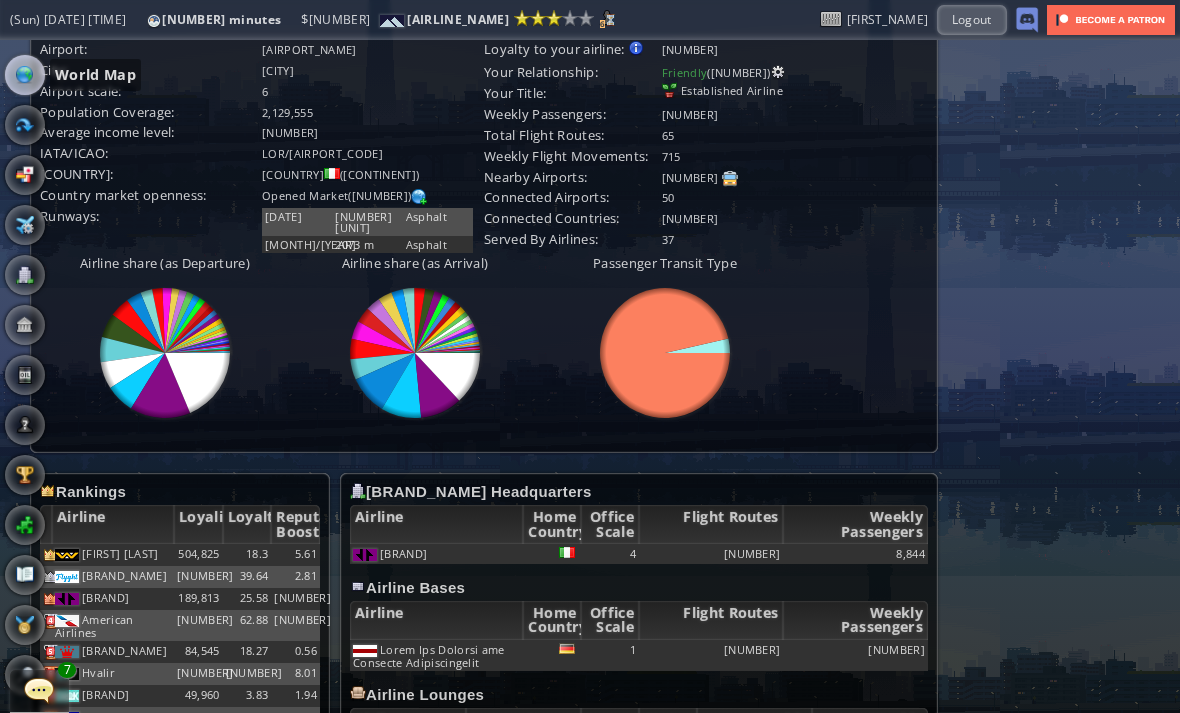 click at bounding box center (25, 75) 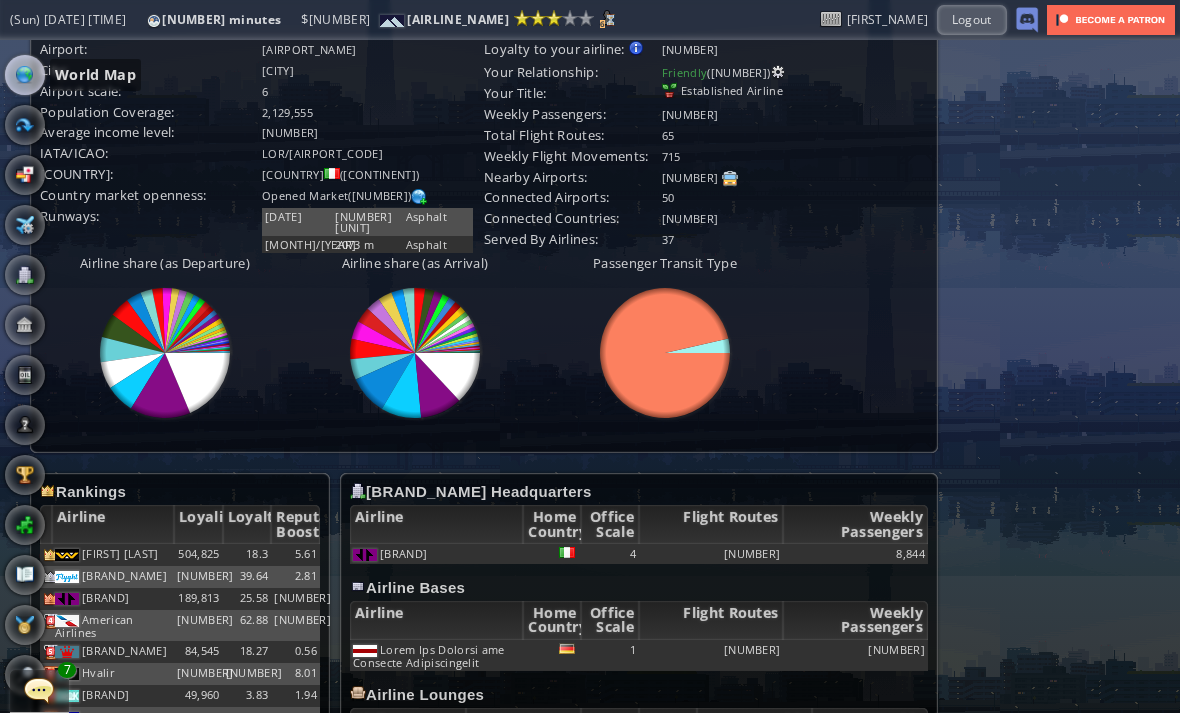 scroll, scrollTop: 250, scrollLeft: 0, axis: vertical 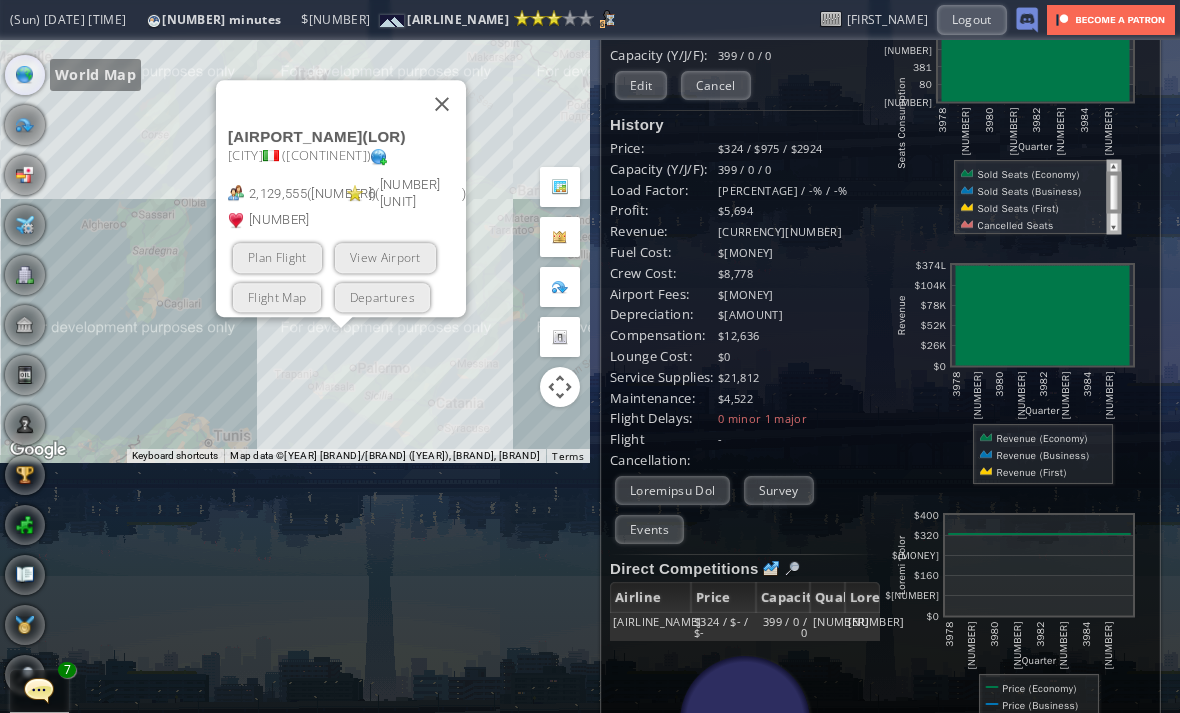 click at bounding box center (442, 104) 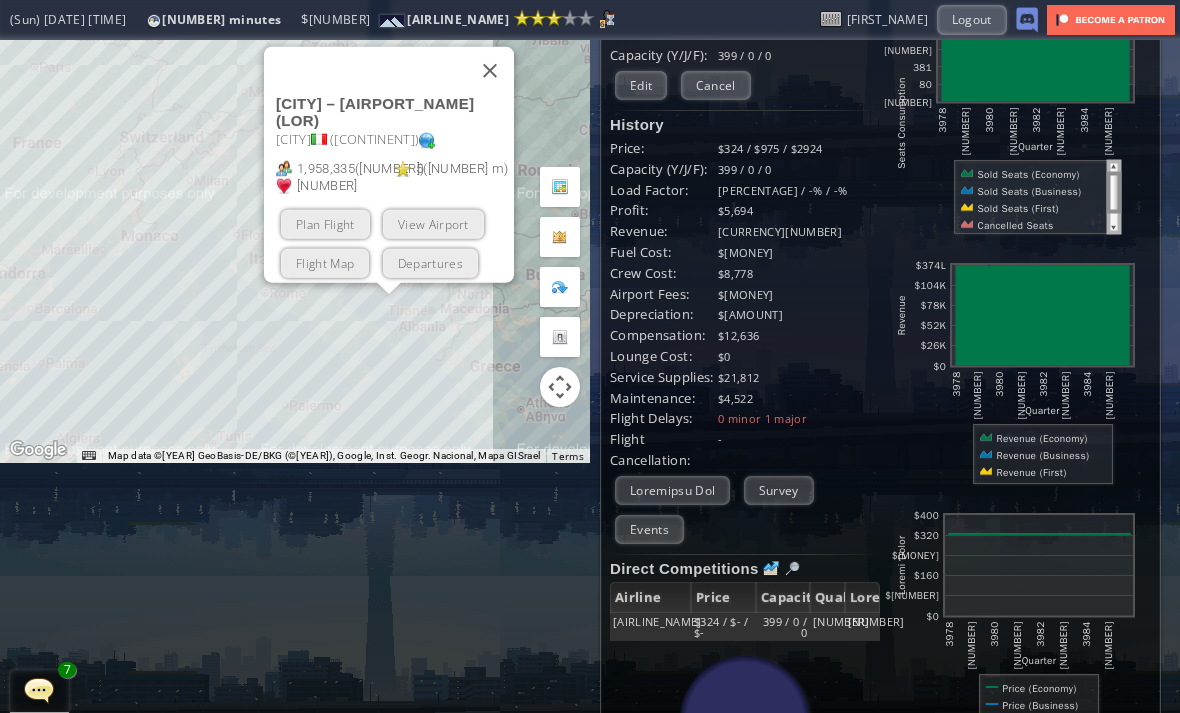 click on "View Airport" at bounding box center (433, 223) 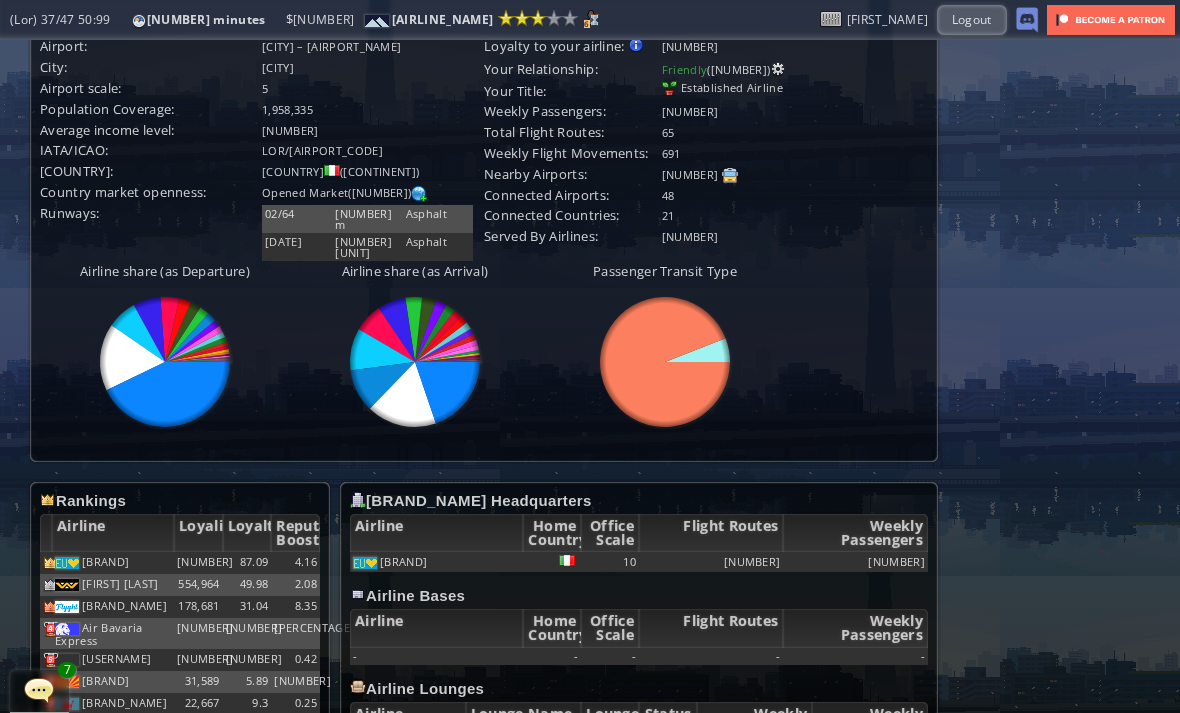 scroll, scrollTop: 568, scrollLeft: 0, axis: vertical 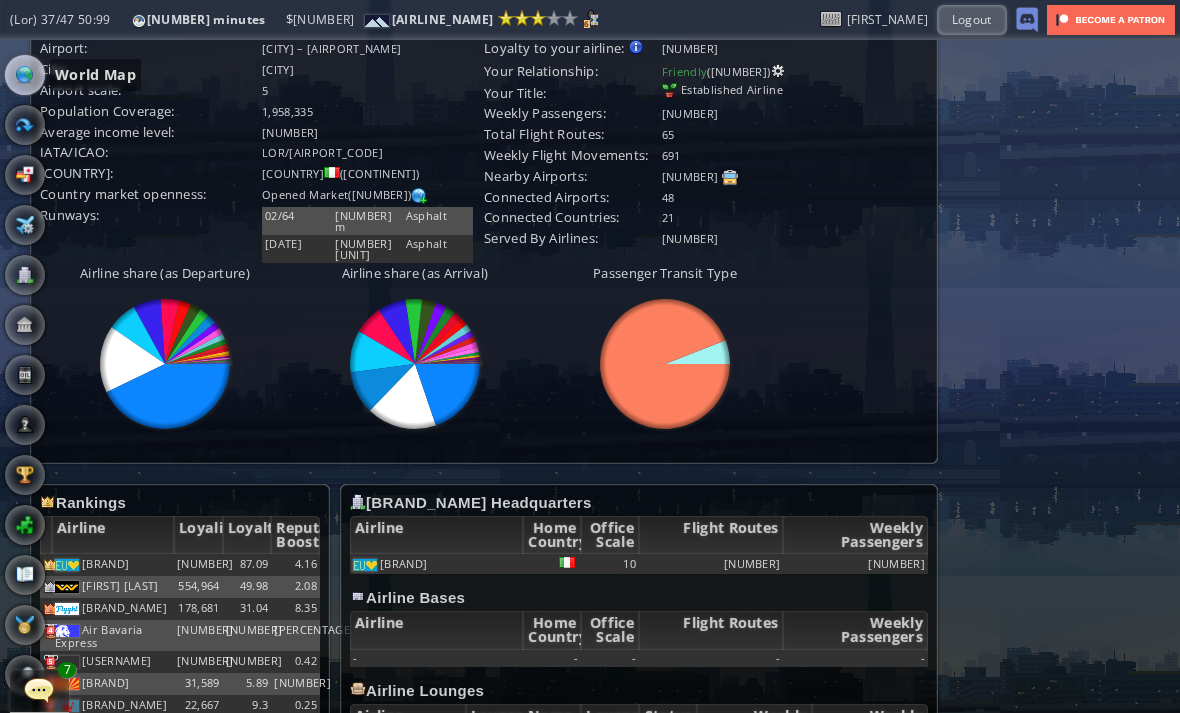 click at bounding box center [25, 75] 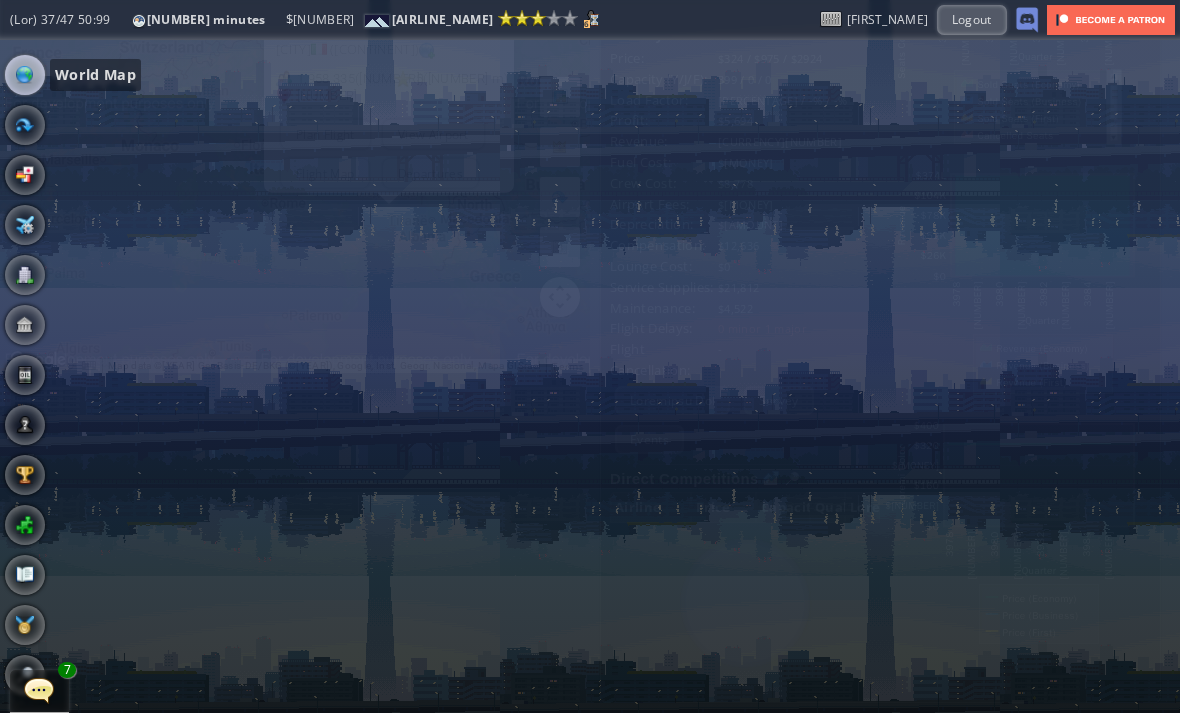 scroll, scrollTop: 250, scrollLeft: 0, axis: vertical 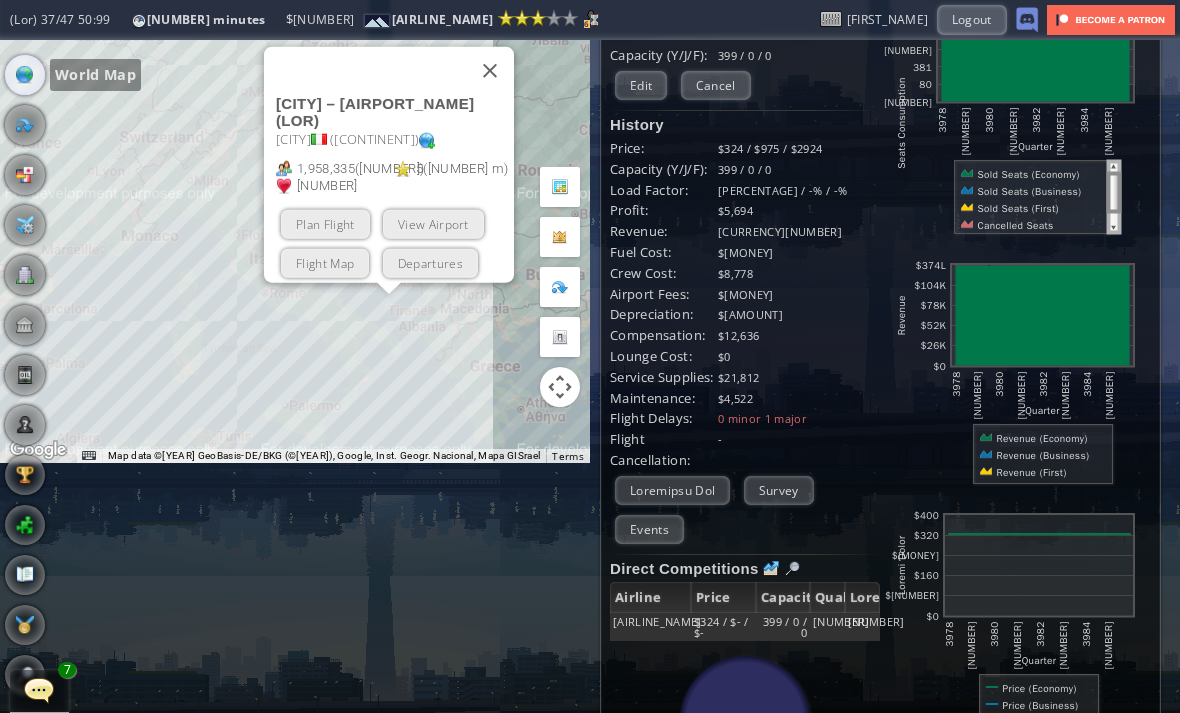 click at bounding box center [490, 70] 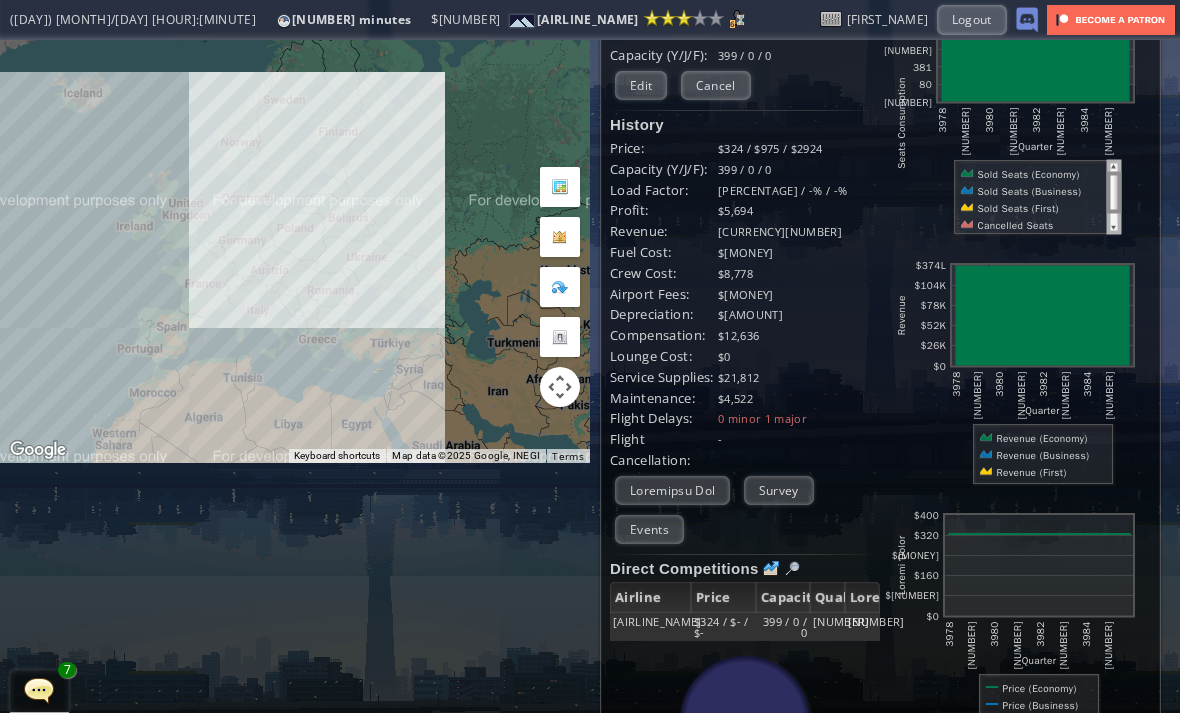 click on "Loremipsum: 818.28 (Dolors Ametconsectet Adipisc) Elit Seddo: 349" at bounding box center (829, 26) 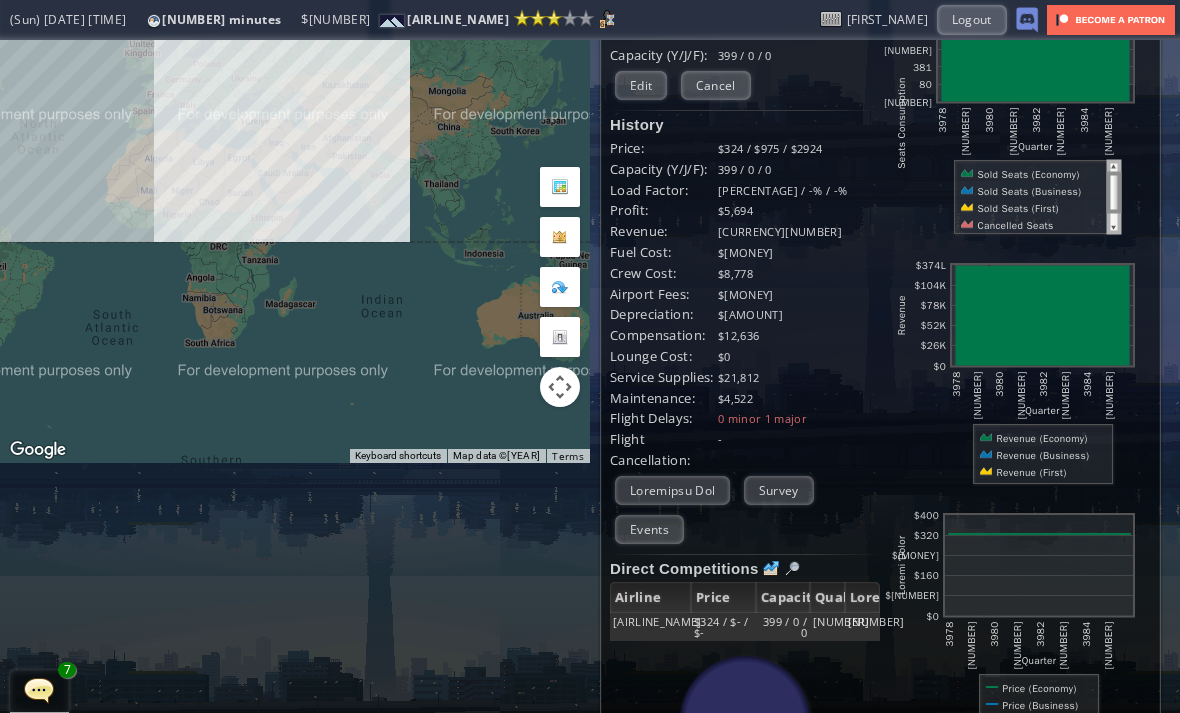 click at bounding box center [560, 187] 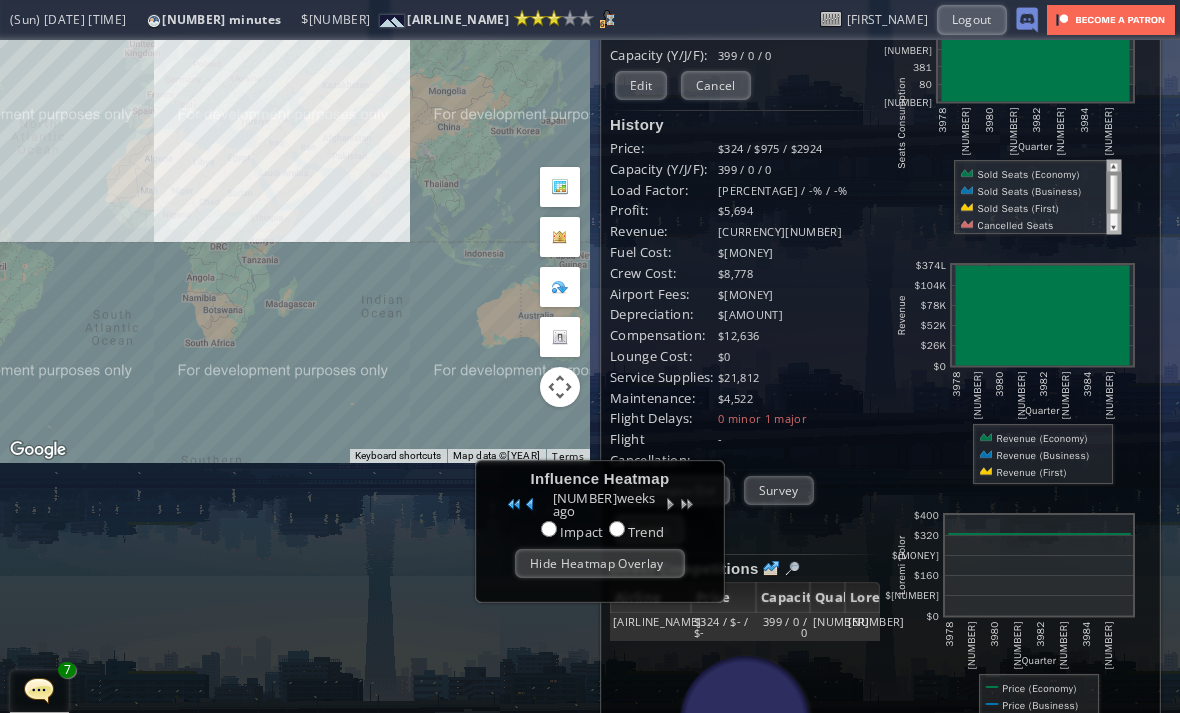 click on "Hide Heatmap Overlay" at bounding box center [600, 563] 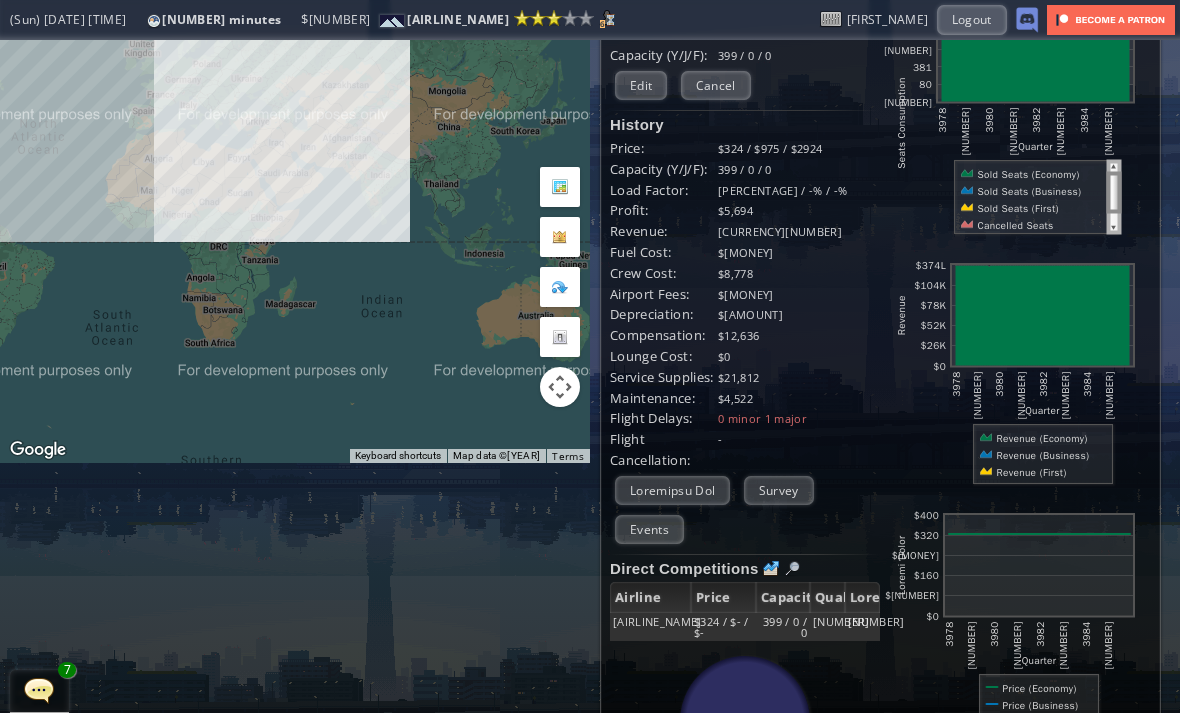 click at bounding box center [560, 187] 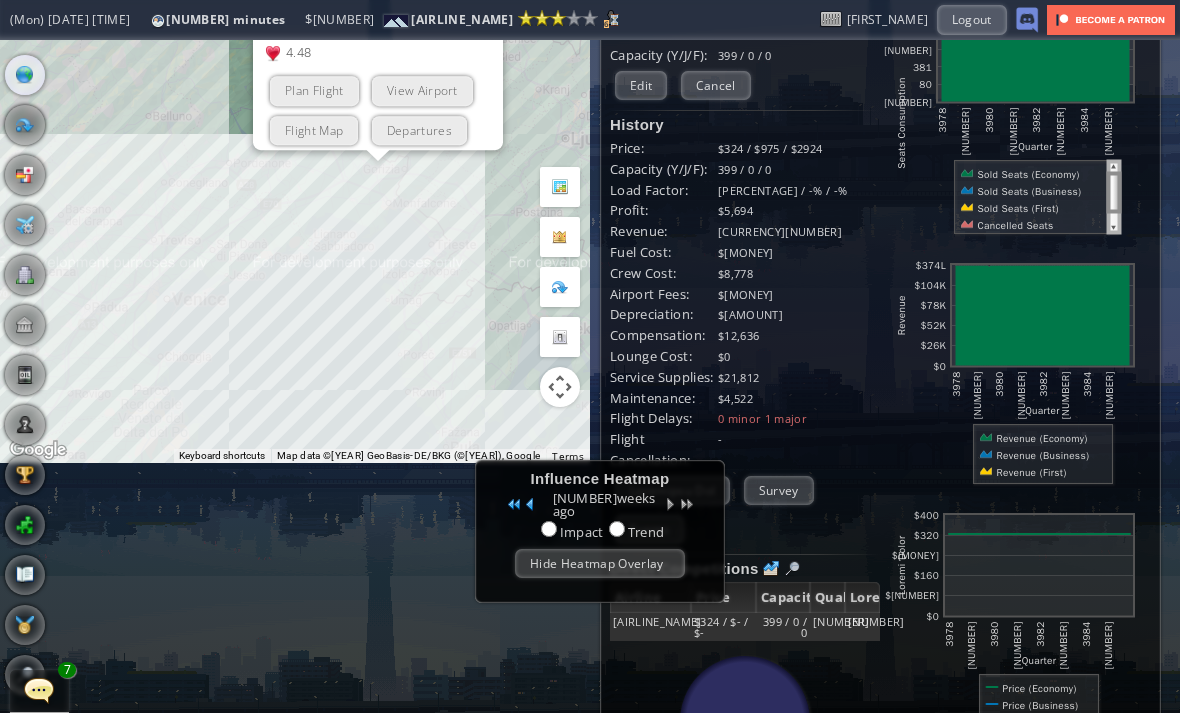 click on "View Airport" at bounding box center [422, 90] 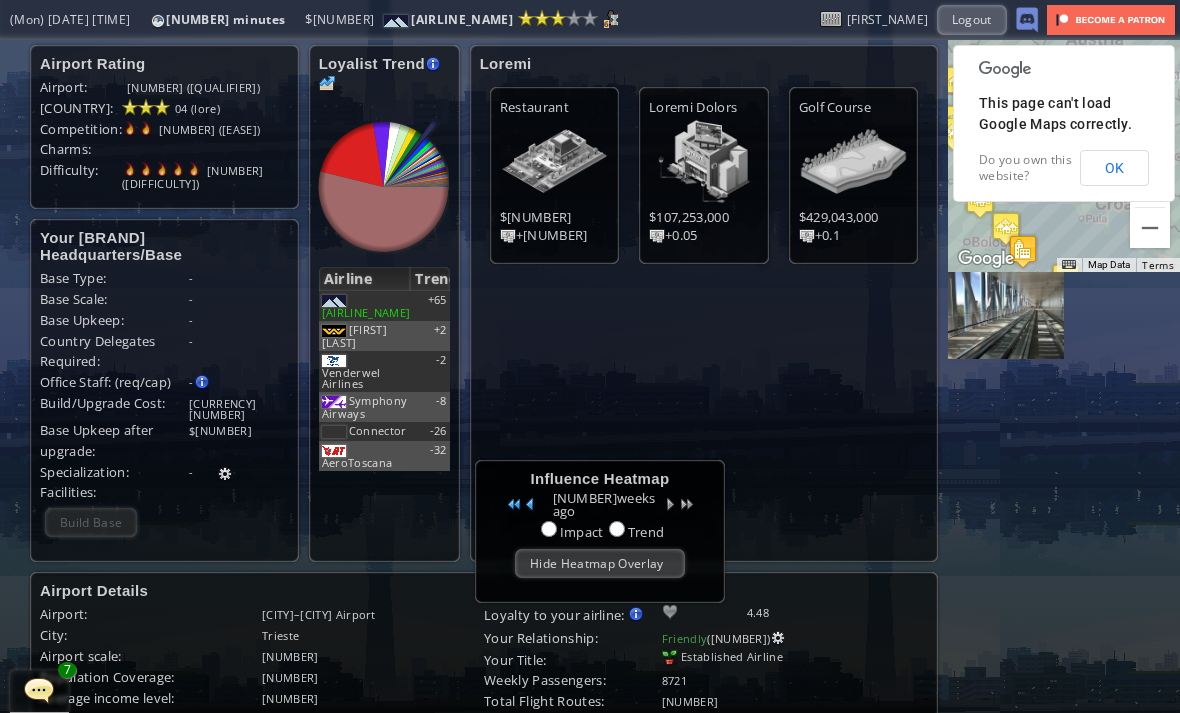 scroll, scrollTop: 0, scrollLeft: 0, axis: both 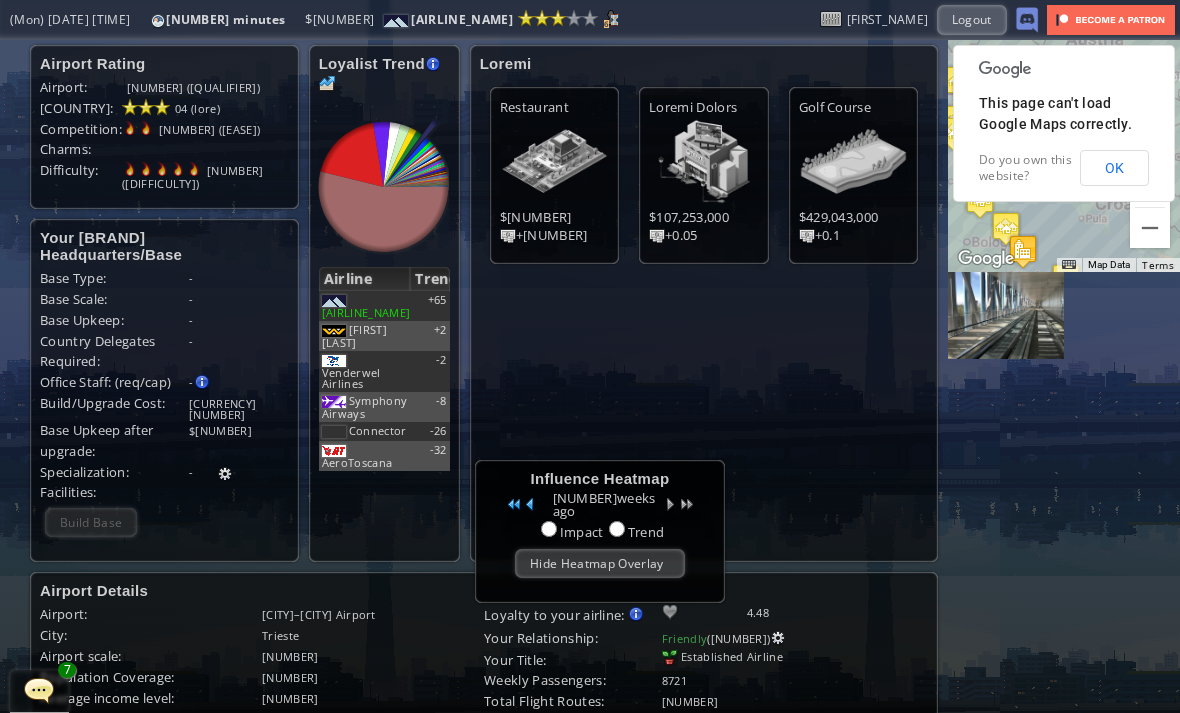 click at bounding box center [327, 84] 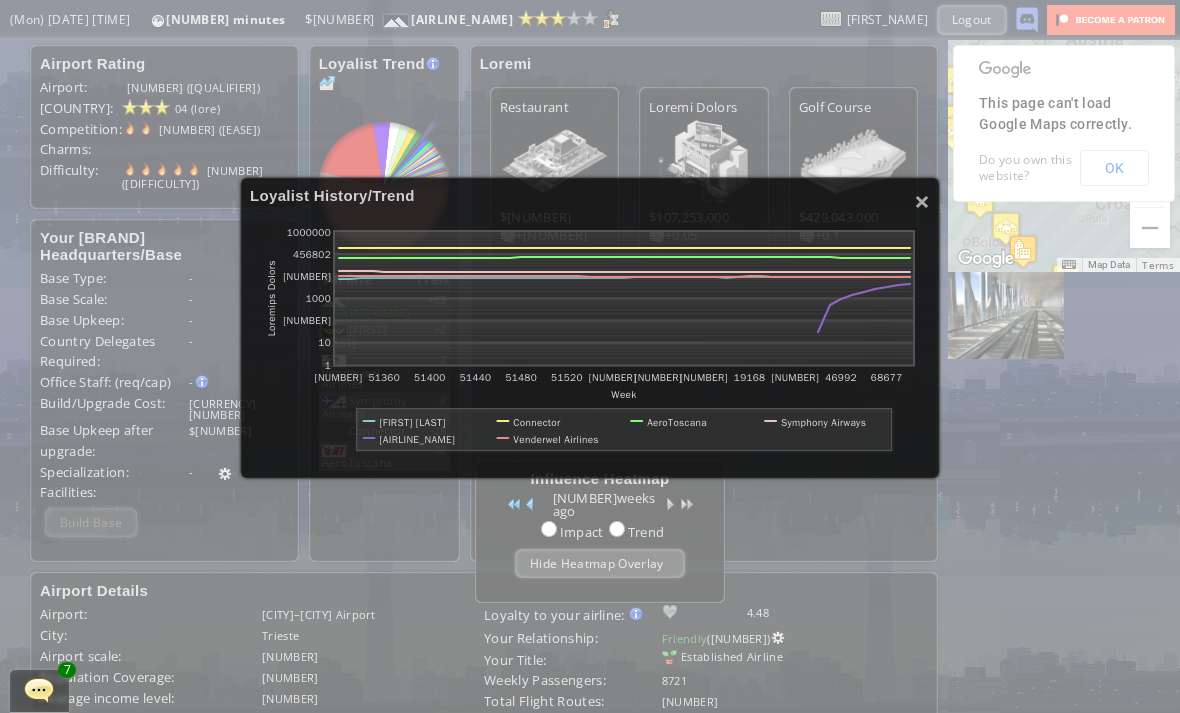click on "×" at bounding box center [922, 201] 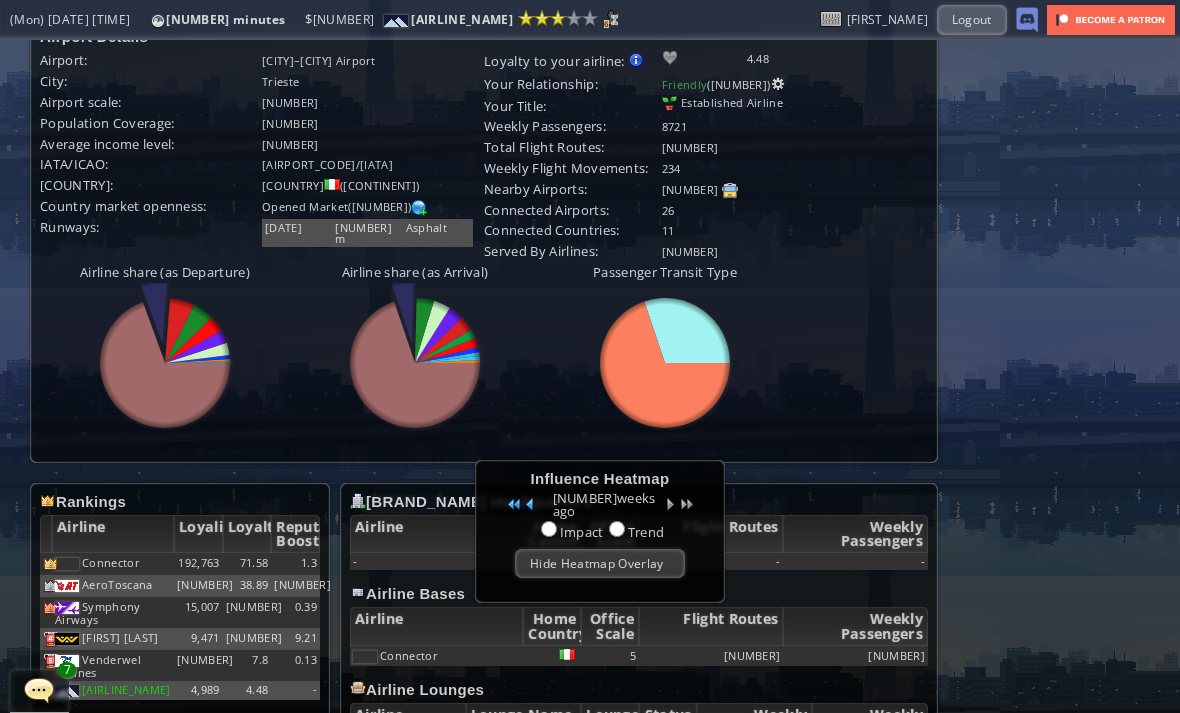 scroll, scrollTop: 556, scrollLeft: 0, axis: vertical 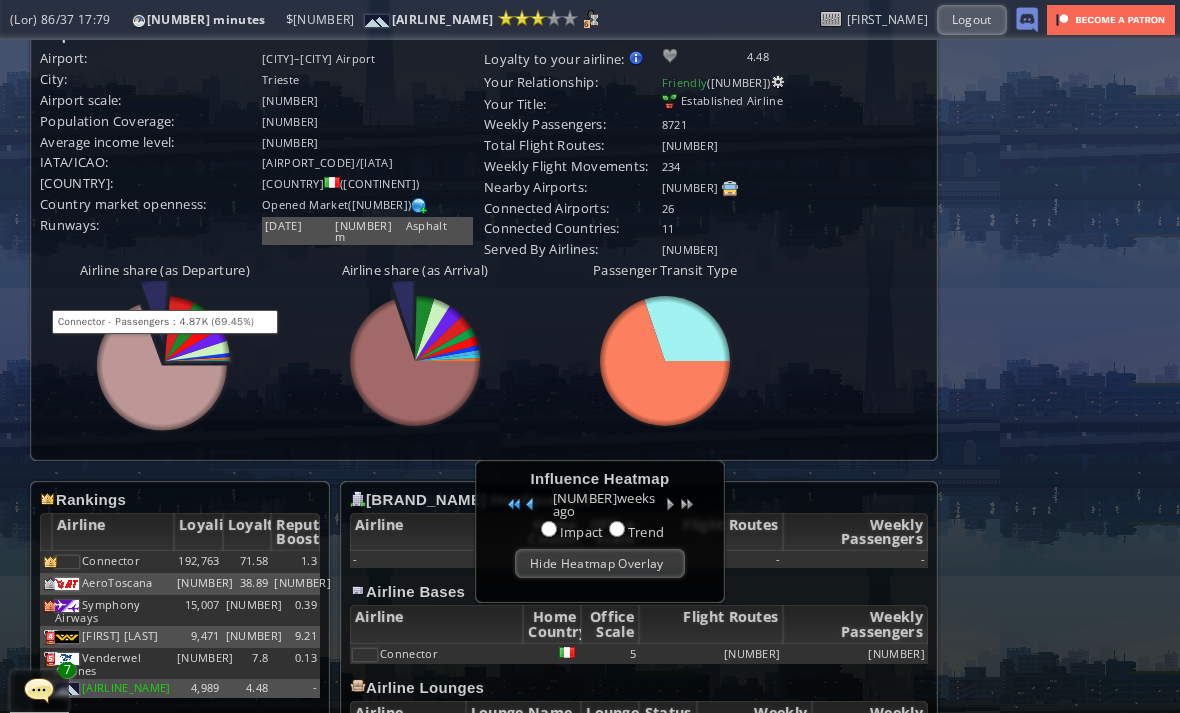 click at bounding box center (198, 358) 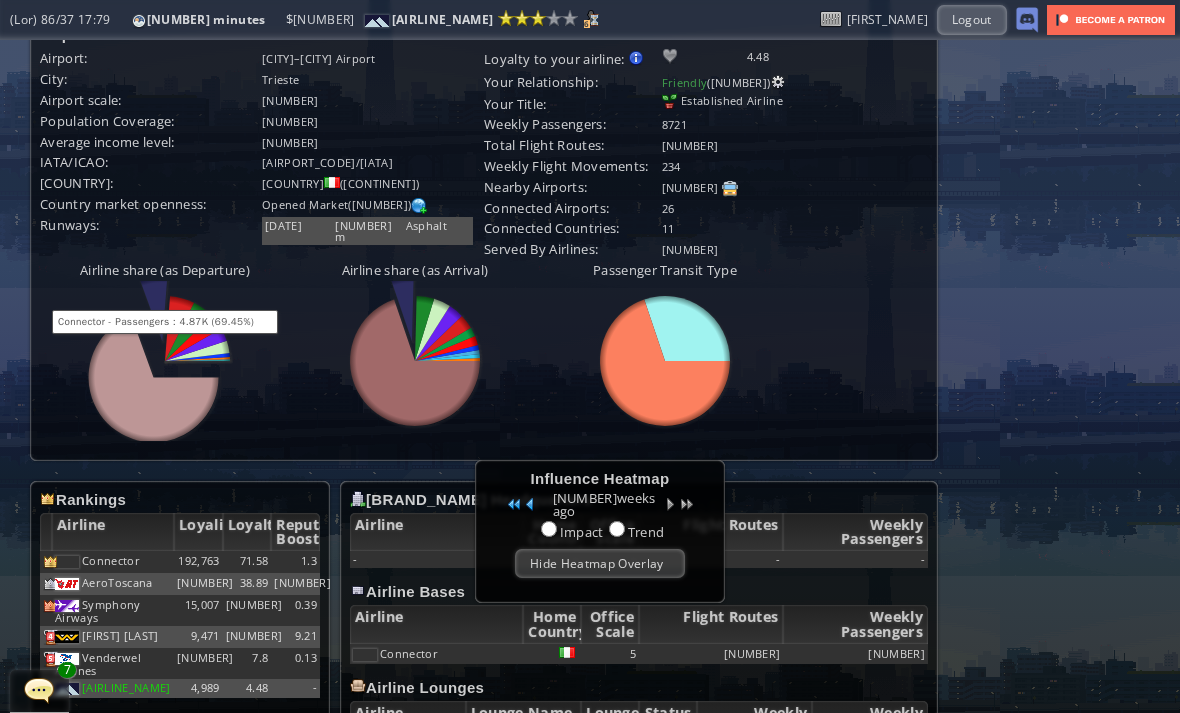 click at bounding box center (165, 361) 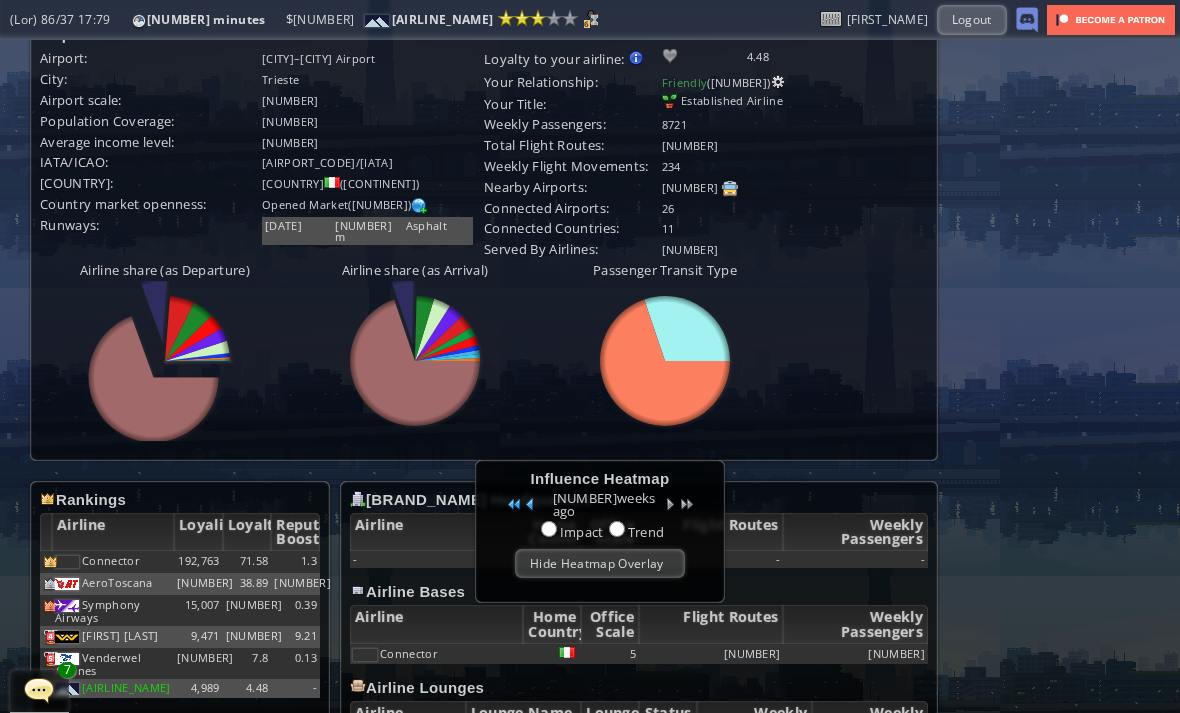 click on "Loremip Dolorsi
Ametcon:
Adipisc–Elitse Doeiusm Tempor Incidid
Utla:
Etdolor
Magnaal enima:
4
Minimvenia Quisnost:
409,769
Exercit ullamc labor:
58
NISI/ALIQ:
EXE  /  COMM
Consequ:
Duisa   ( Irurei )
Reprehe volupt velitess:
Cillum Fugiat(3)
Nullapa:
31/10 6056 e Sintocc
Cupidat no proi suntcul:
Quioffi deserun mollita:
Ide laboru p undeomnis iste natu errorvo accus dolore laud totamre" at bounding box center [484, 238] 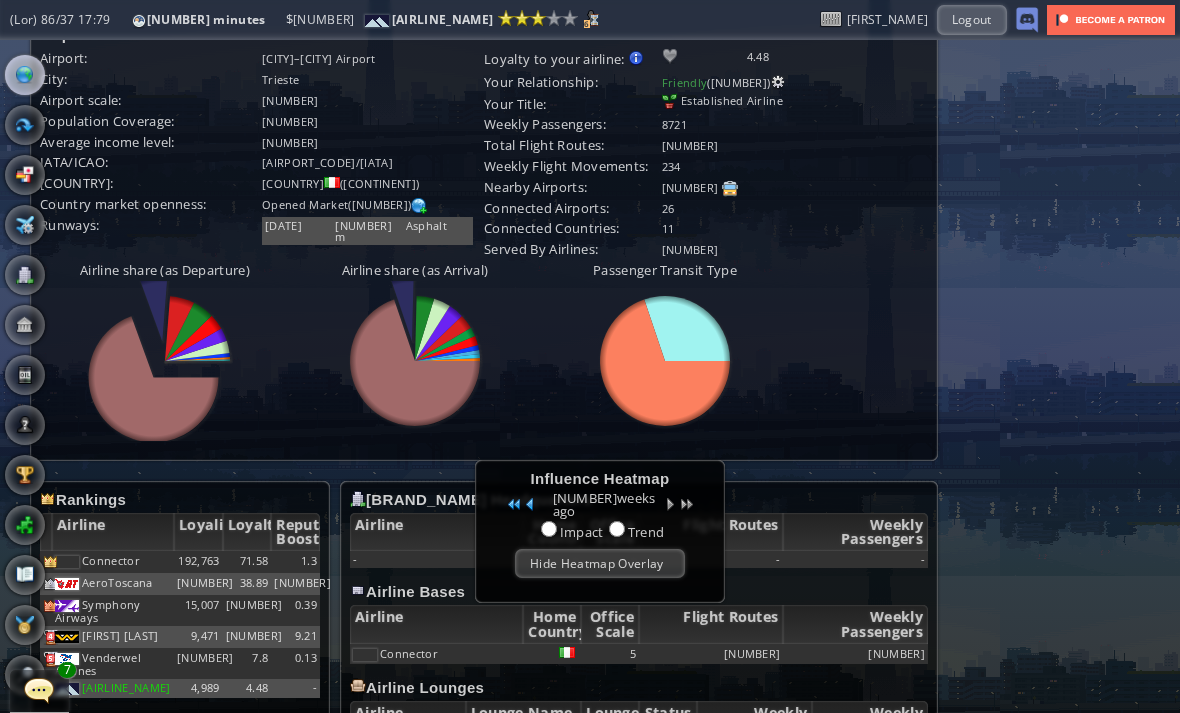click at bounding box center (7, 356) 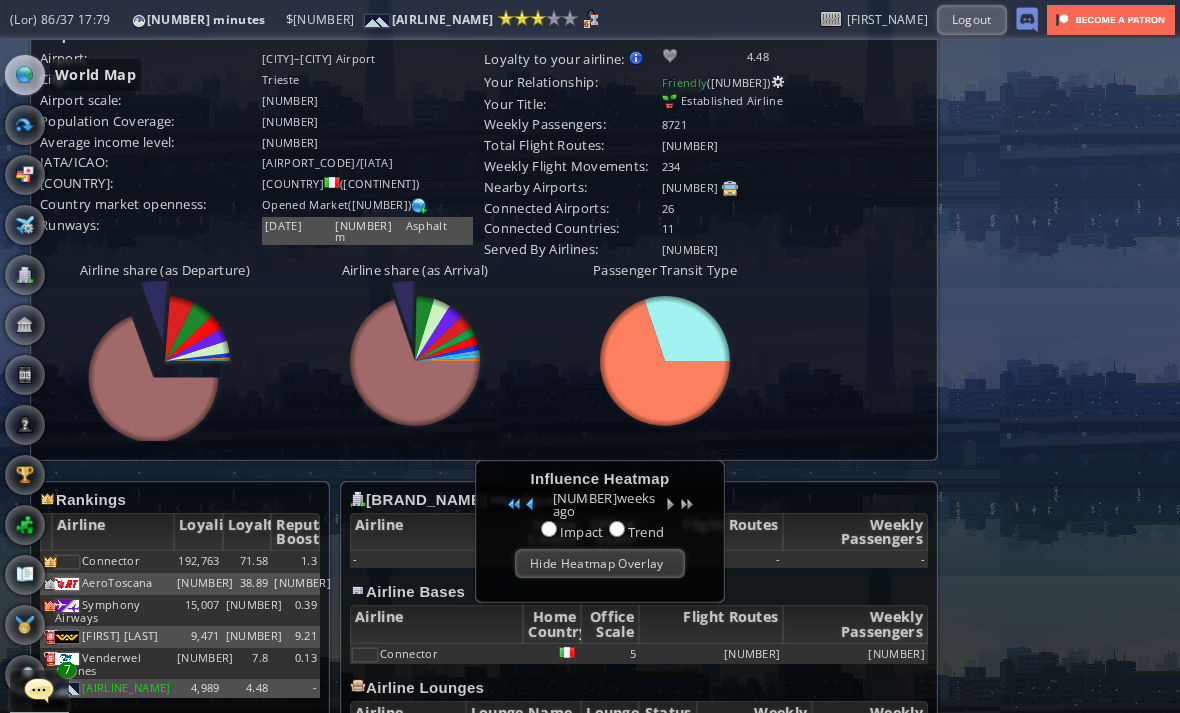 click at bounding box center (25, 75) 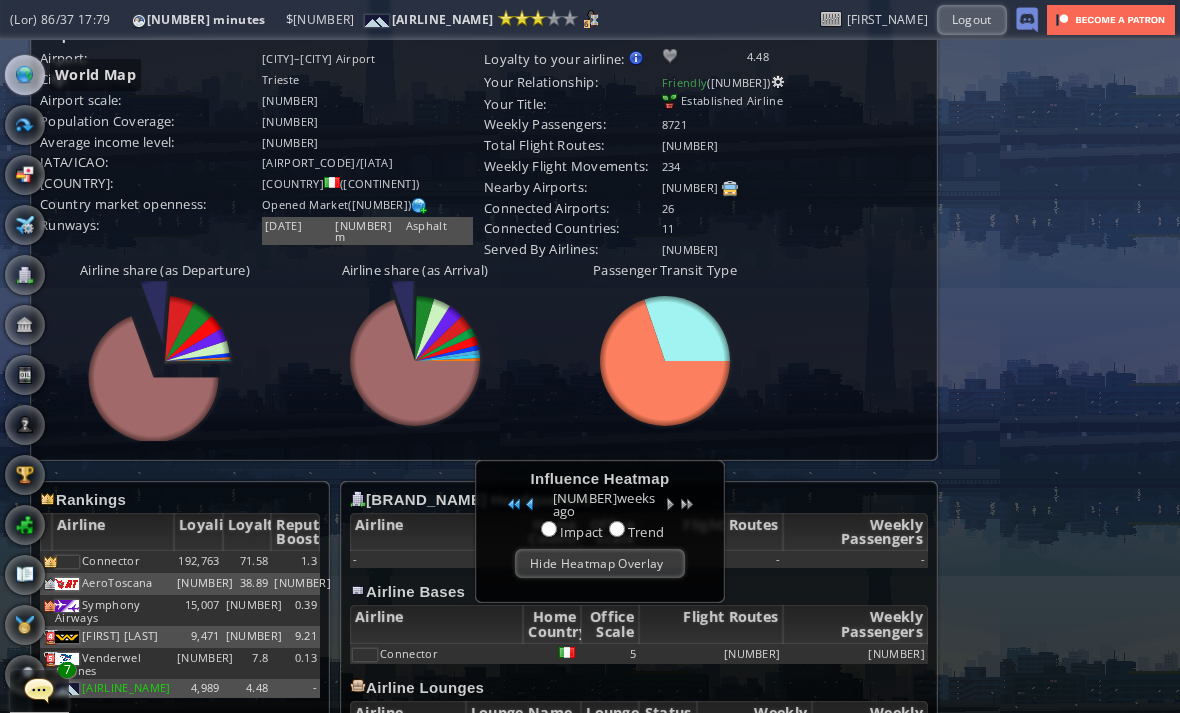 scroll, scrollTop: 250, scrollLeft: 0, axis: vertical 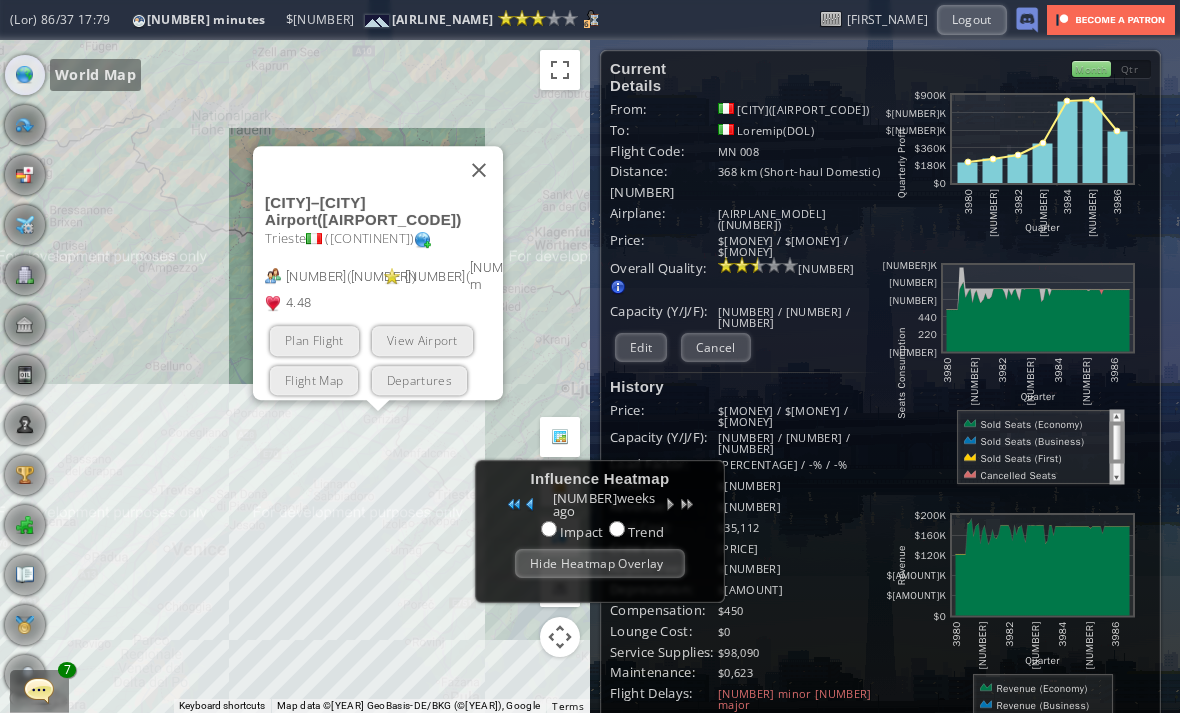 click at bounding box center (479, 170) 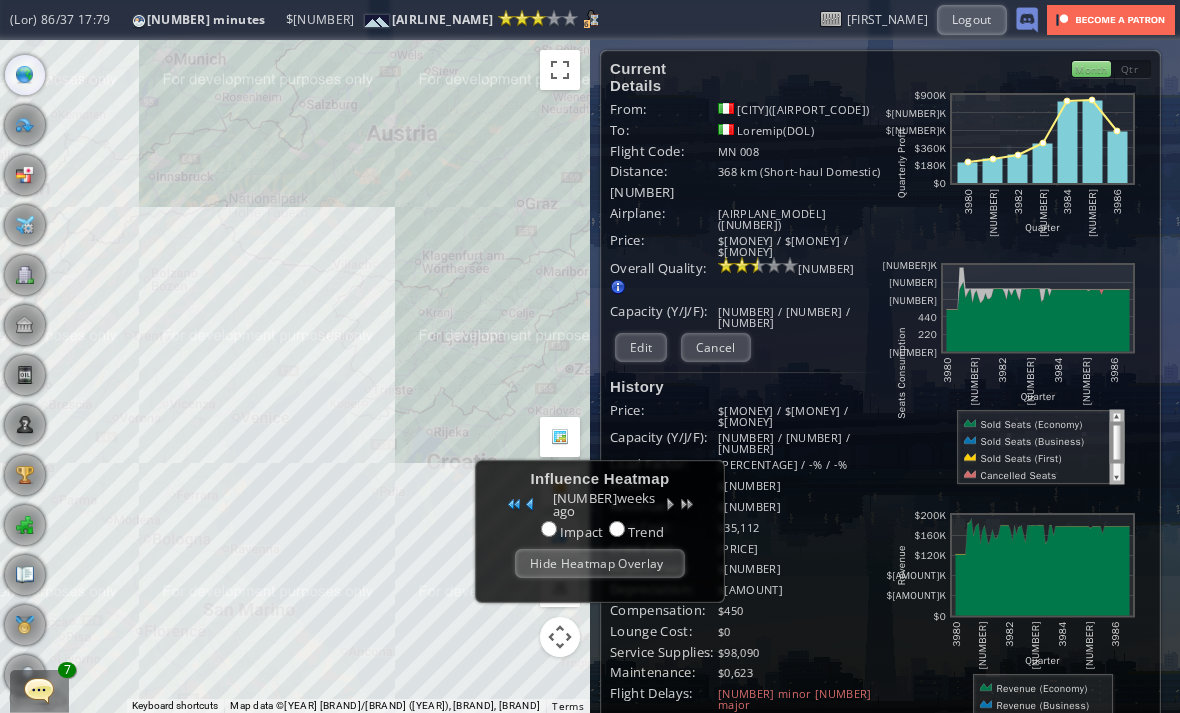 click on "Hide Heatmap Overlay" at bounding box center [600, 563] 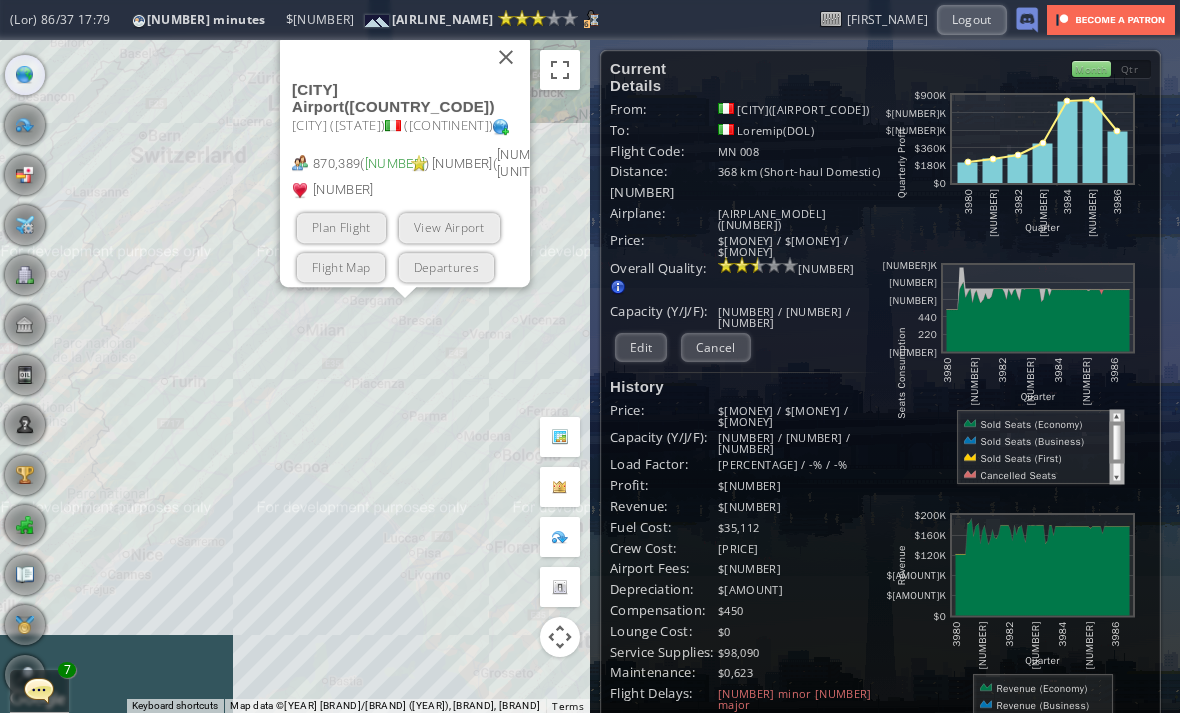 click on "View Airport" at bounding box center (449, 227) 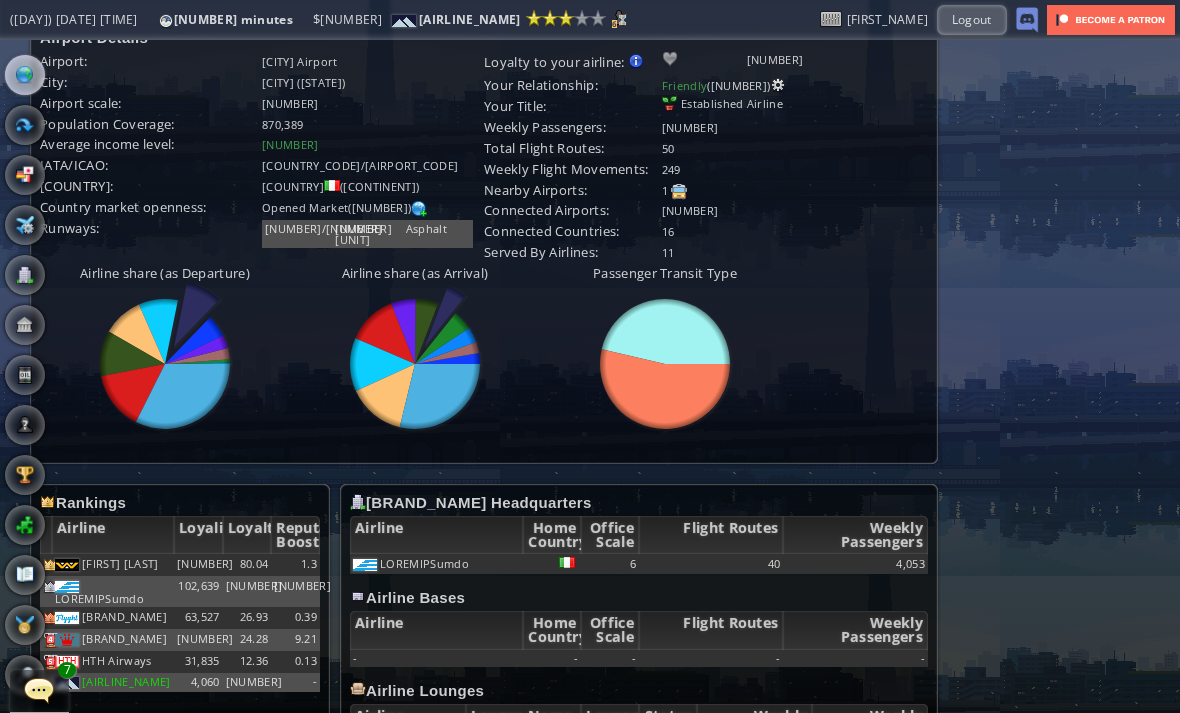 scroll, scrollTop: 547, scrollLeft: 0, axis: vertical 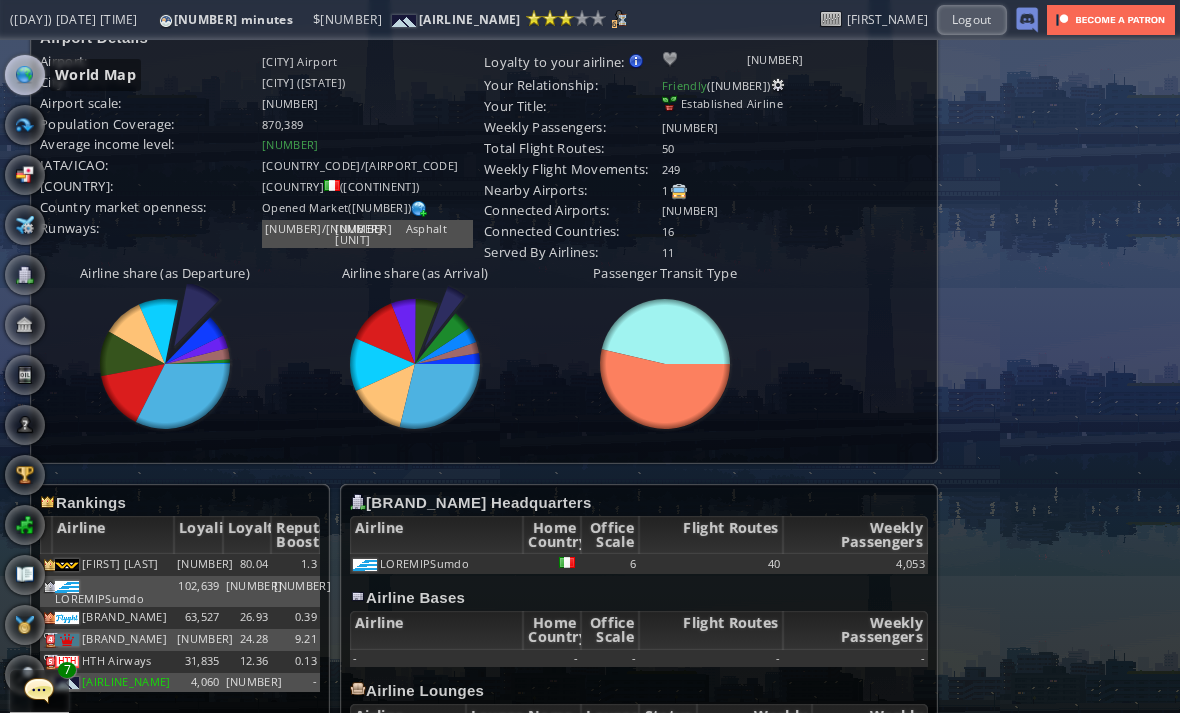 click at bounding box center [25, 75] 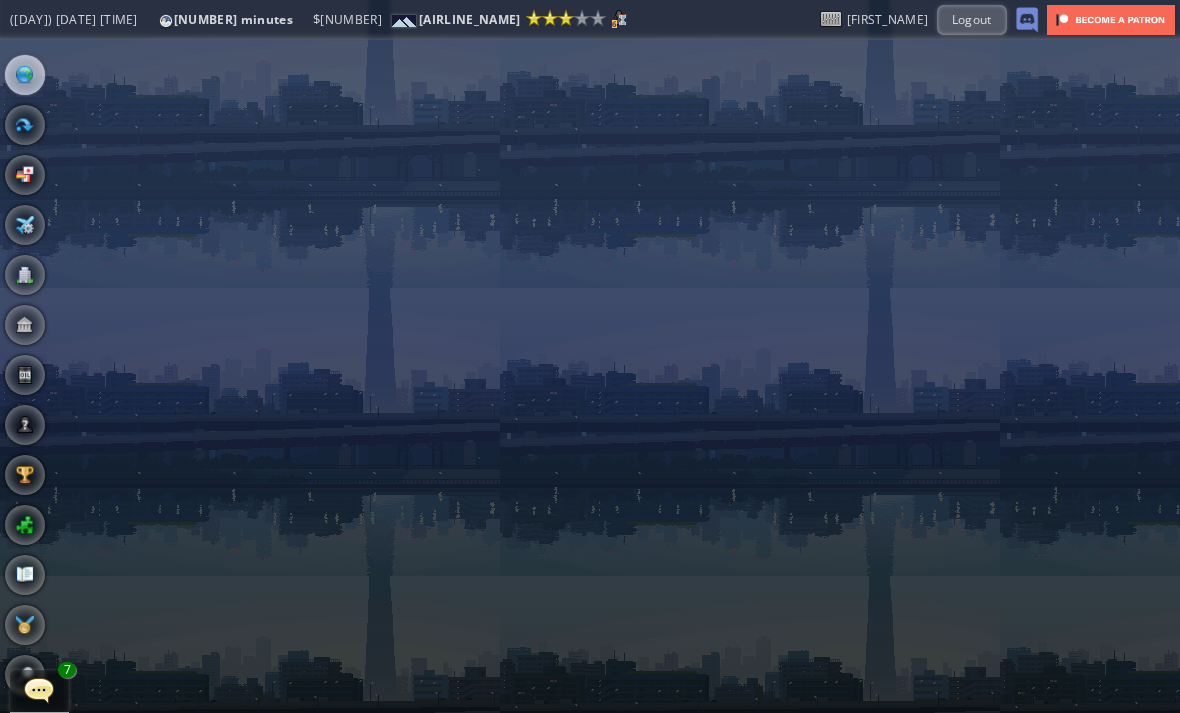 scroll, scrollTop: 250, scrollLeft: 0, axis: vertical 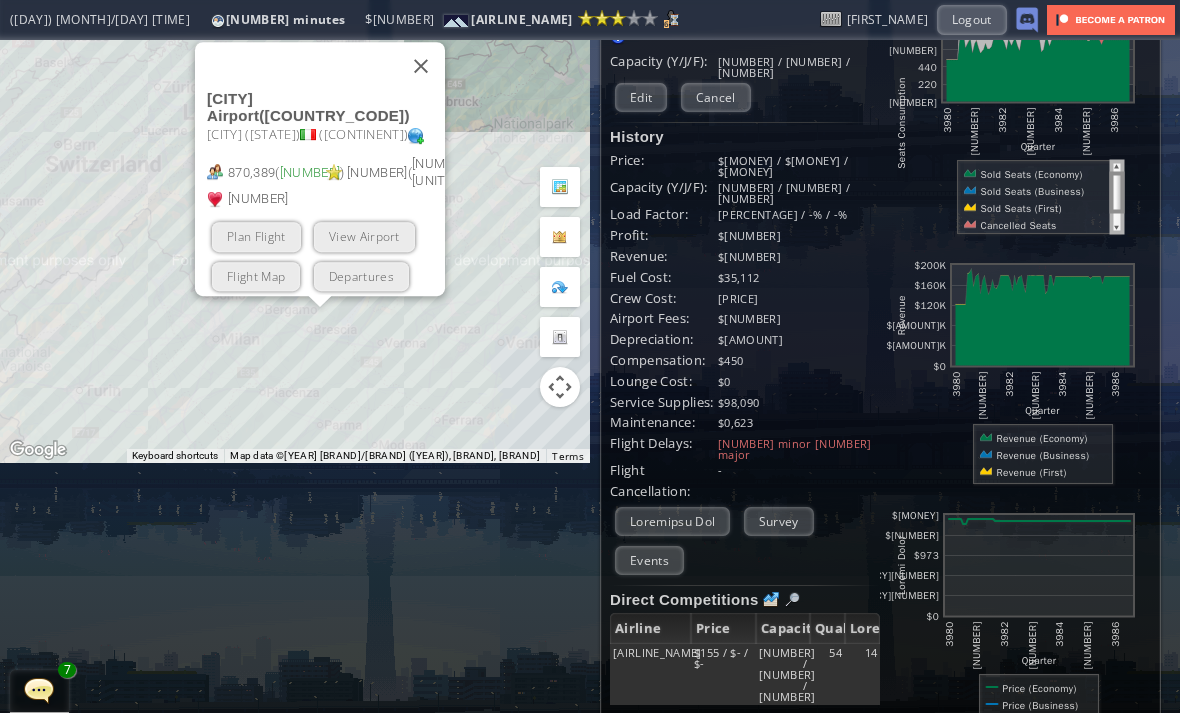 click at bounding box center (421, 66) 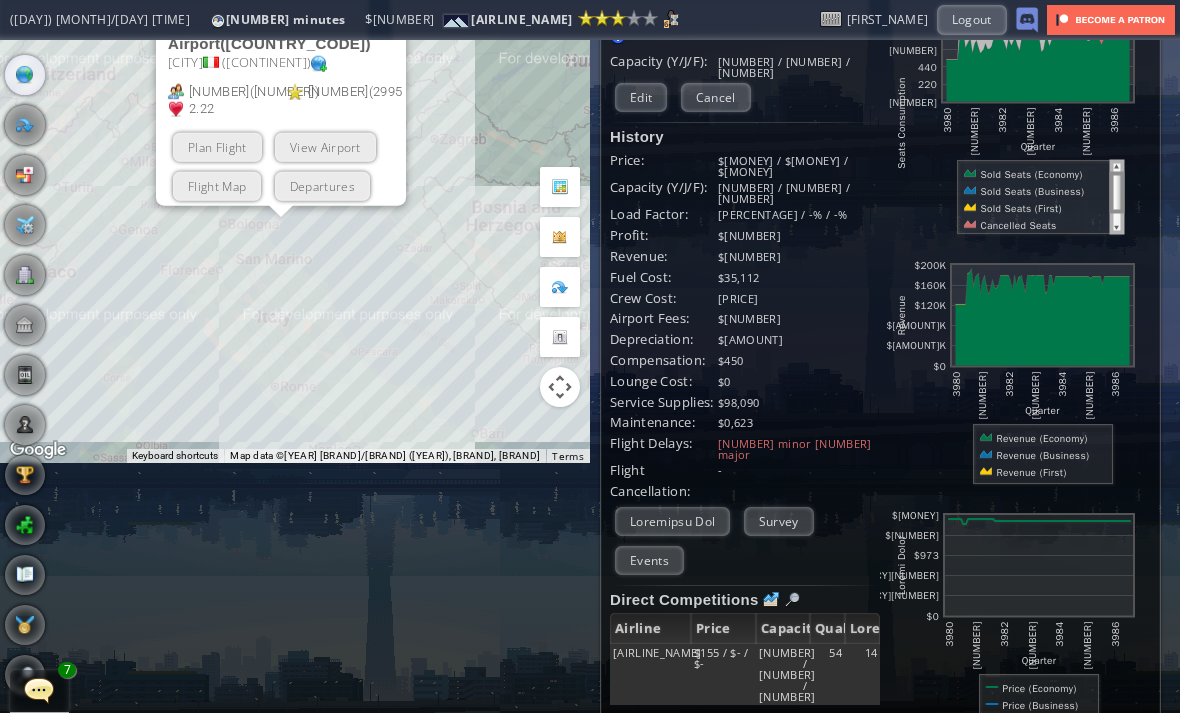 click on "Departures" at bounding box center [322, 185] 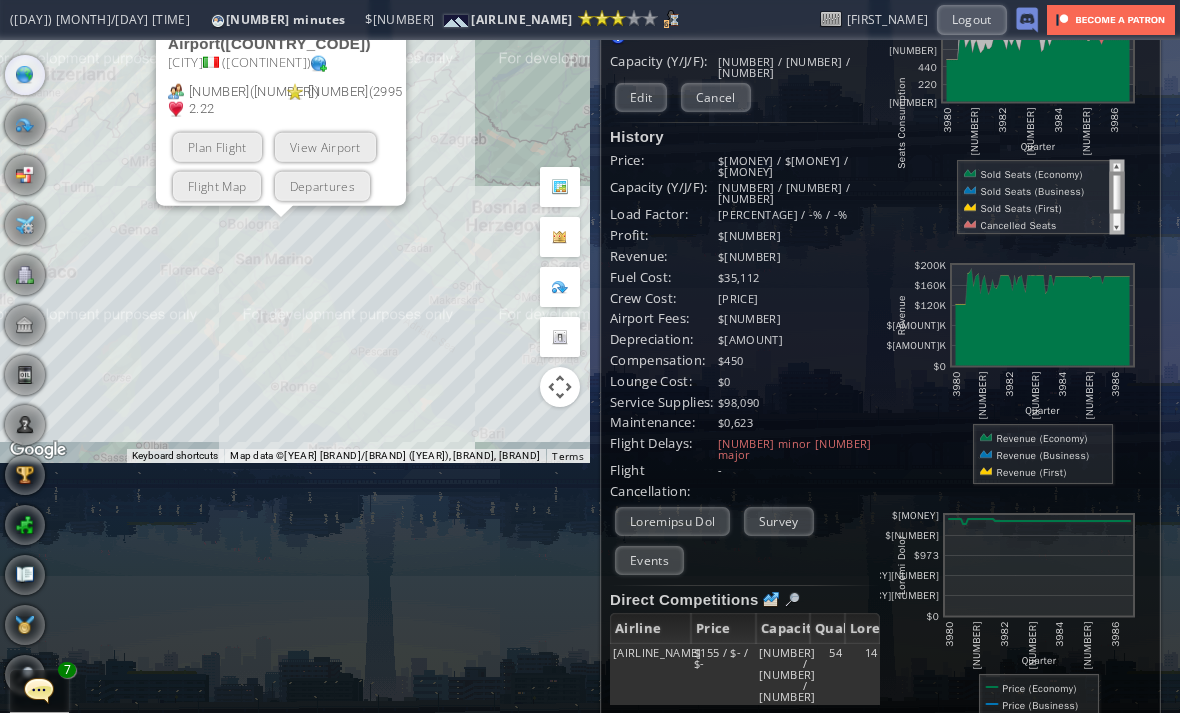 scroll, scrollTop: 0, scrollLeft: 0, axis: both 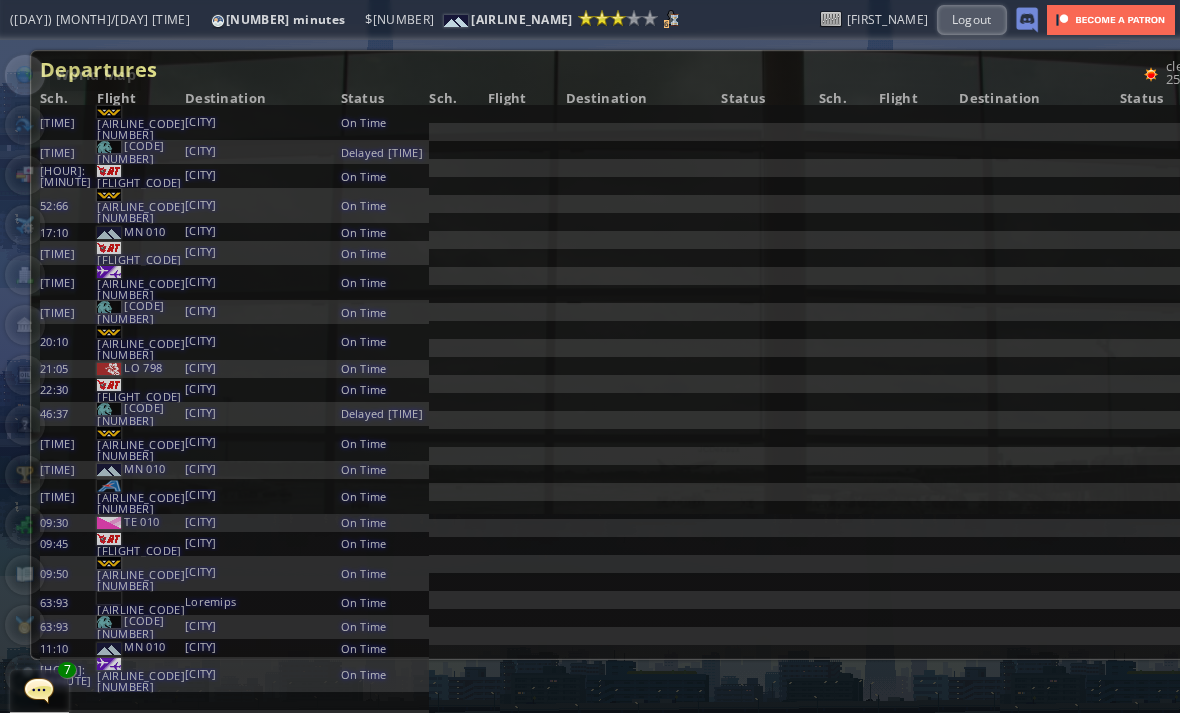 click at bounding box center (25, 75) 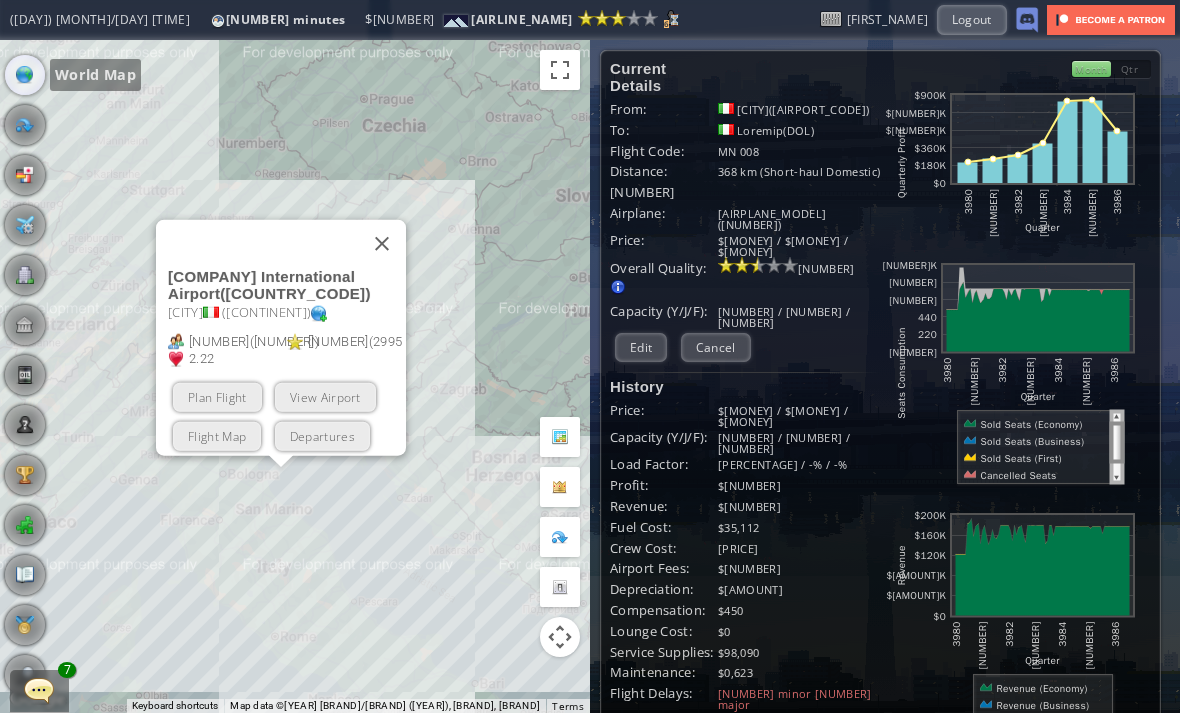 click on "View Airport" at bounding box center [325, 396] 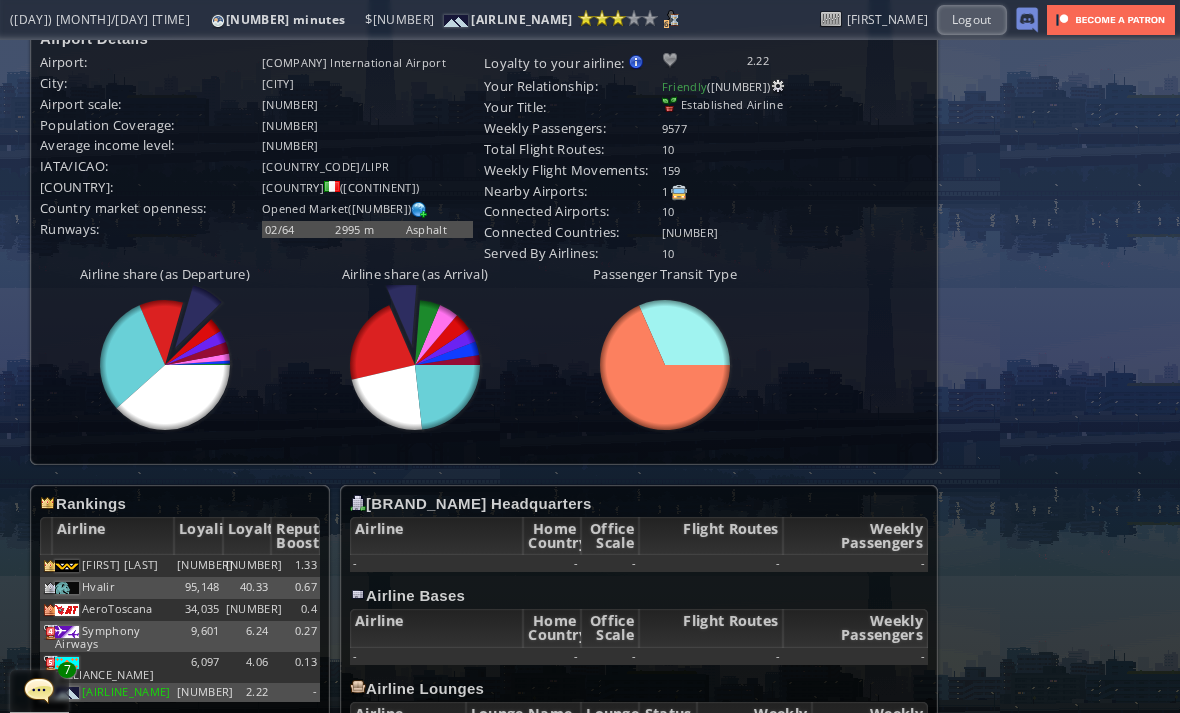 scroll, scrollTop: 545, scrollLeft: 0, axis: vertical 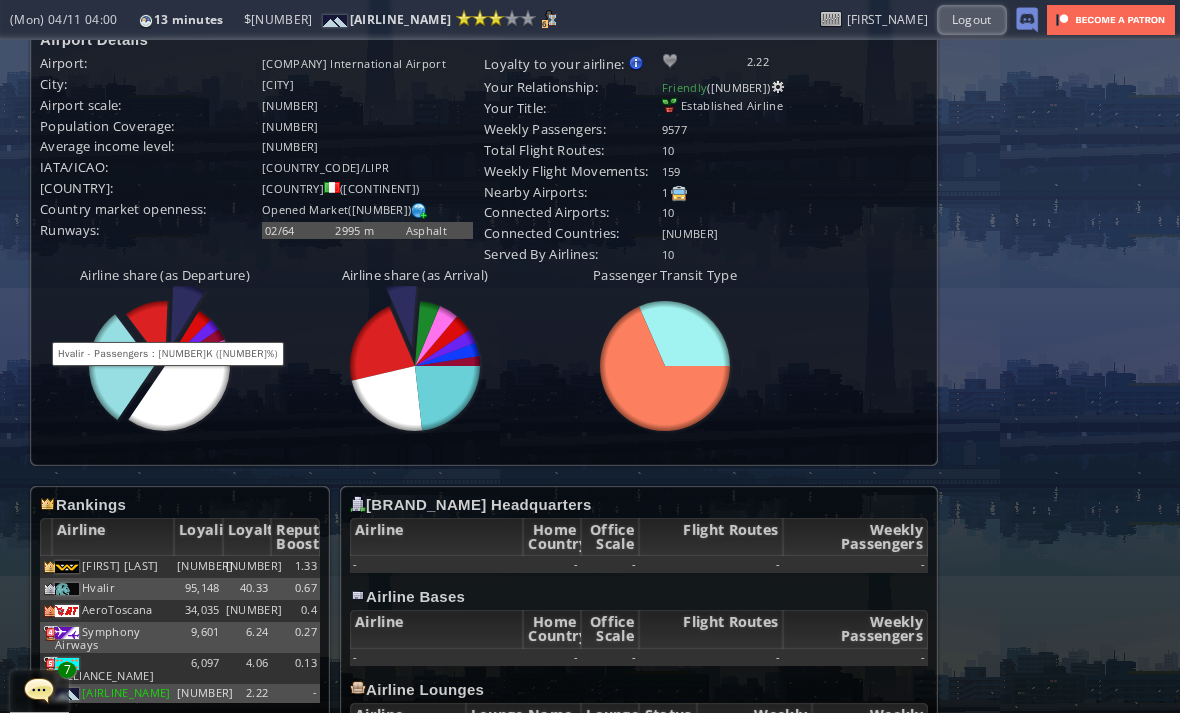 click at bounding box center (195, 348) 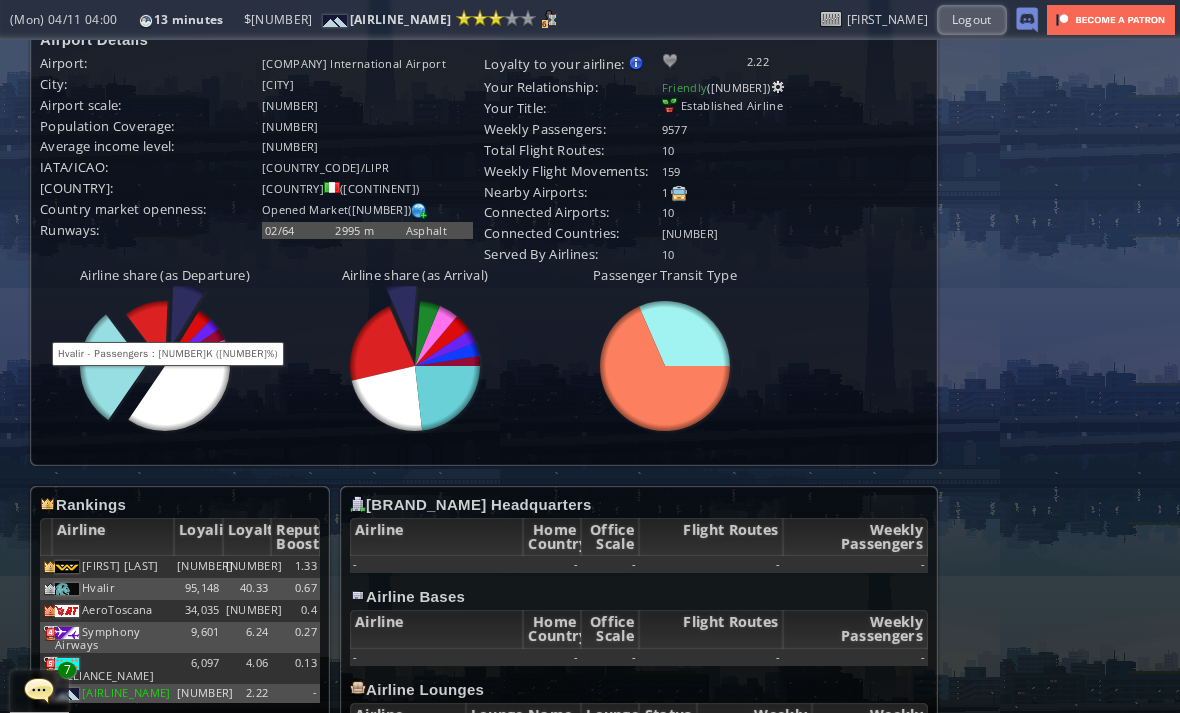 click at bounding box center [195, 348] 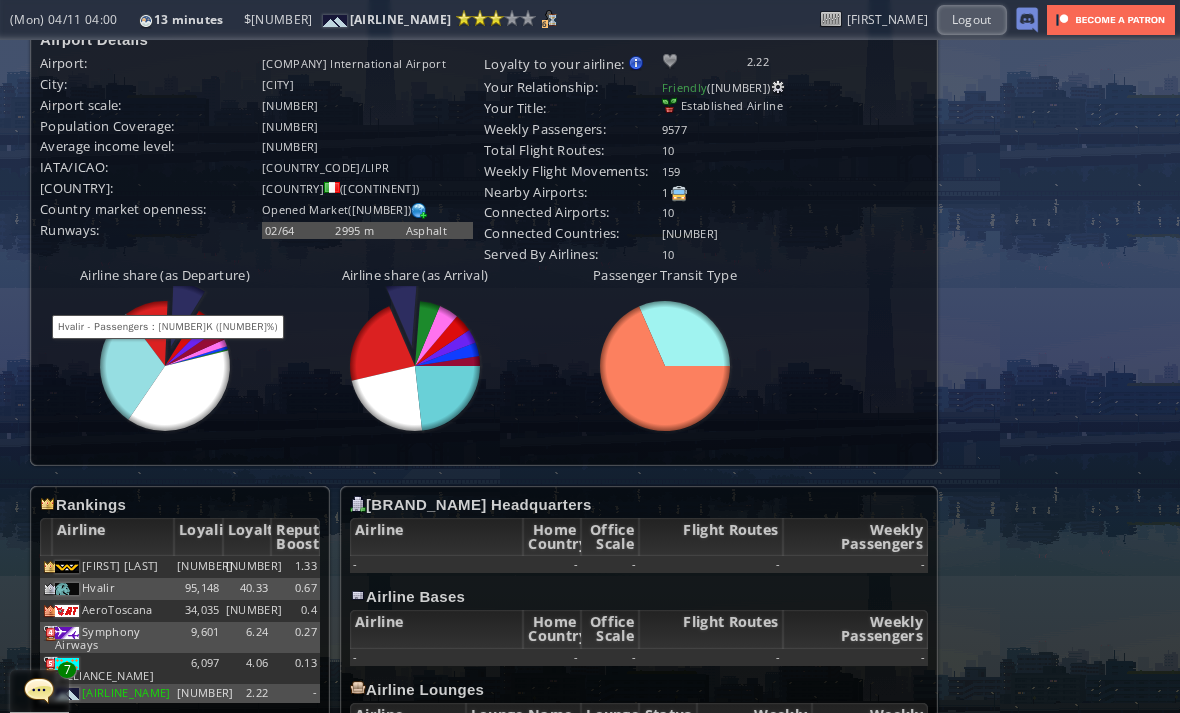 click on "Airport scale:" at bounding box center (151, 63) 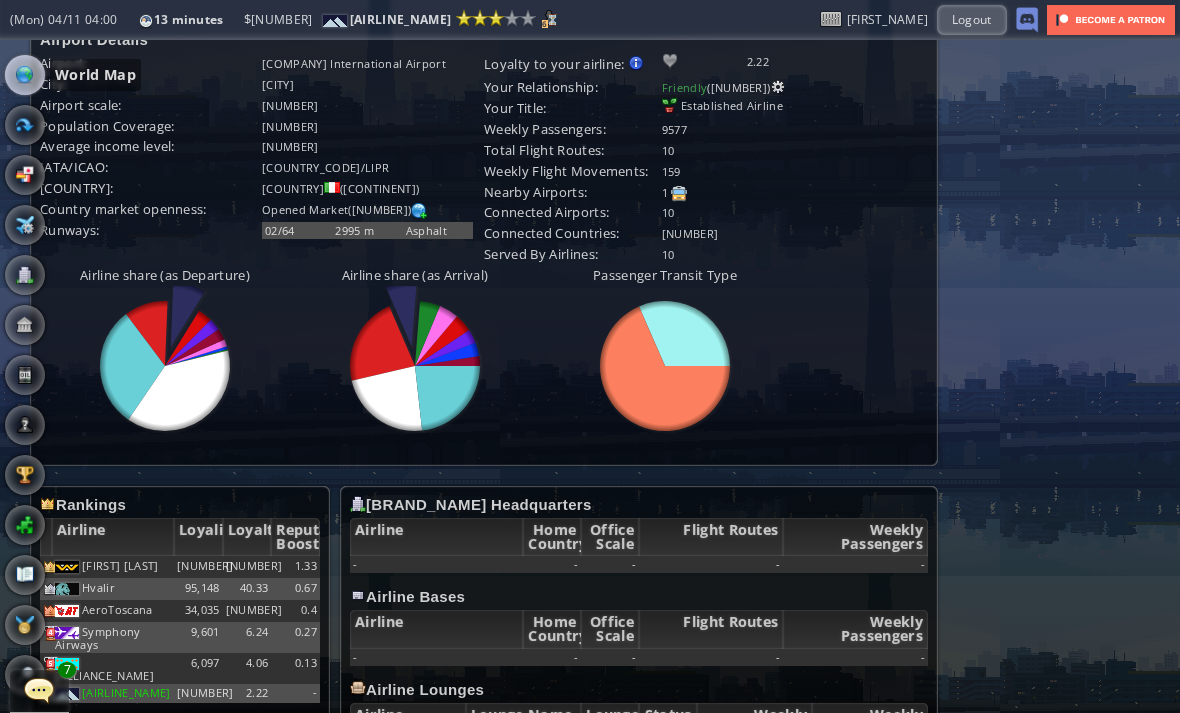 click at bounding box center (25, 75) 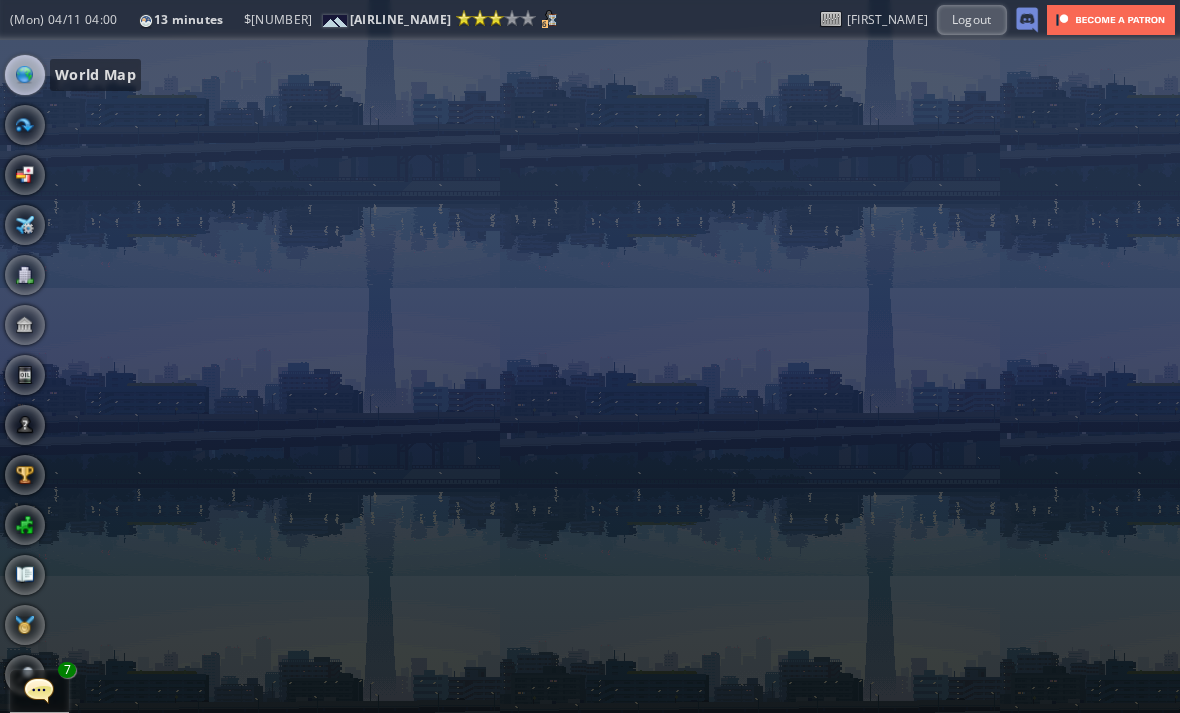 scroll, scrollTop: 250, scrollLeft: 0, axis: vertical 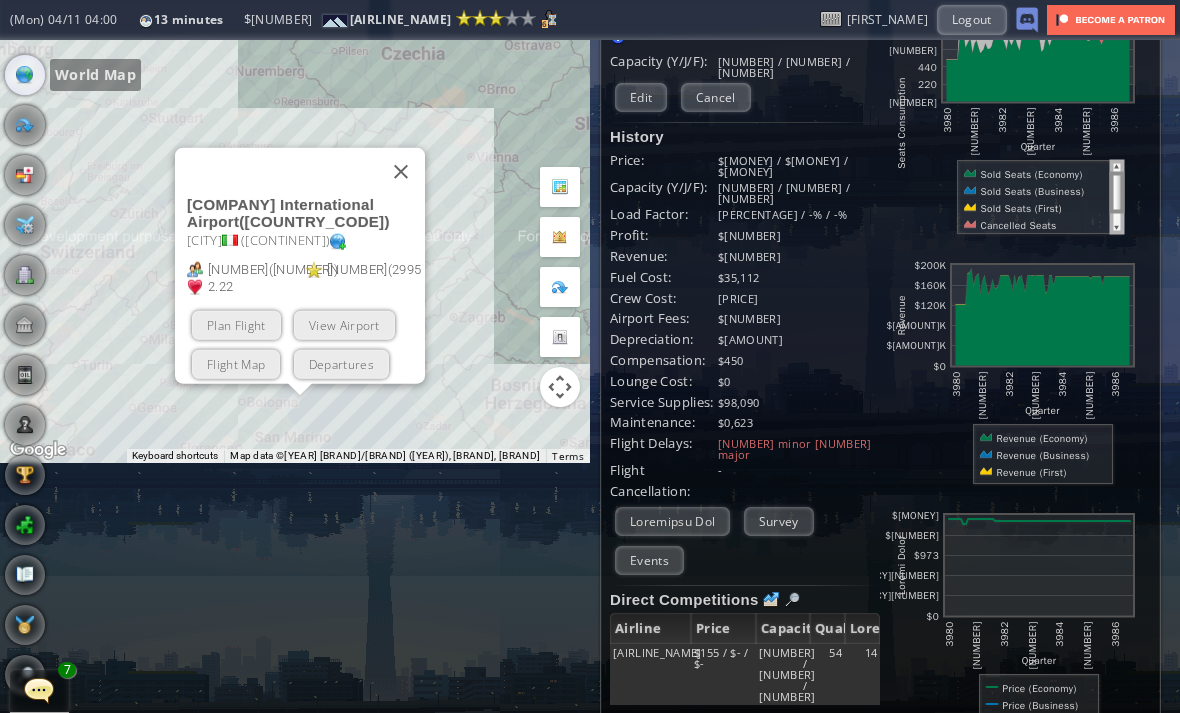 click at bounding box center (401, 171) 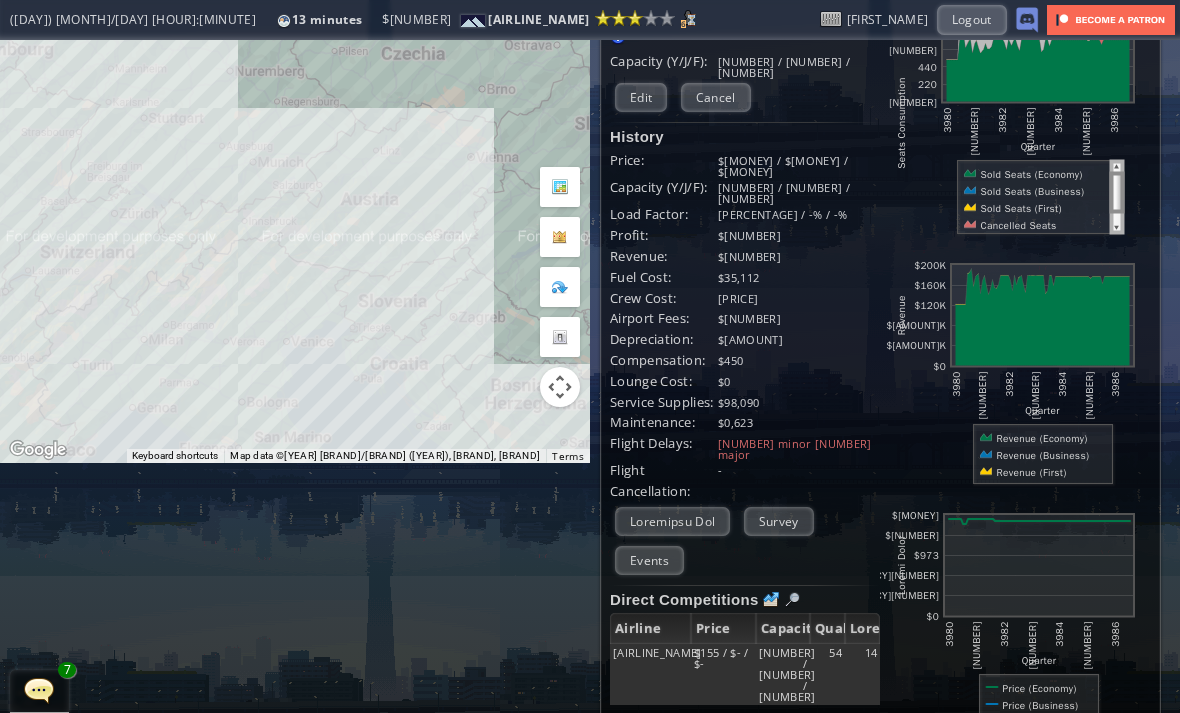 click at bounding box center [39, 690] 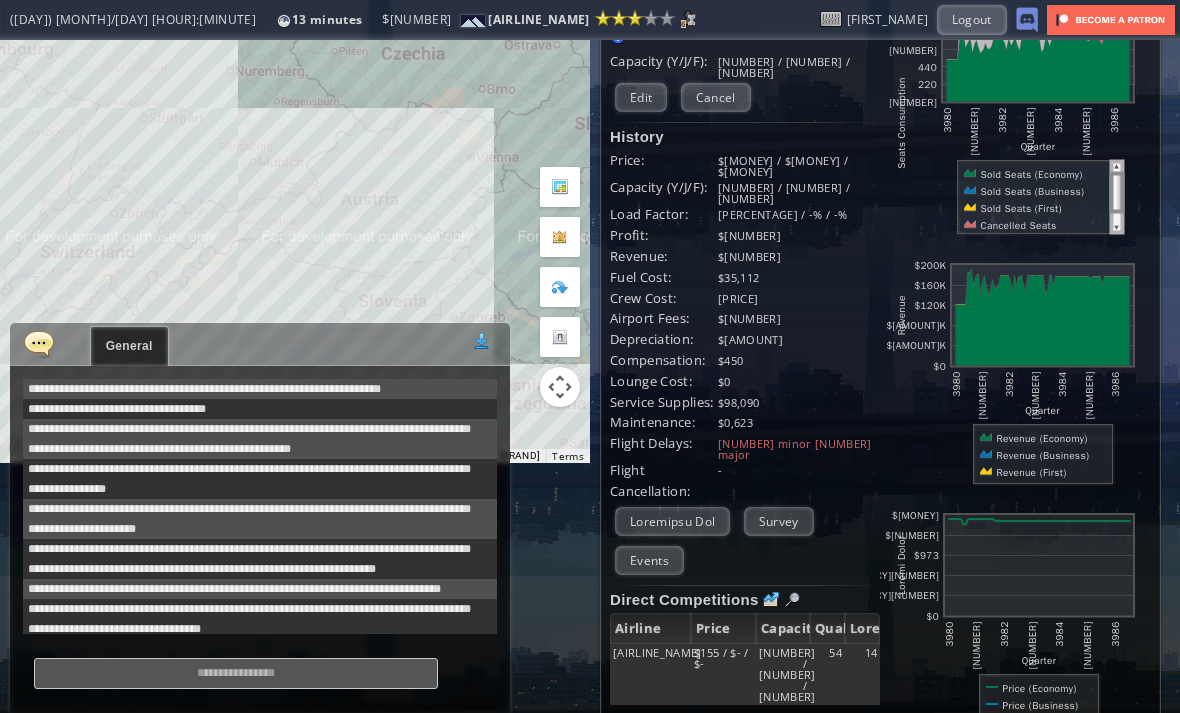 scroll, scrollTop: 798, scrollLeft: 0, axis: vertical 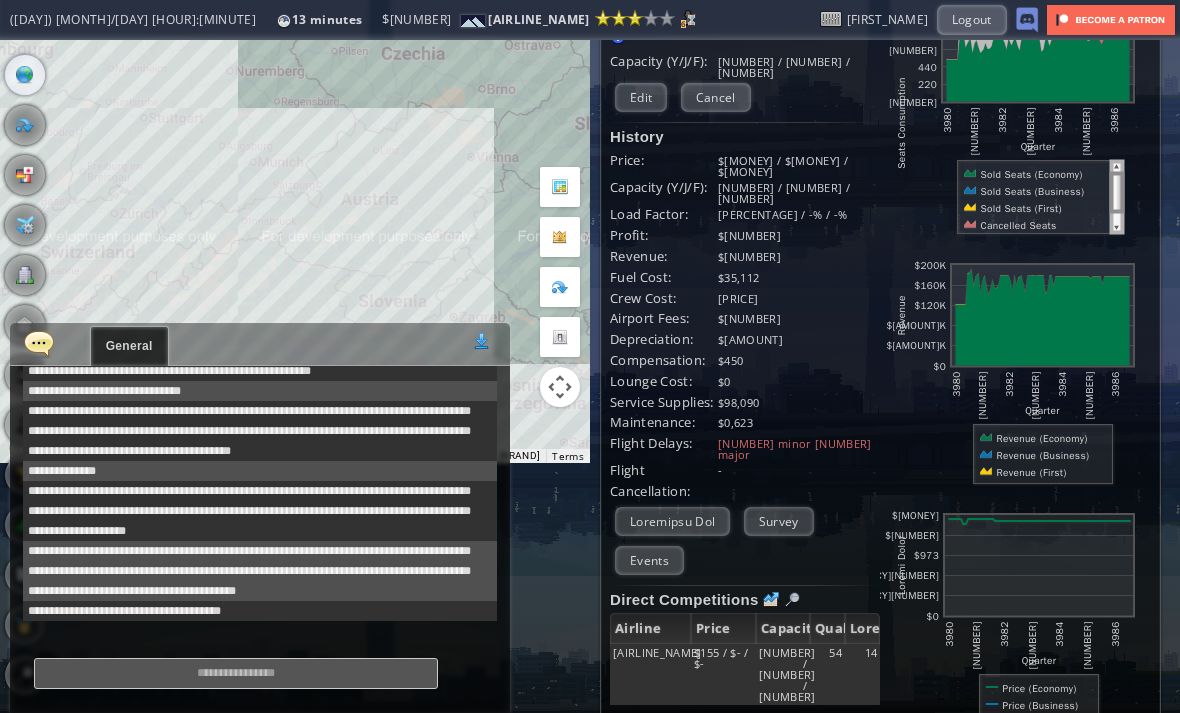 click at bounding box center (39, 343) 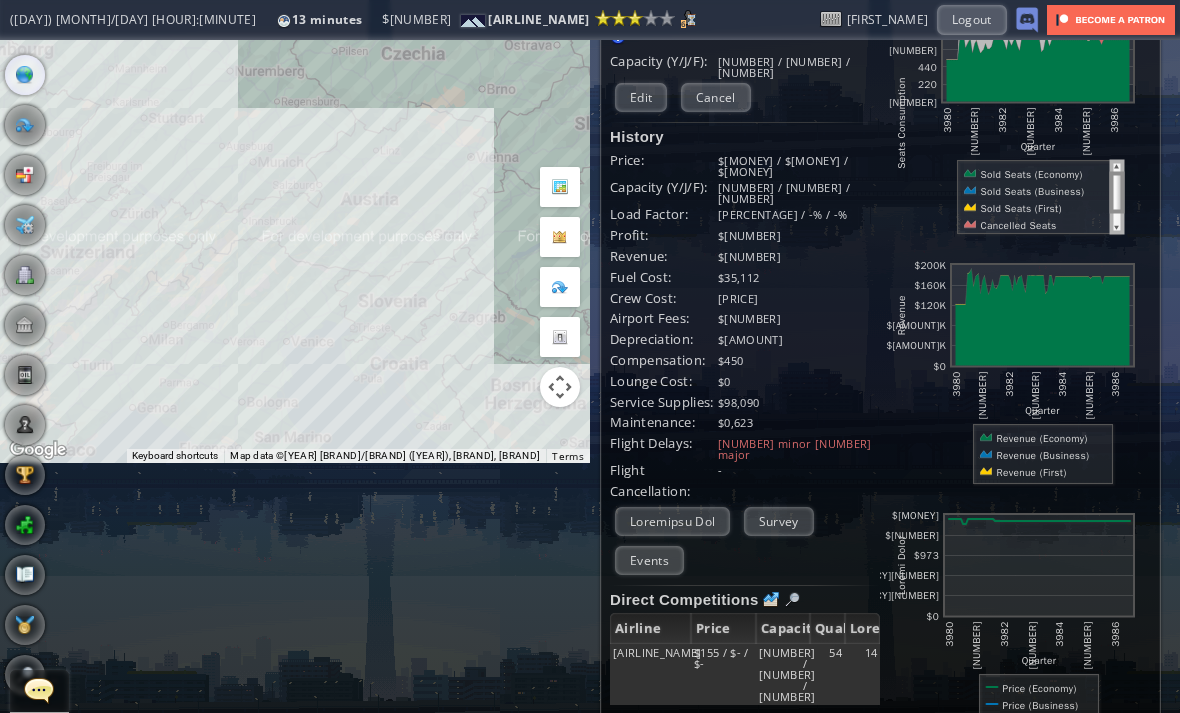 click at bounding box center (7, 356) 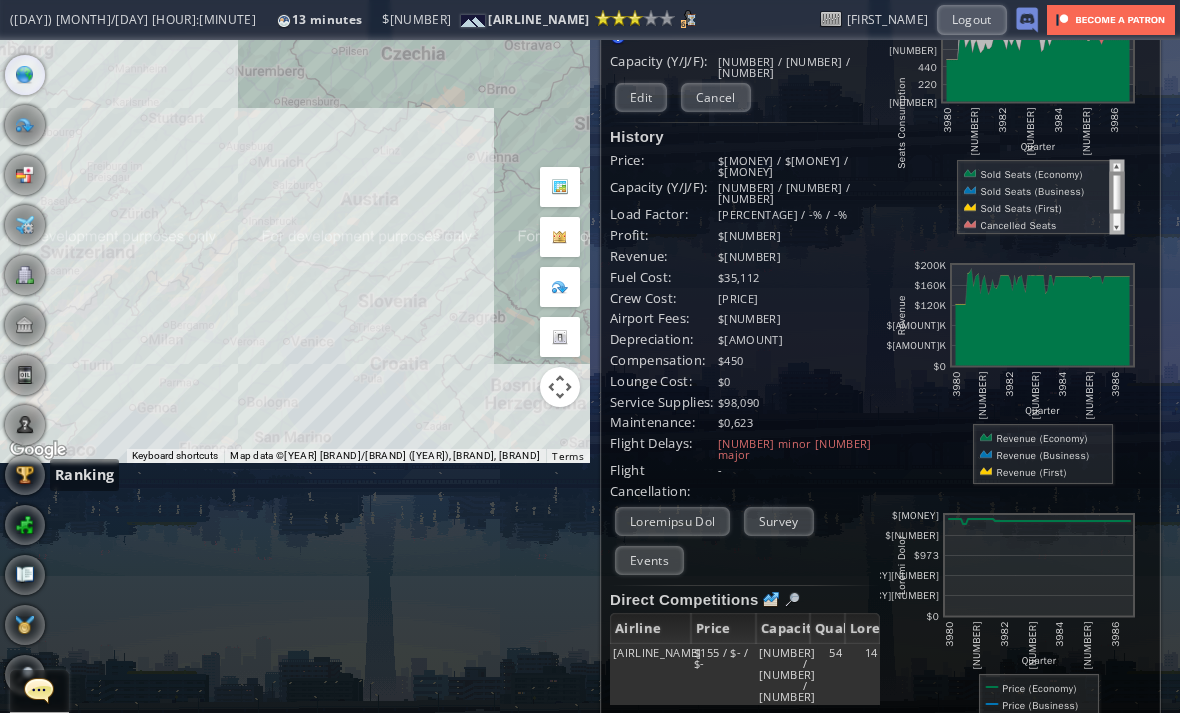 click at bounding box center [25, 475] 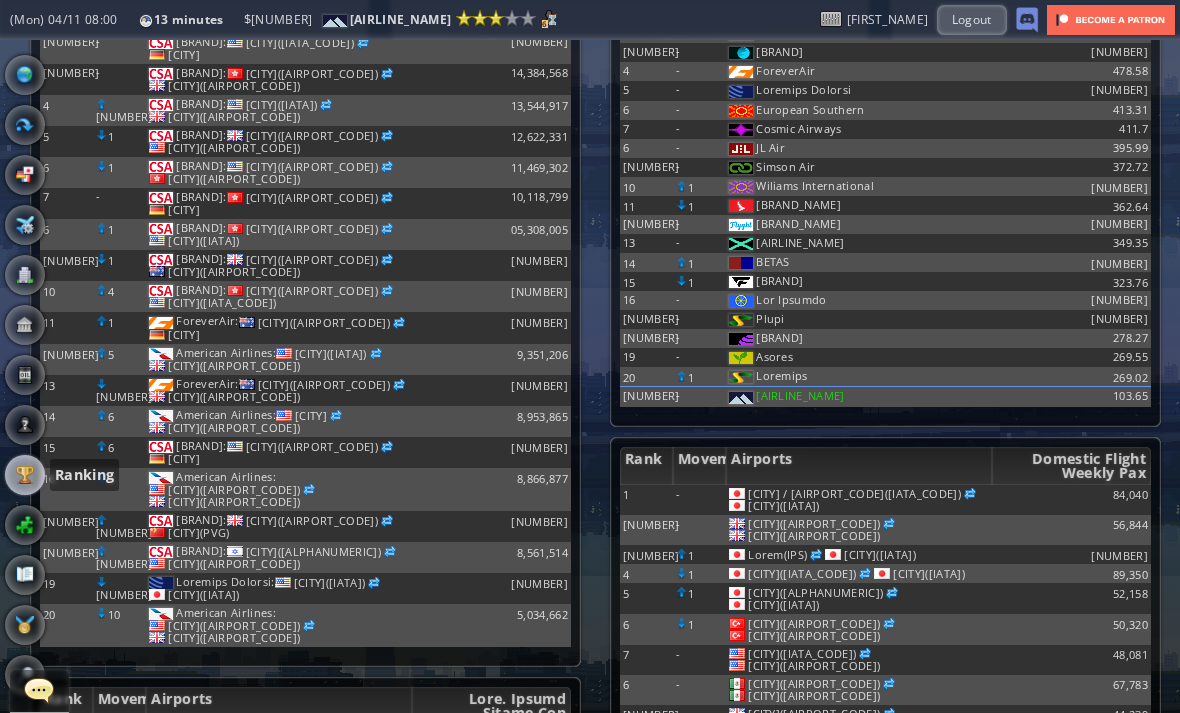 scroll, scrollTop: 562, scrollLeft: 0, axis: vertical 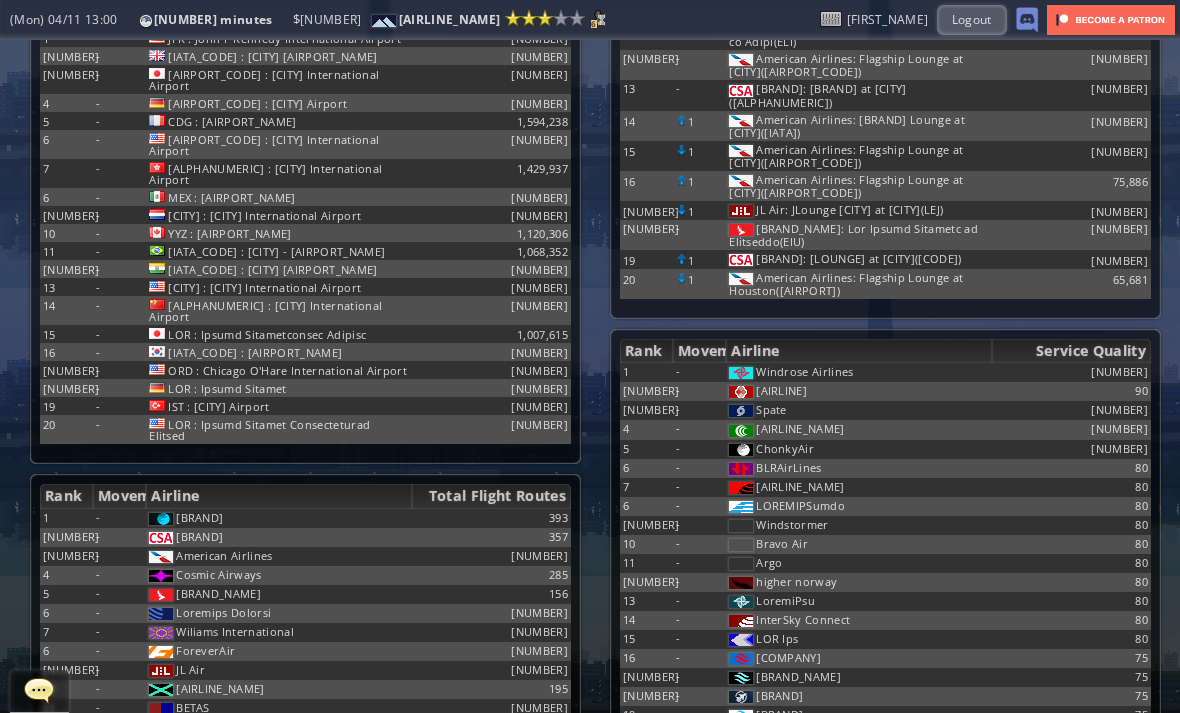 click on "1 - CSA Czech Airlines At home in the skies 2,398,138 2 - American Airlines We know why you fly. We're American Airlines. 2,084,796 3 - Vulkan Airlines Fly long and land 1,365,893 4 - ForeverAir Proudly providing you less with Oneworld prices 1,221,666 5 - American Pacific airplane go brrrrr. hehe 1,058,871 6 - European Southern Not actually in Europe, or Southern. 1,012,573 7 - Cosmic Airways Cosmic Airways 986,901 8 - JL Air To infinity, and beyond! 919,892 9 - Just Go Travel Airways A renowned global airline that prides itself on delivering exceptional travel experiences to passengers worldwide.
For more information, go to our official website. 793,686 10 - Wiliams International Experience Purple!
Experience New Standards!
Experience Wiliams International! 754,848 11 - Fleet Services Let our fleet be of service 691,692 12 - Sky Chariot Your chariot awaits. 679,653 13 - Flyght Flyght 573,763 14 -" at bounding box center (310, -459) 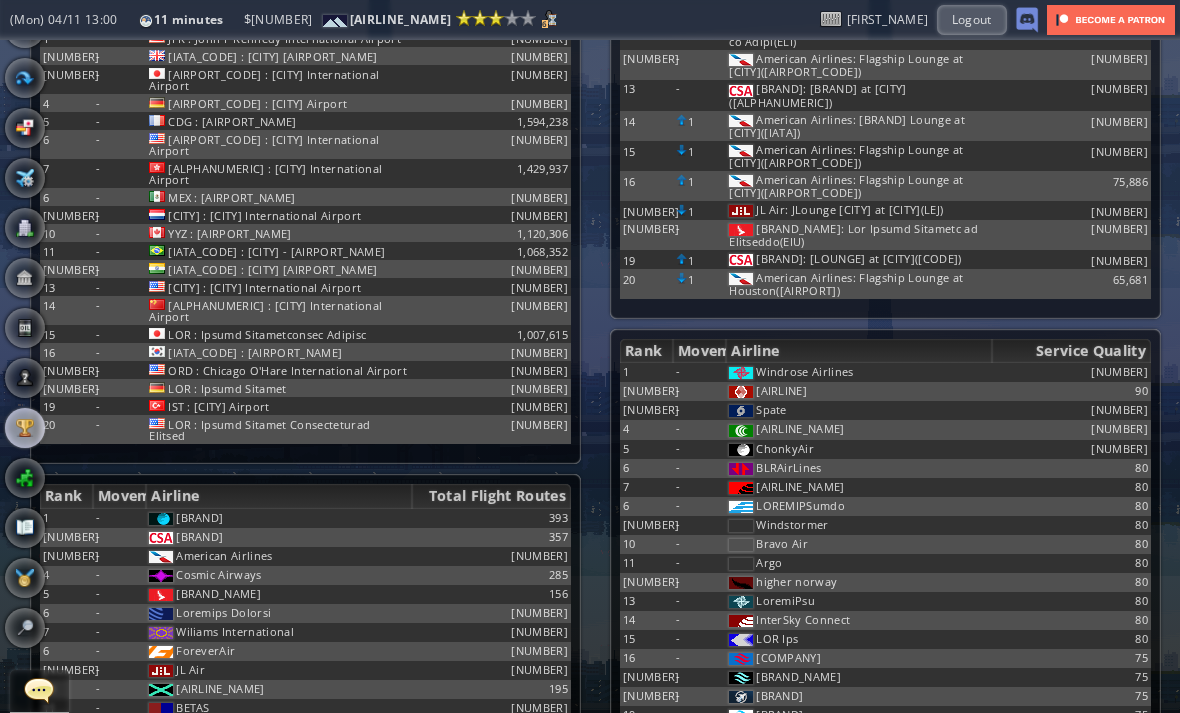 click at bounding box center [25, 28] 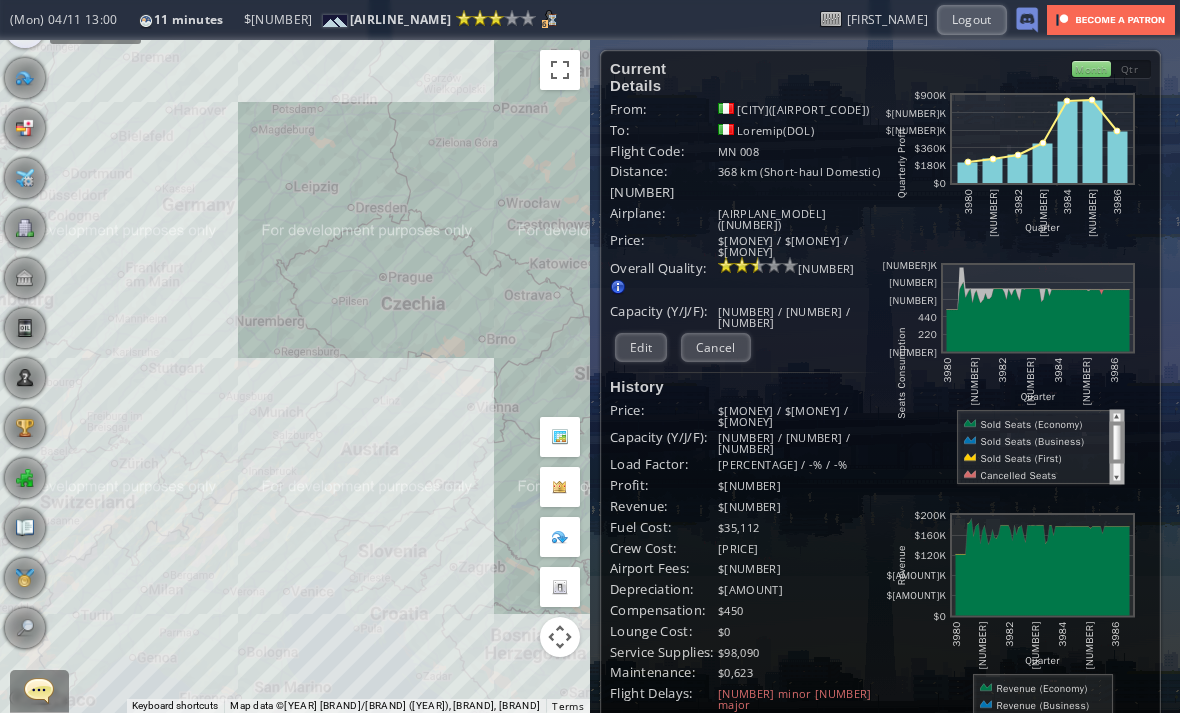 scroll, scrollTop: 0, scrollLeft: 0, axis: both 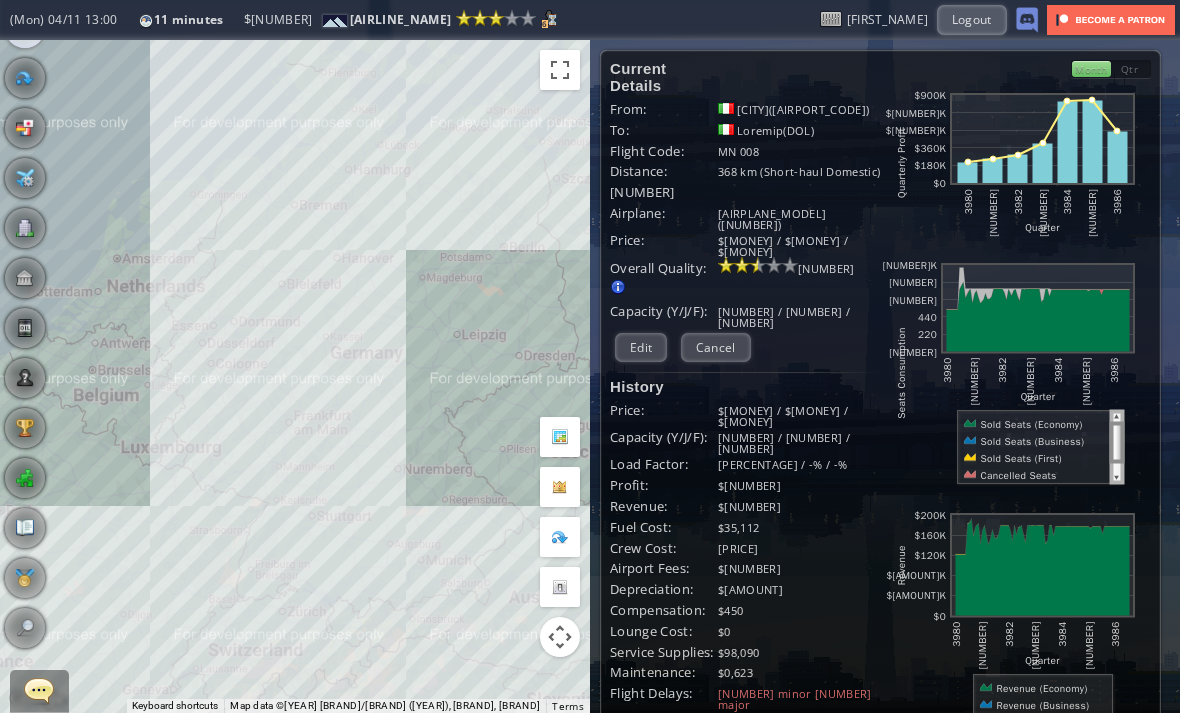 click on "To navigate, press the arrow keys." at bounding box center (295, 376) 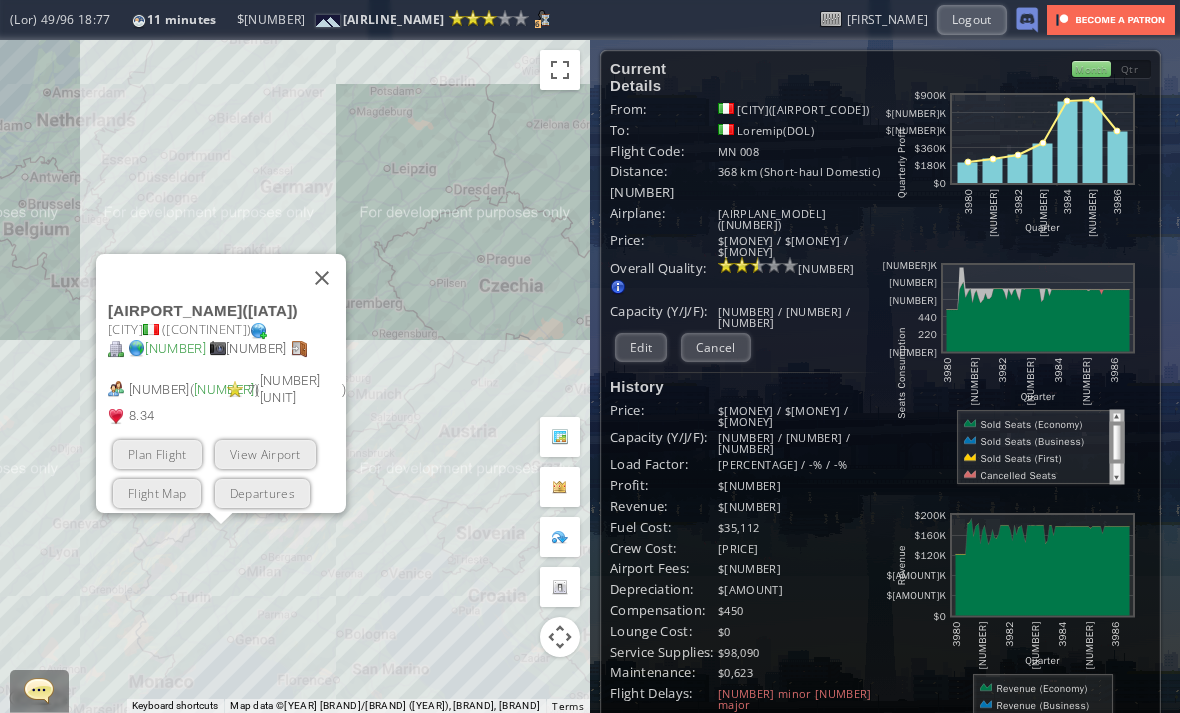 click at bounding box center [322, 278] 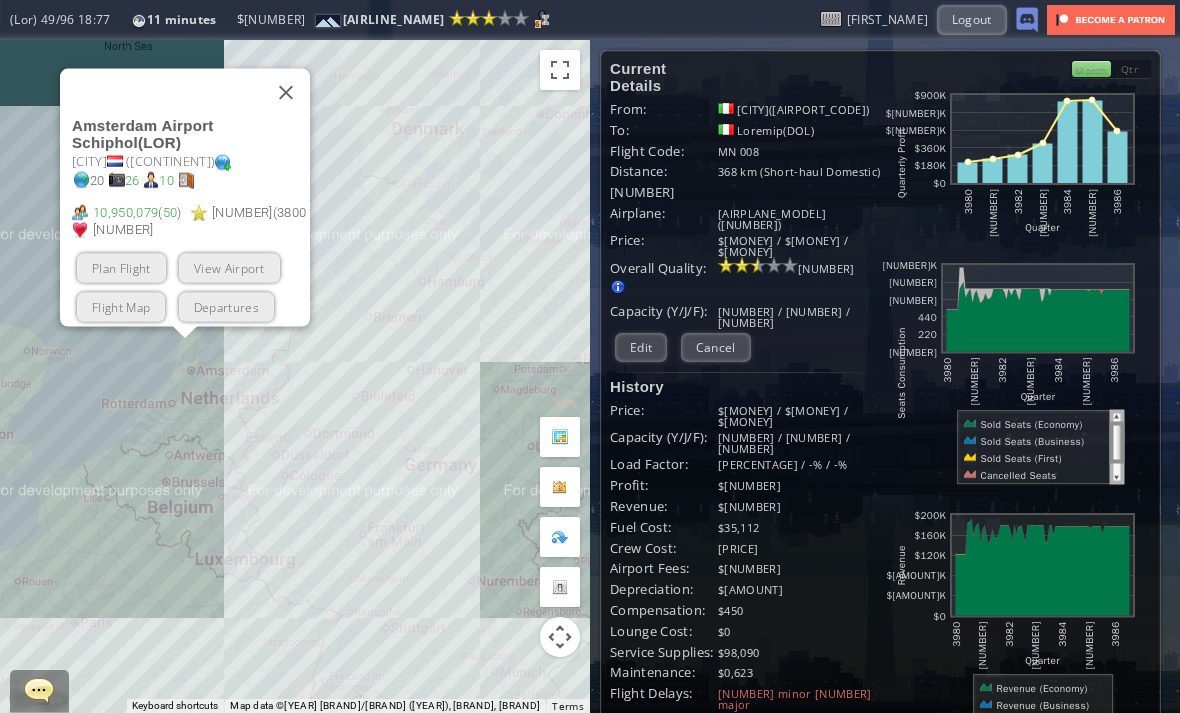 click on "View Airport" at bounding box center [229, 267] 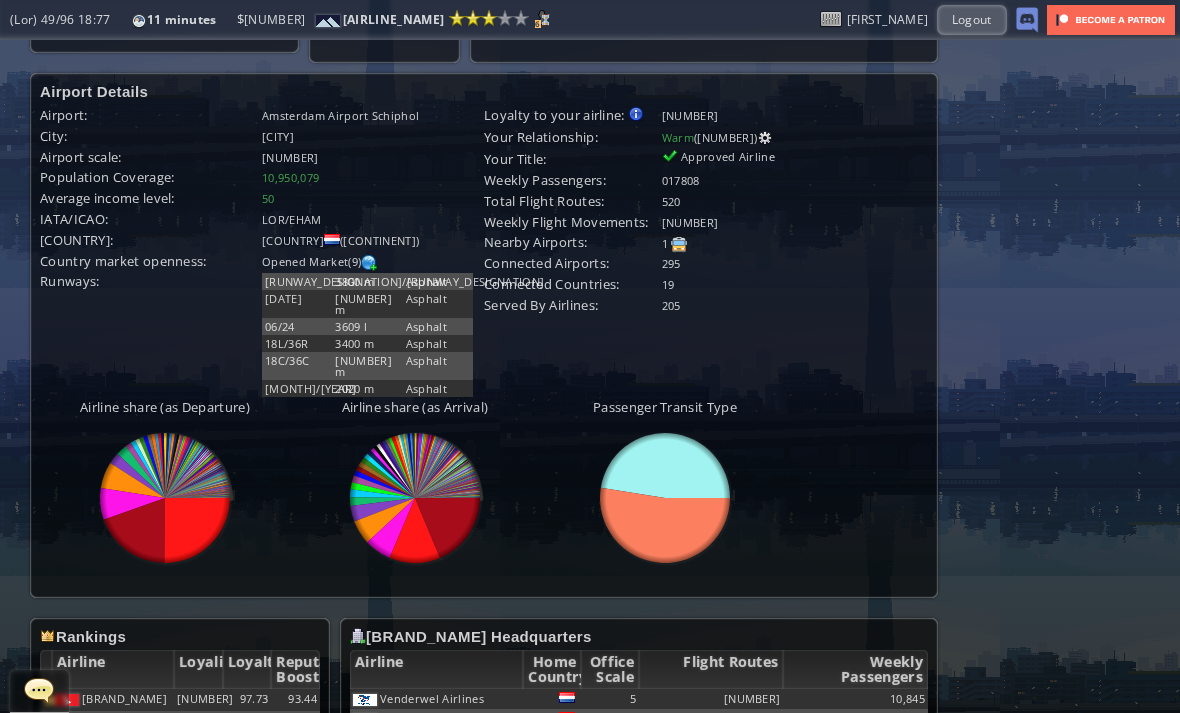 scroll, scrollTop: 702, scrollLeft: 0, axis: vertical 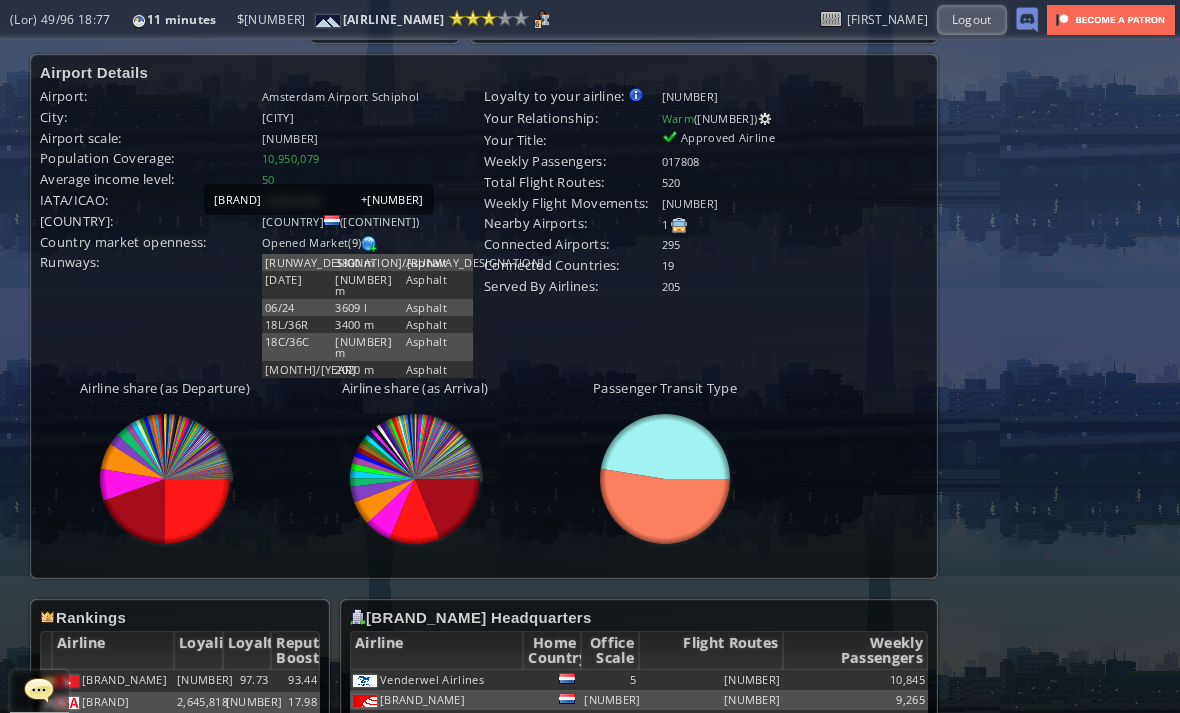 click on "10,950,079" at bounding box center (290, 158) 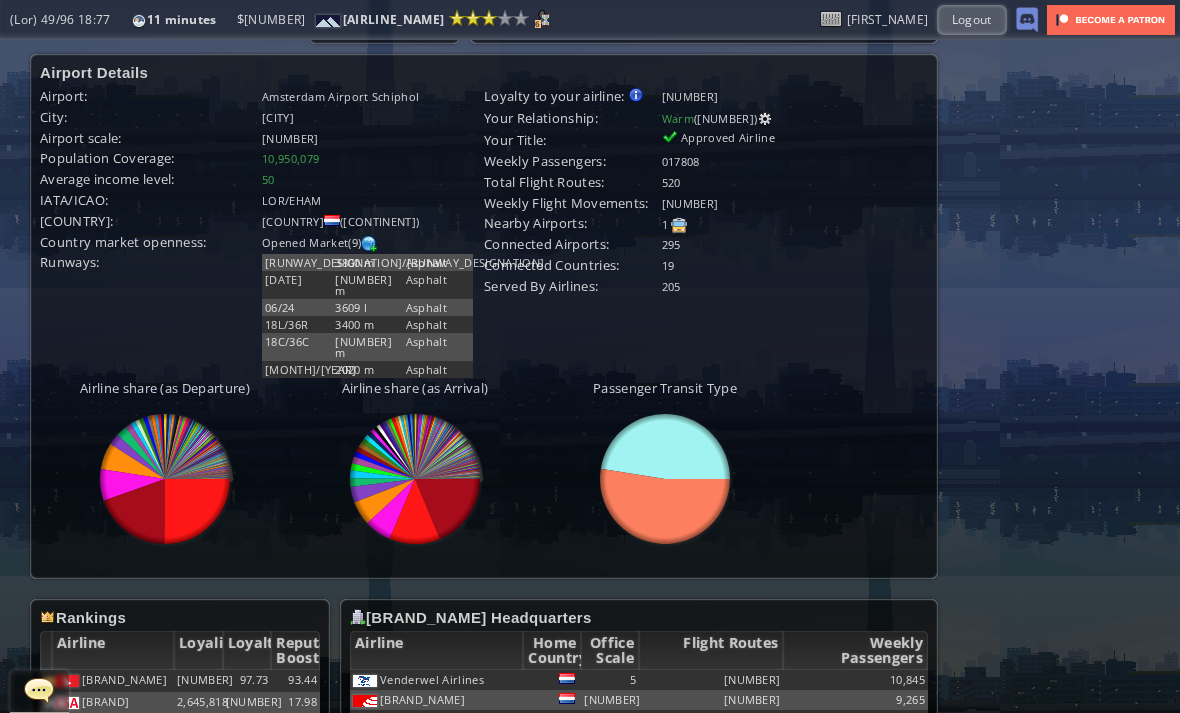 click on "City:" at bounding box center [151, 96] 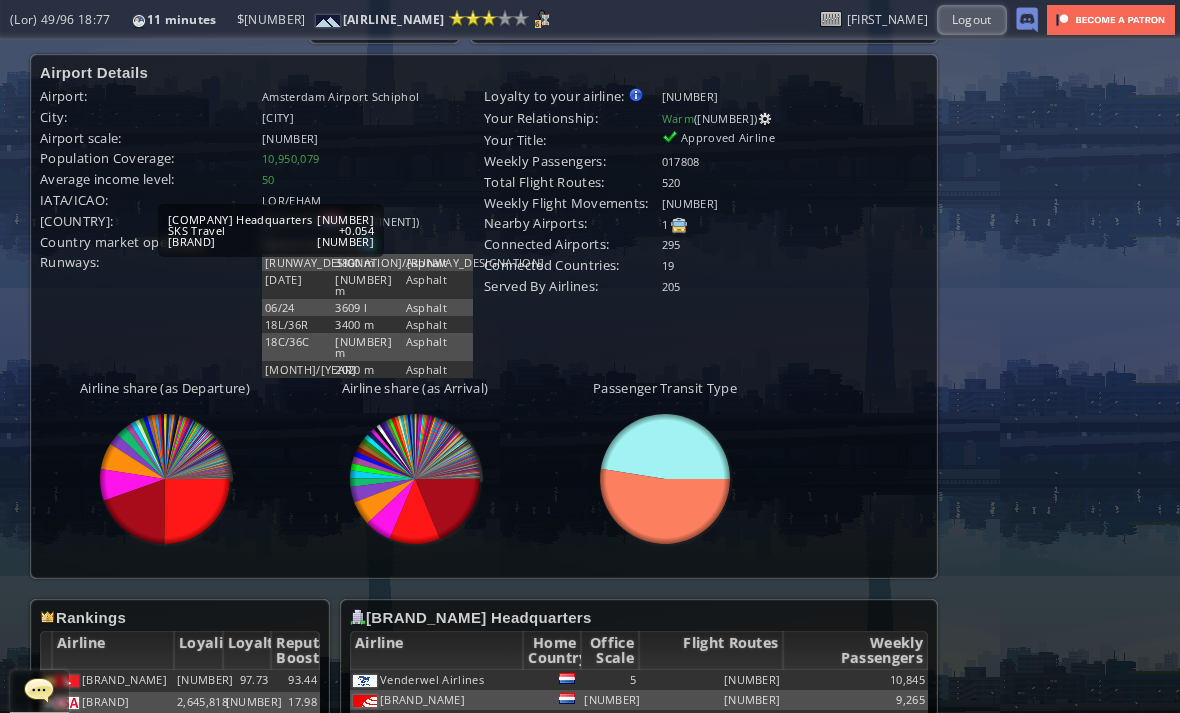 click on "50" at bounding box center (268, 179) 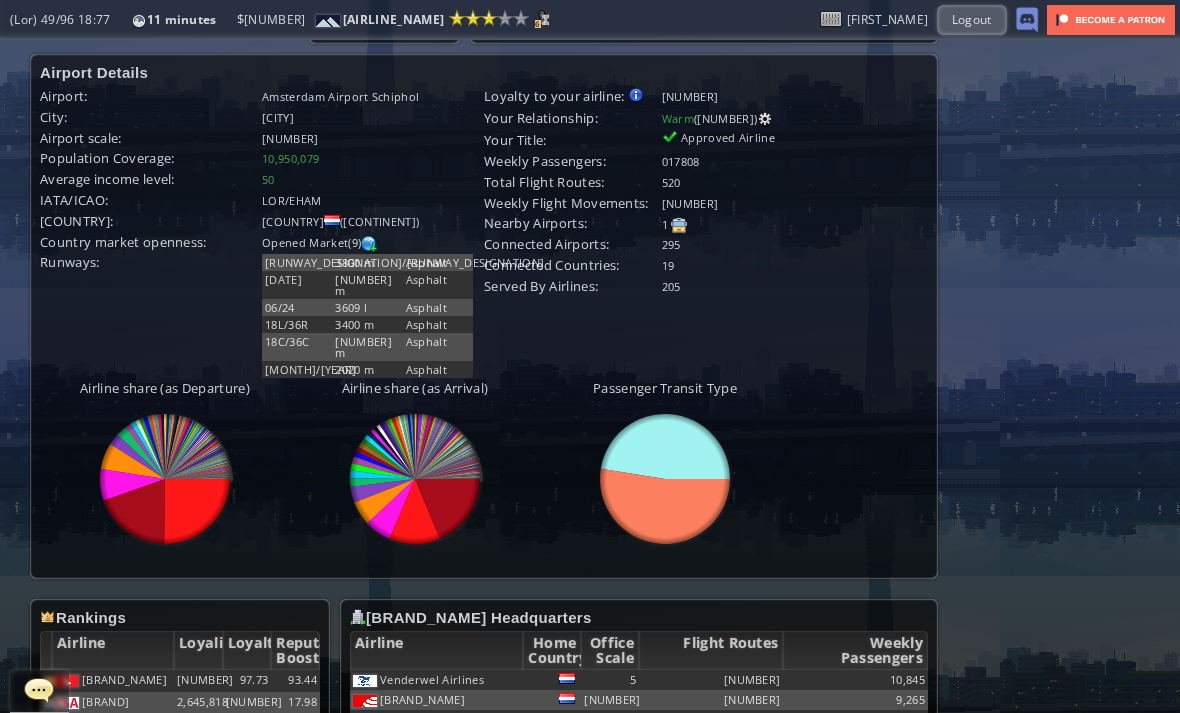 click on "City:" at bounding box center [151, 96] 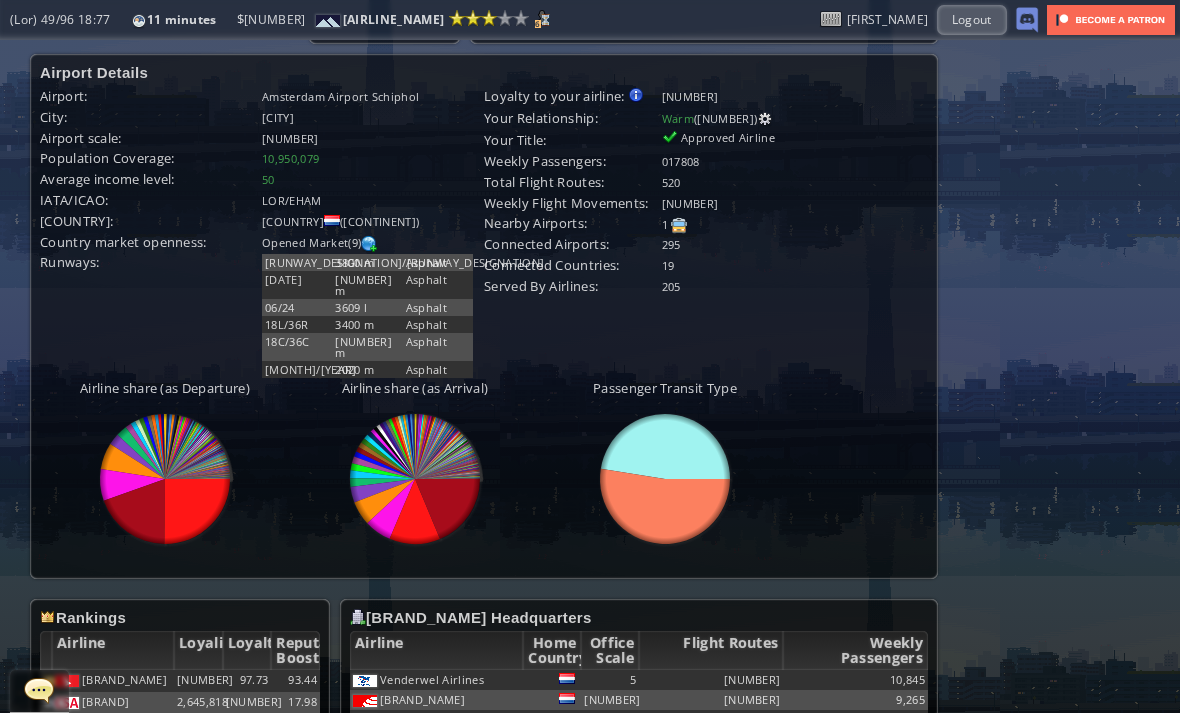 click on "10,950,079" at bounding box center (290, 158) 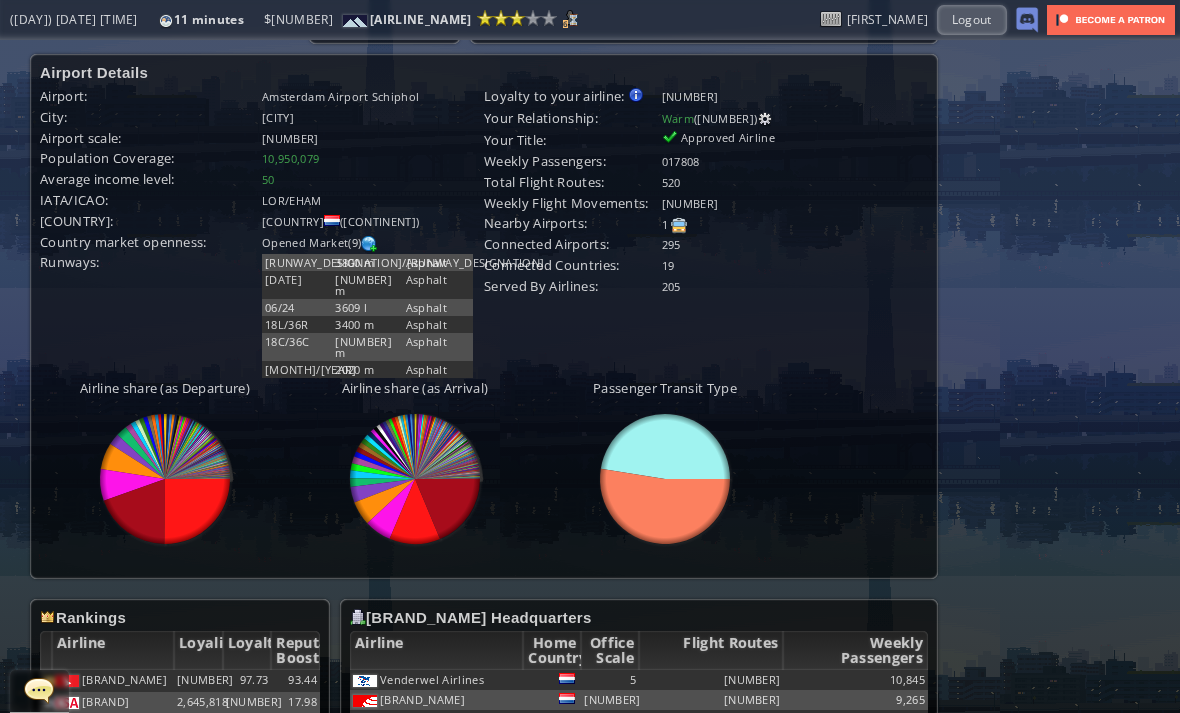 click on "Airport:" at bounding box center (151, 96) 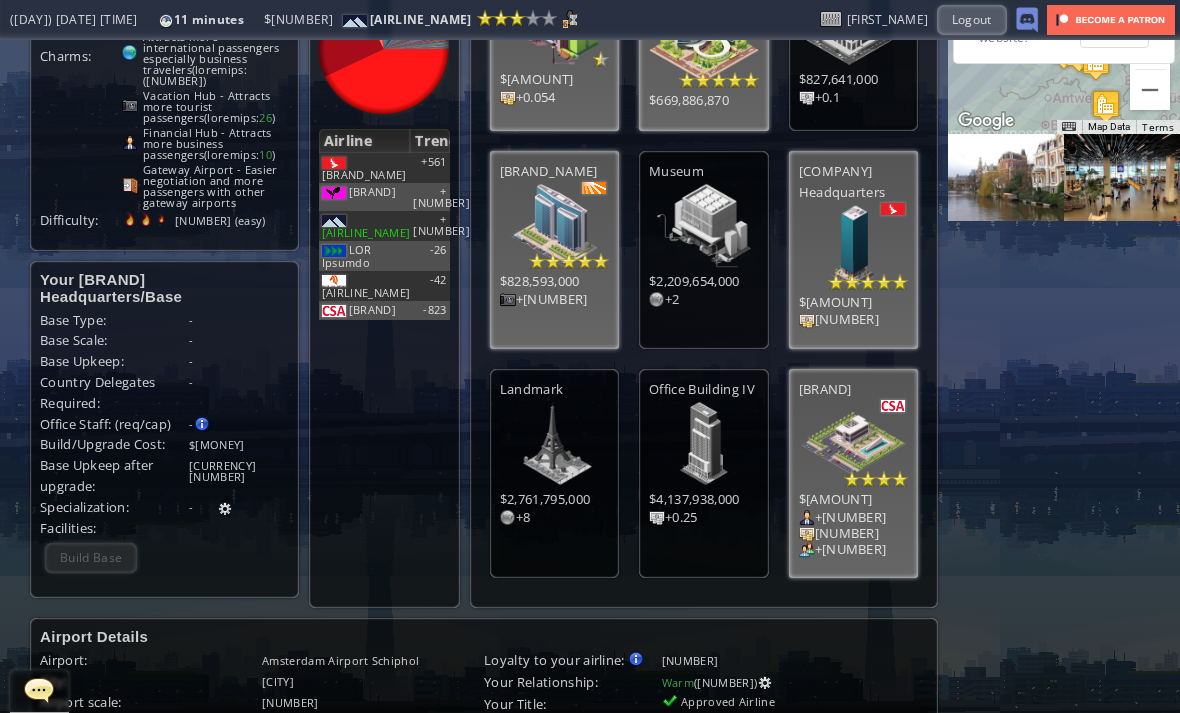 scroll, scrollTop: 135, scrollLeft: 0, axis: vertical 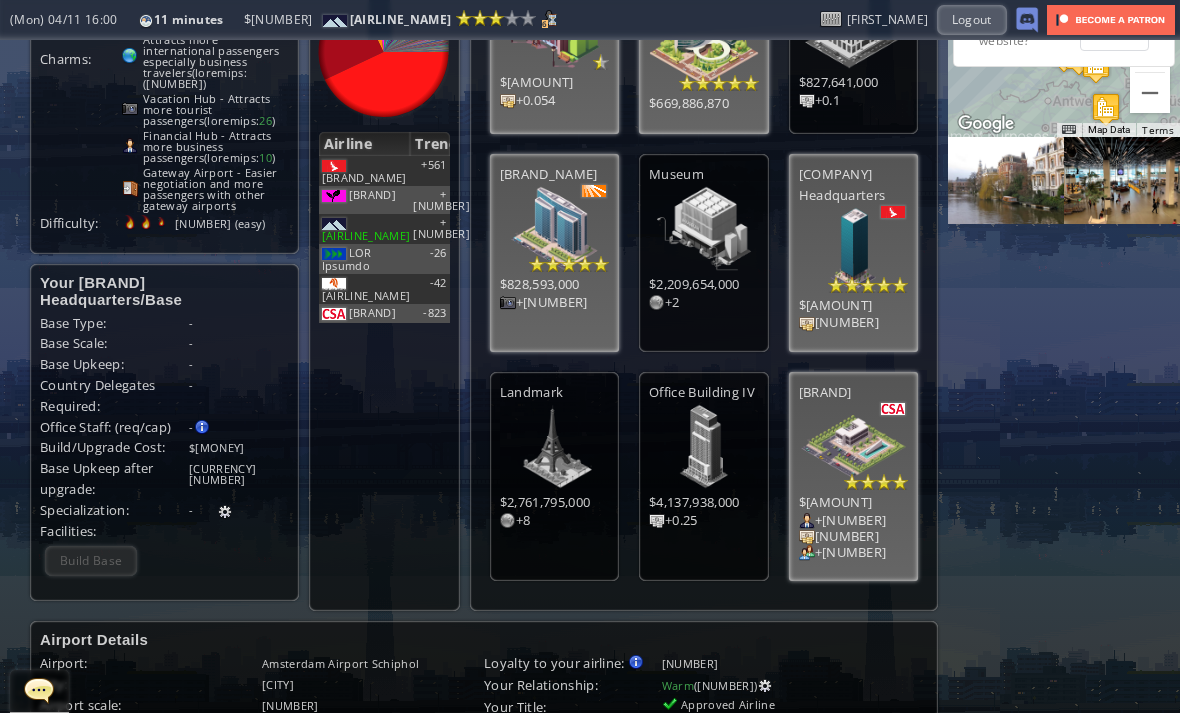 click on "(strength:   [NUMBER] )" at bounding box center (195, 78) 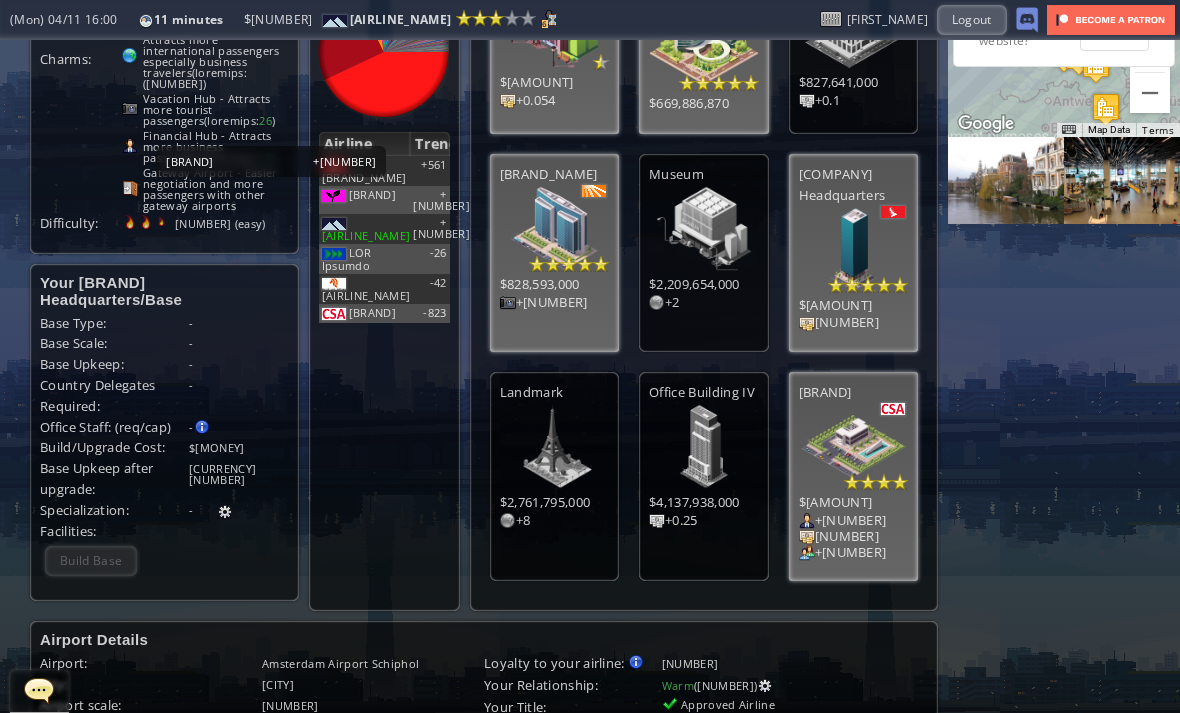 click on "10" at bounding box center (174, 83) 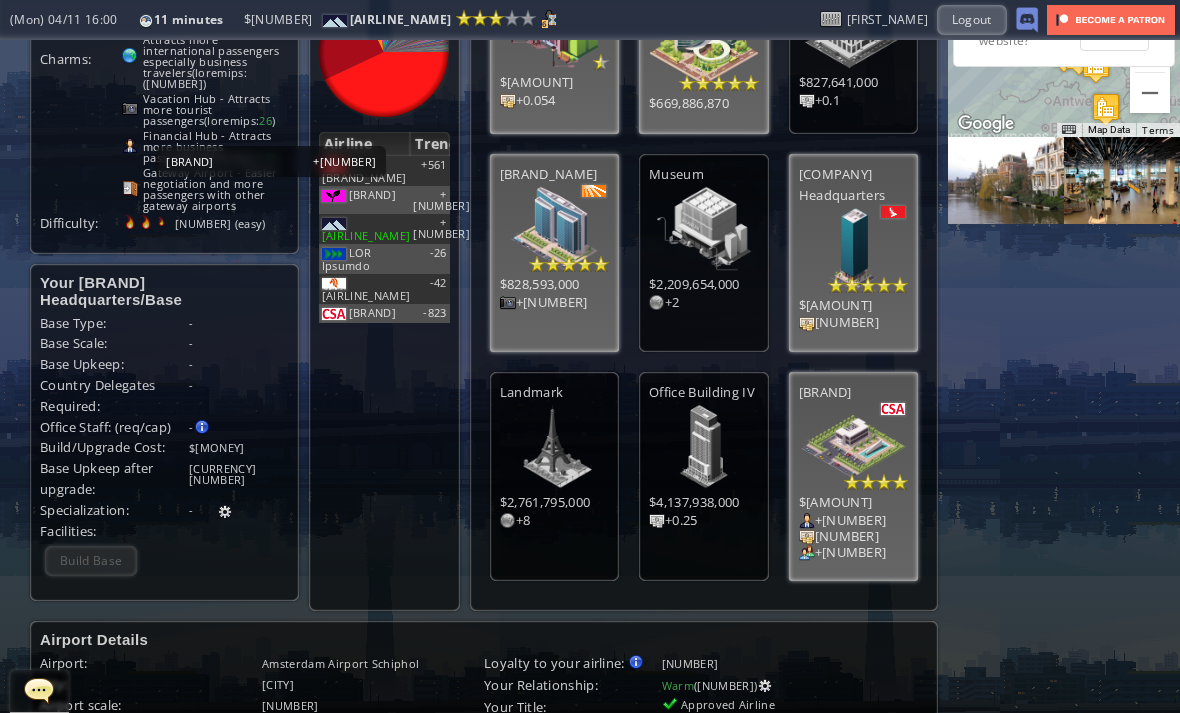 click at bounding box center [130, 56] 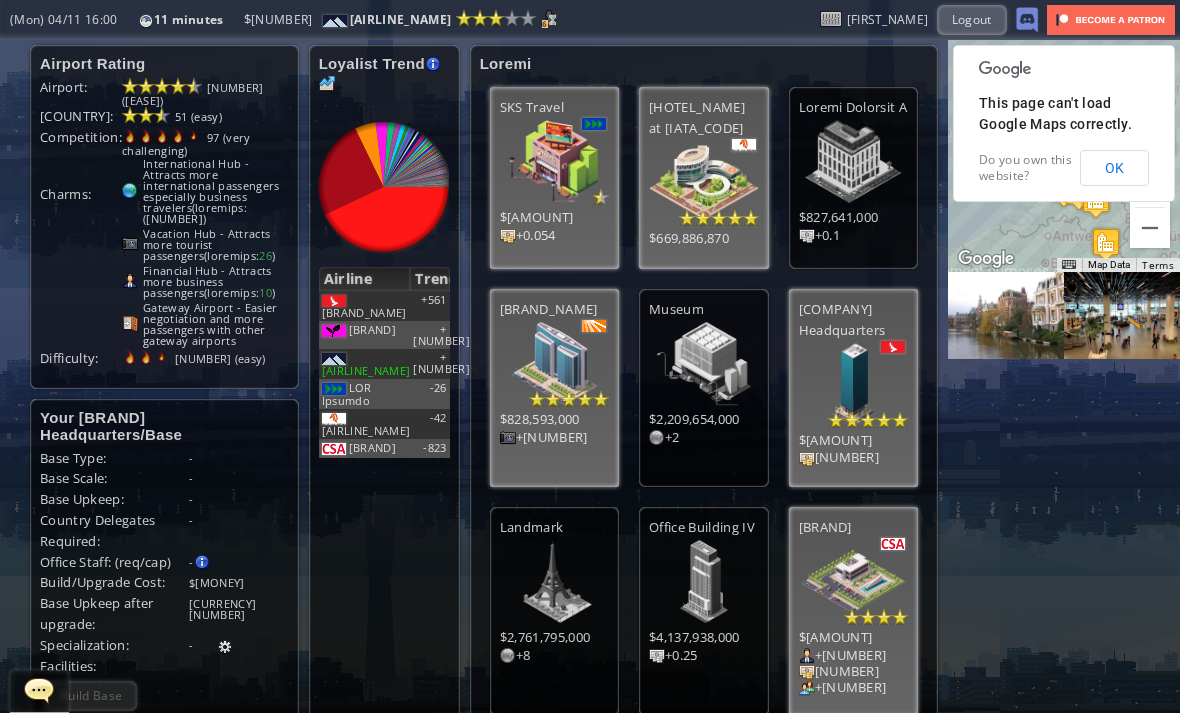 scroll, scrollTop: 0, scrollLeft: 0, axis: both 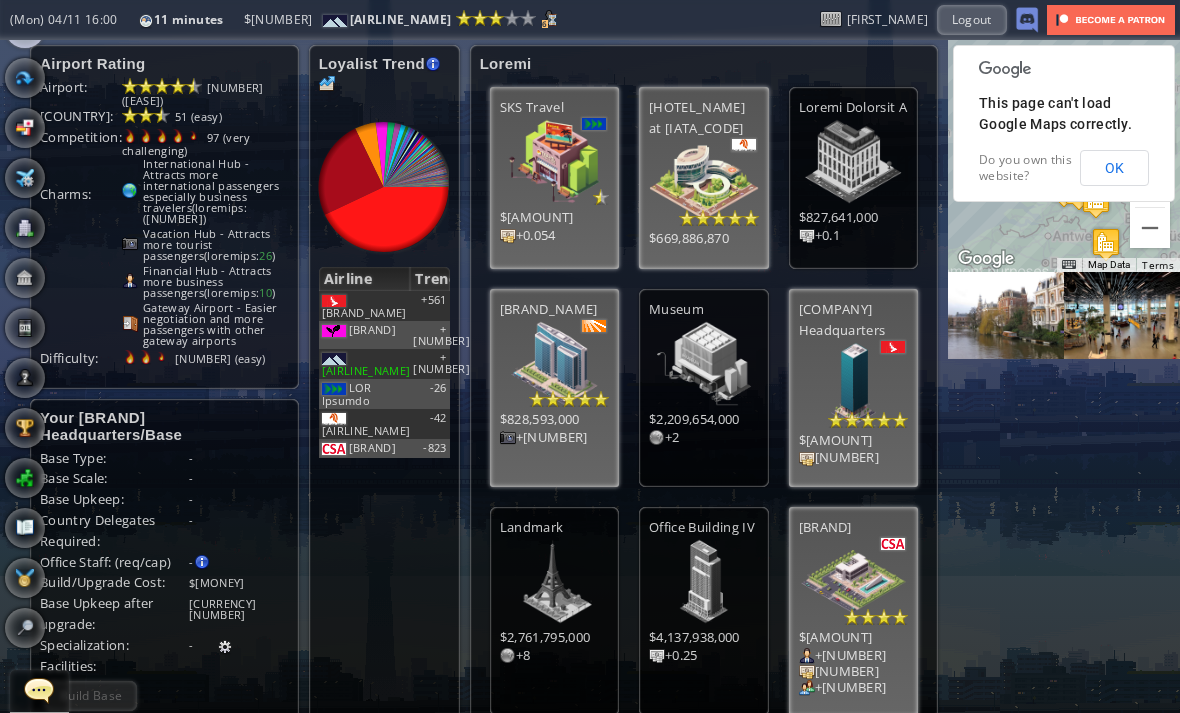 click at bounding box center [25, 78] 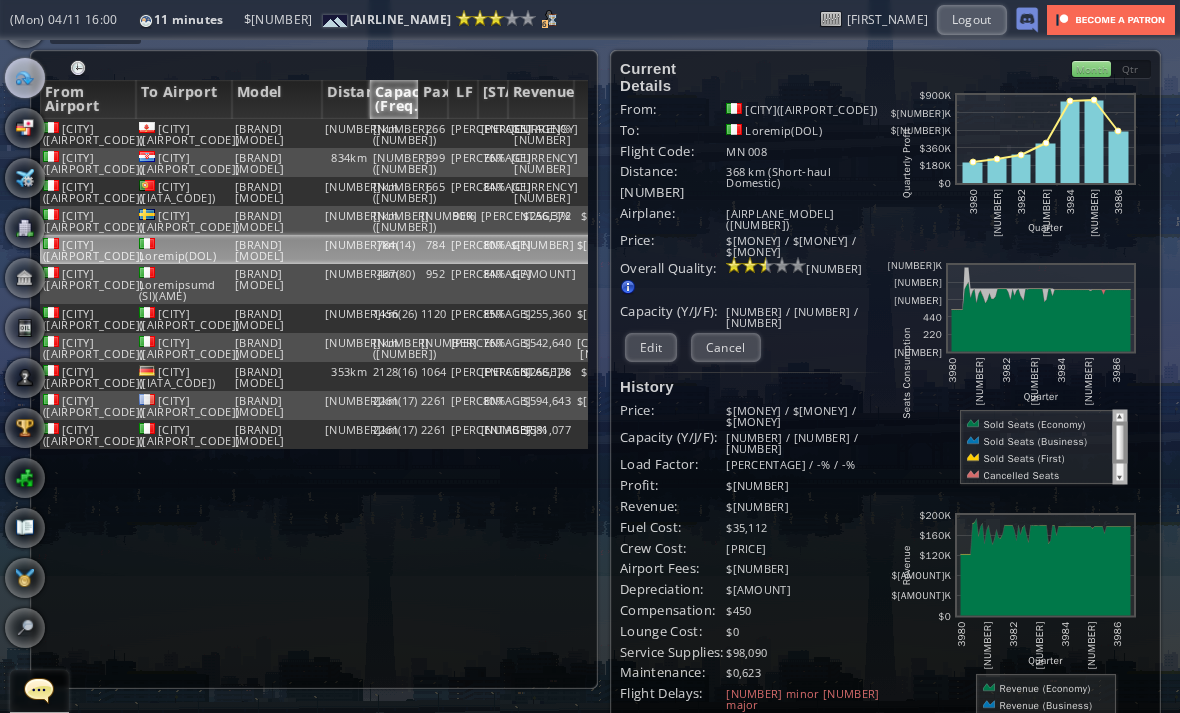 click at bounding box center (25, 28) 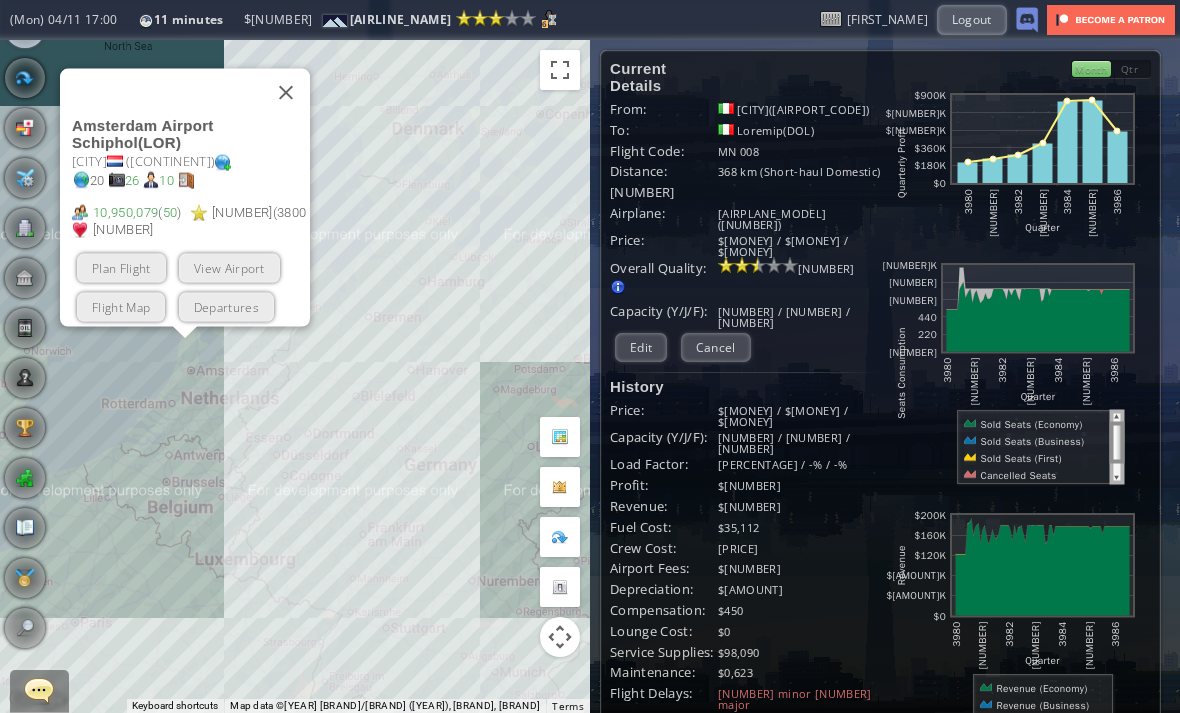 click on "[CITY] Airport [AIRPORT_NAME] ([IATA_CODE])" at bounding box center [191, 133] 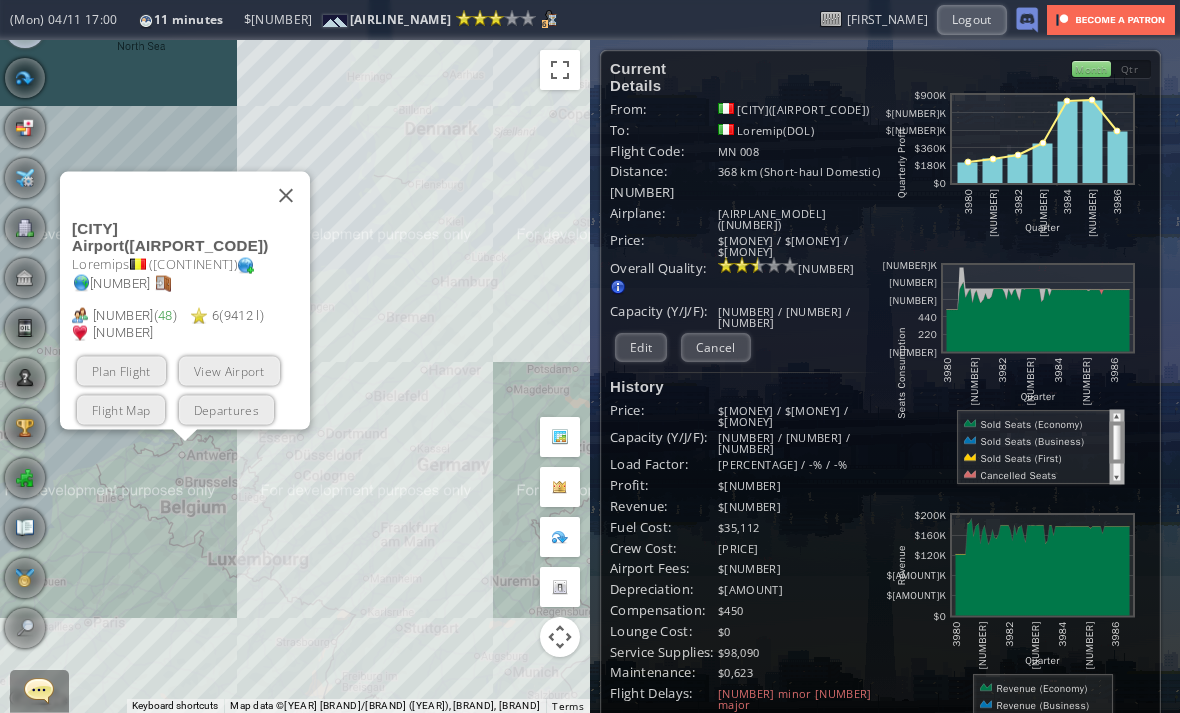 click on "View Airport" at bounding box center [229, 370] 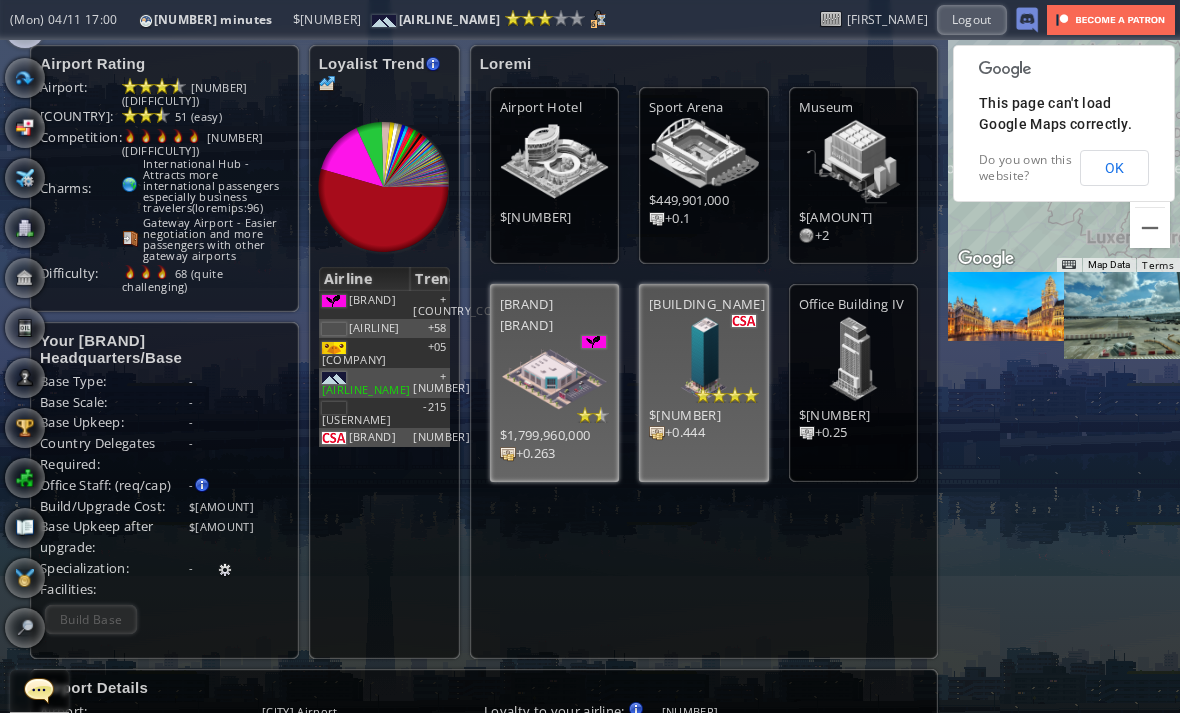 click at bounding box center [7, 356] 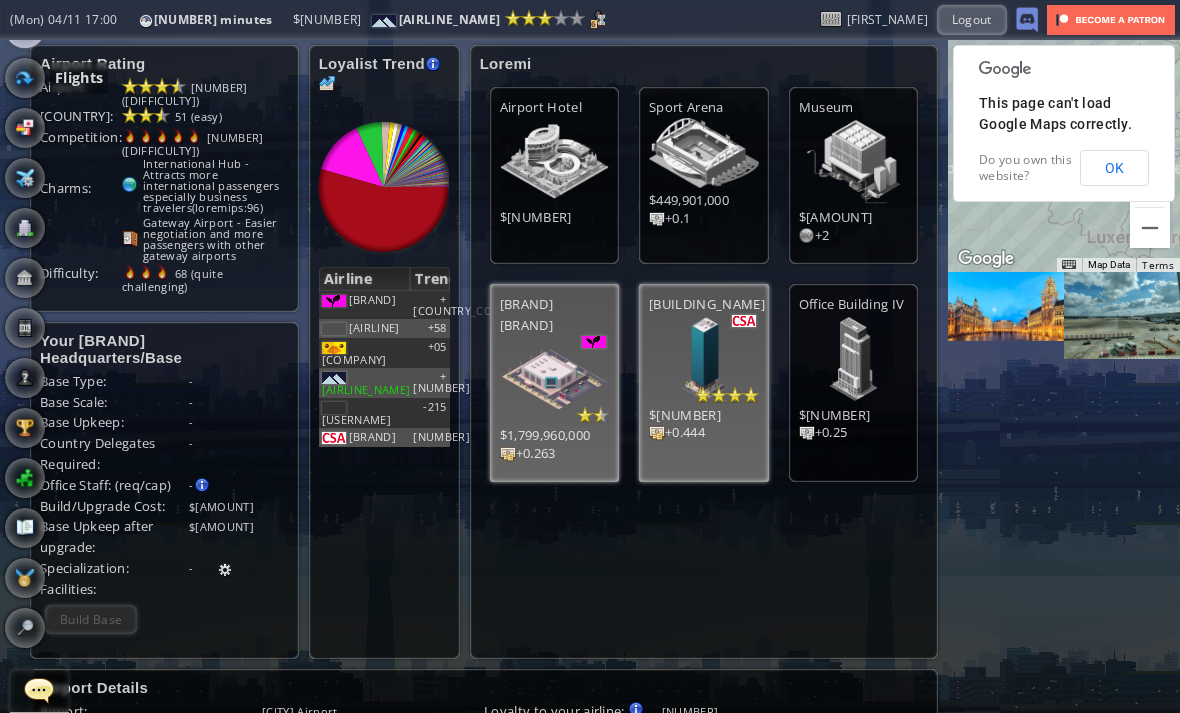 click at bounding box center [25, 78] 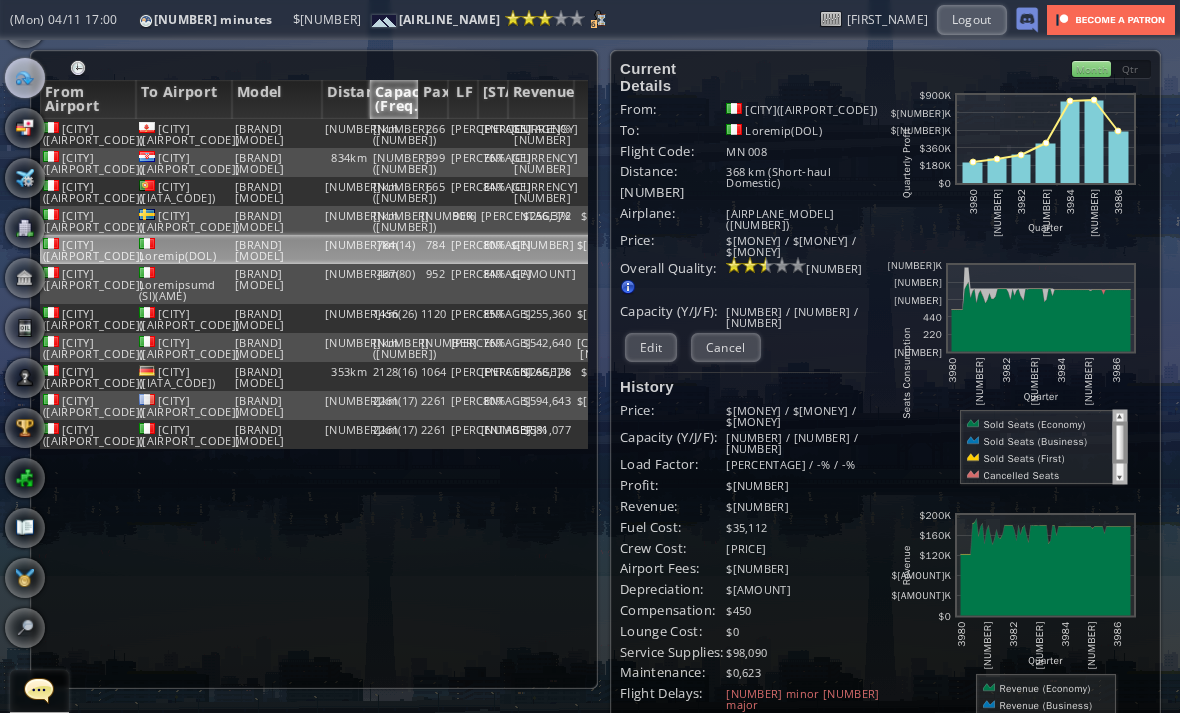 click on "World Map" at bounding box center [25, 28] 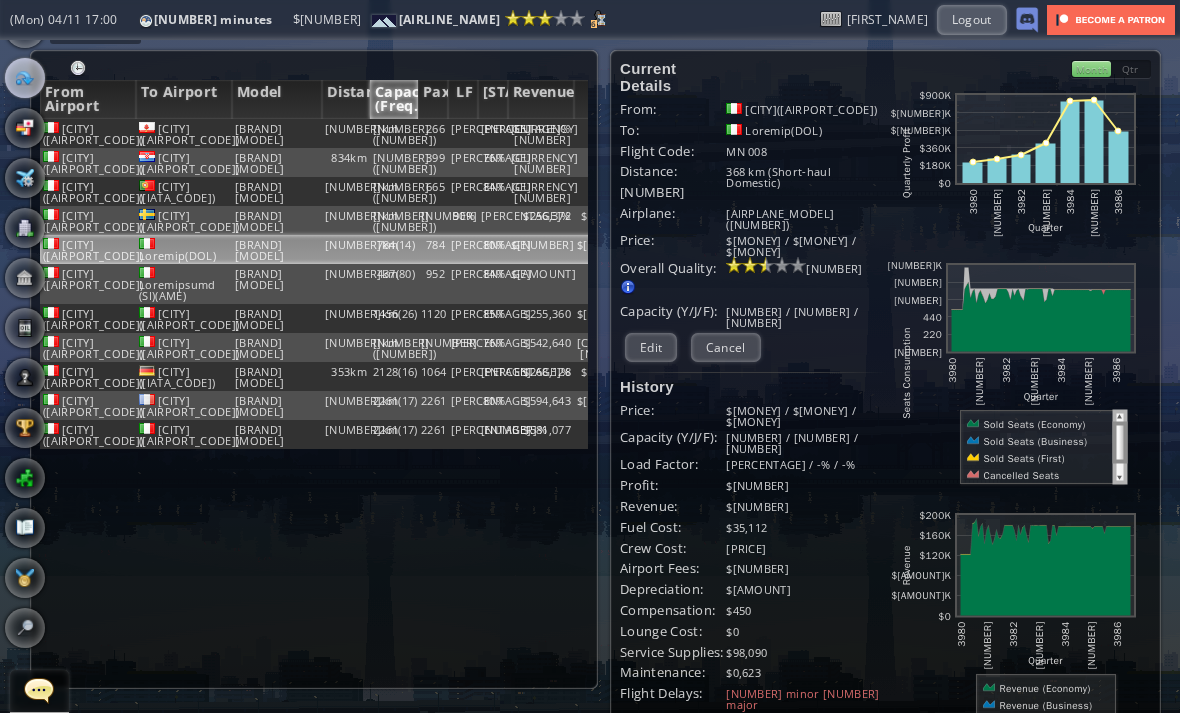 click at bounding box center (25, 28) 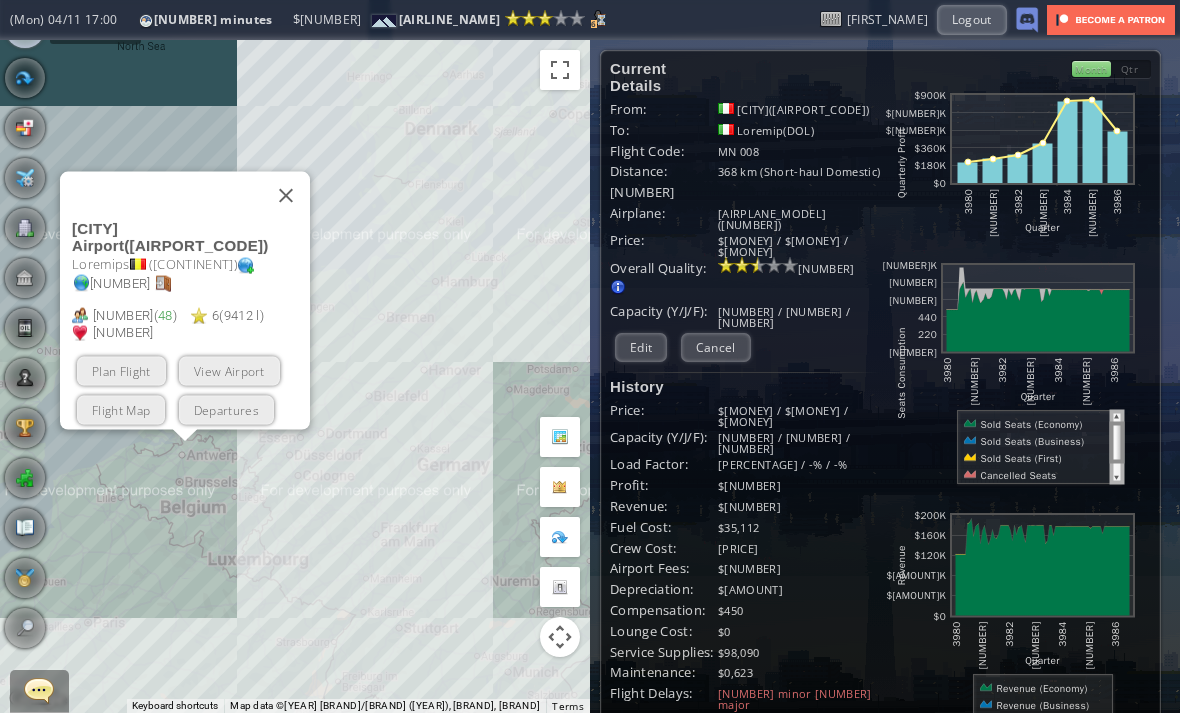 click at bounding box center (286, 195) 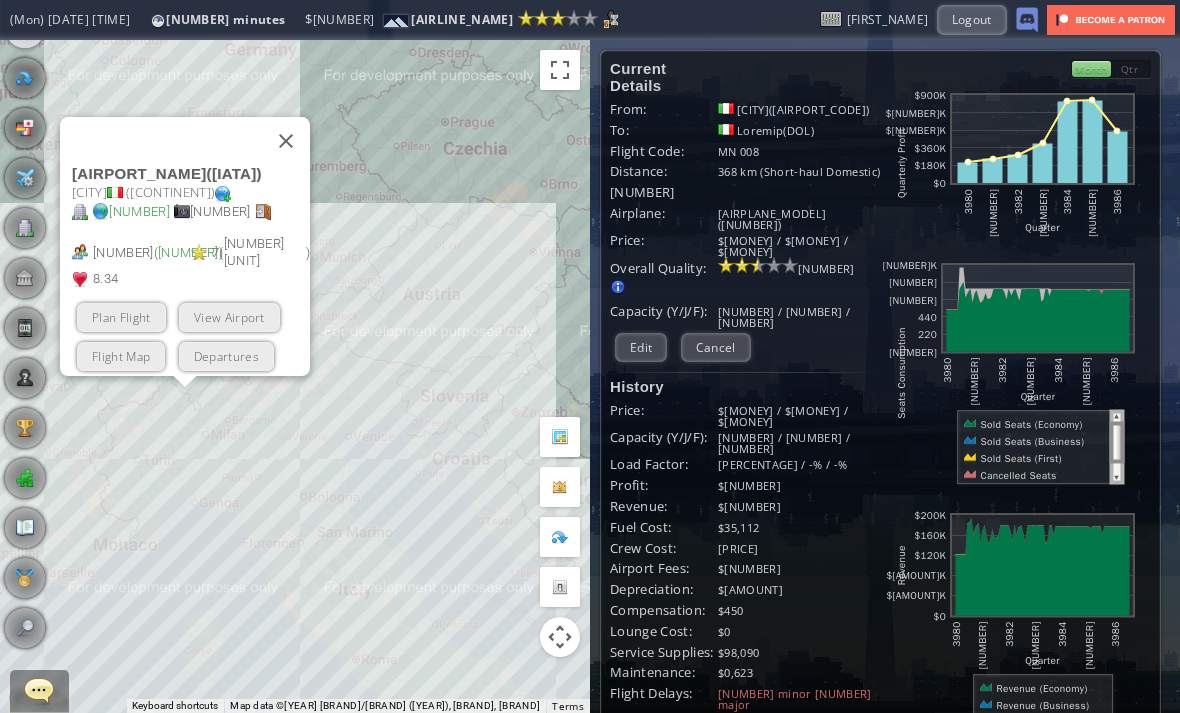 click on "View Airport" at bounding box center (229, 316) 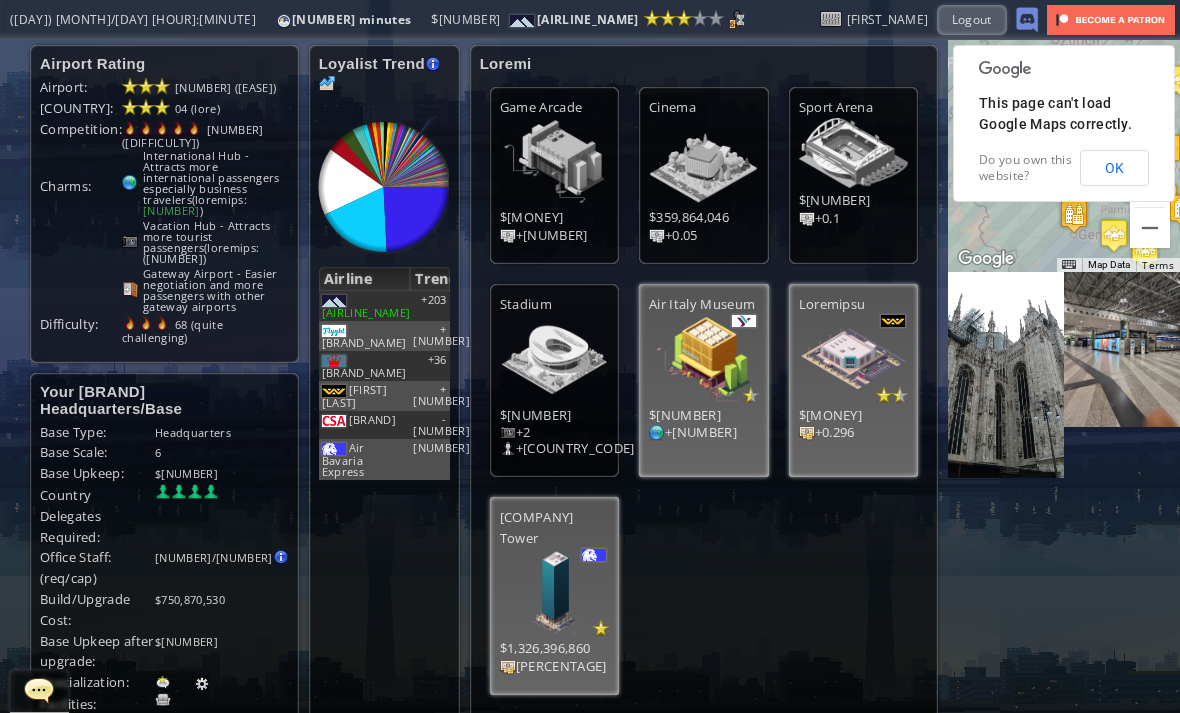 click on "Game Arcade $66,121,000 +0.02 Cinema $110,191,000 +0.05 Sport Arena $440,793,000 +0.1 Stadium $1,321,217,000 +2 +1 Air Italy Museum $1,761,451,000 +2.37 Esselunga $1,761,566,000 +0.296 Bavaria Tower $2,203,896,000 +0.253" at bounding box center [704, 391] 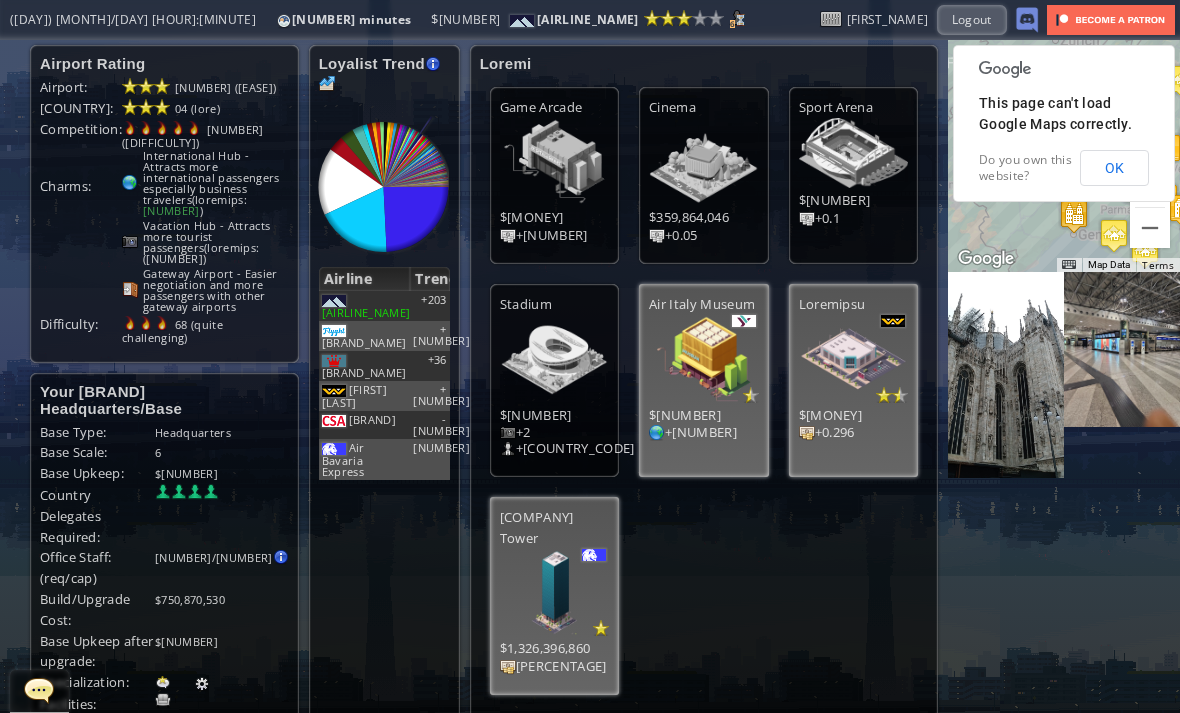 click at bounding box center (554, 162) 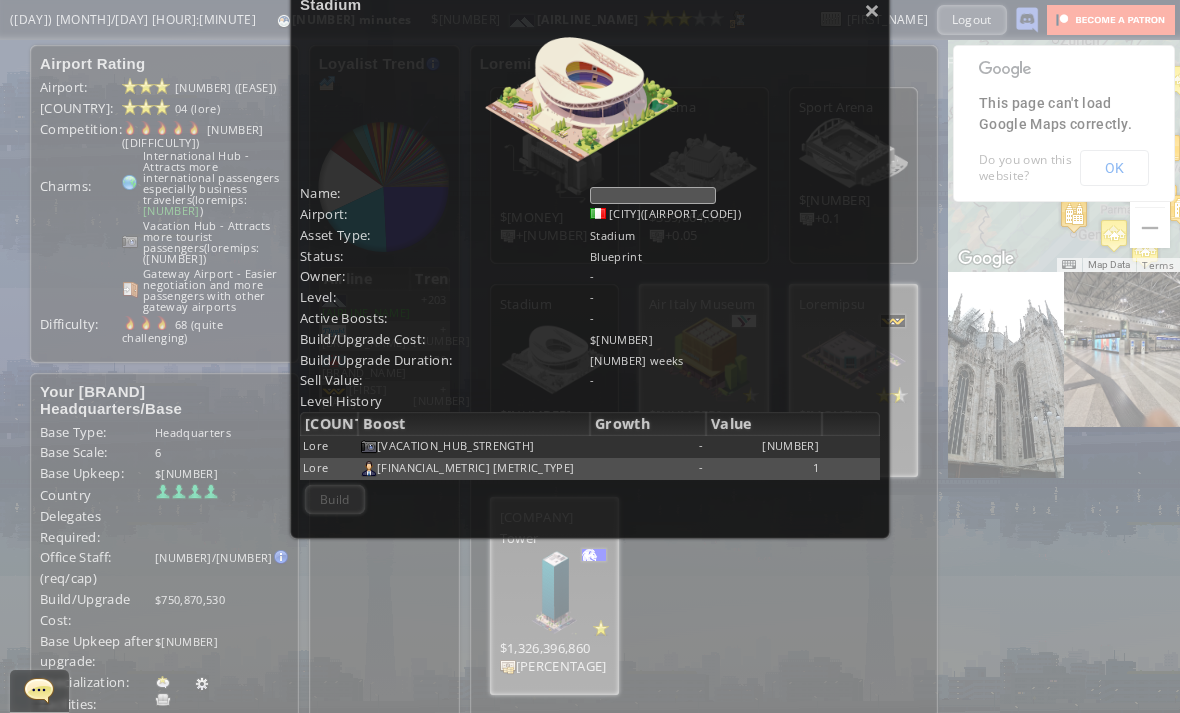 scroll, scrollTop: 190, scrollLeft: 0, axis: vertical 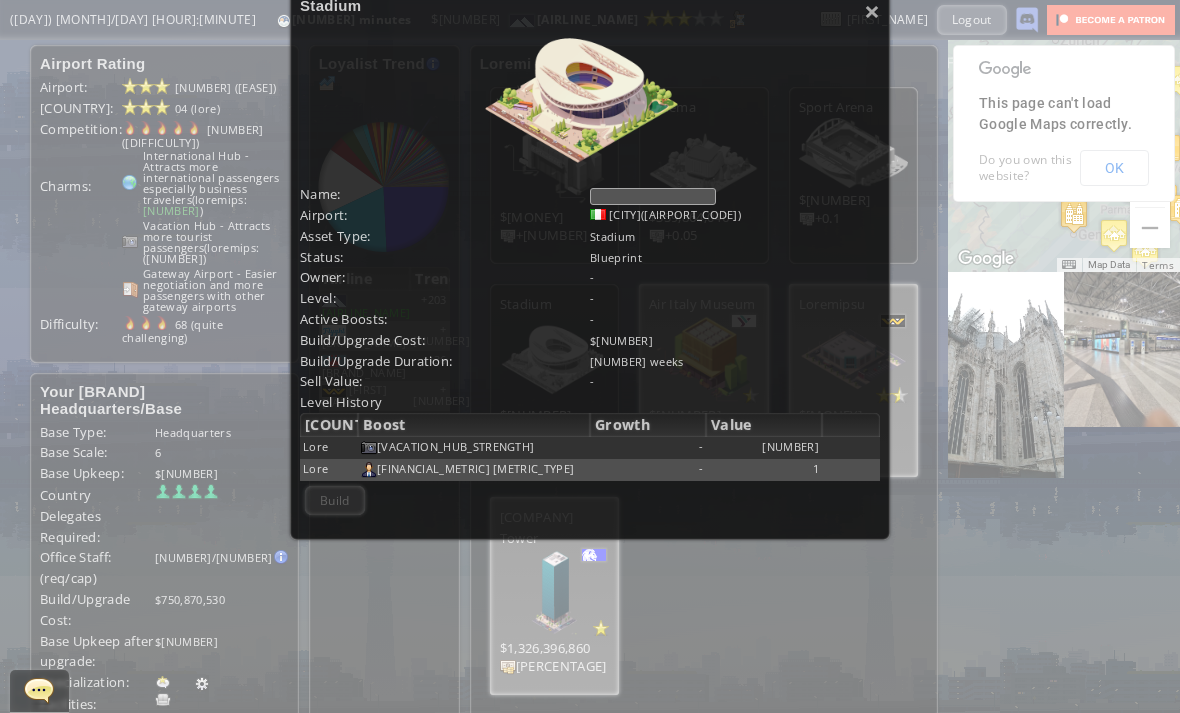 click on "Build Not enough cash to build the Stadium" at bounding box center [335, 500] 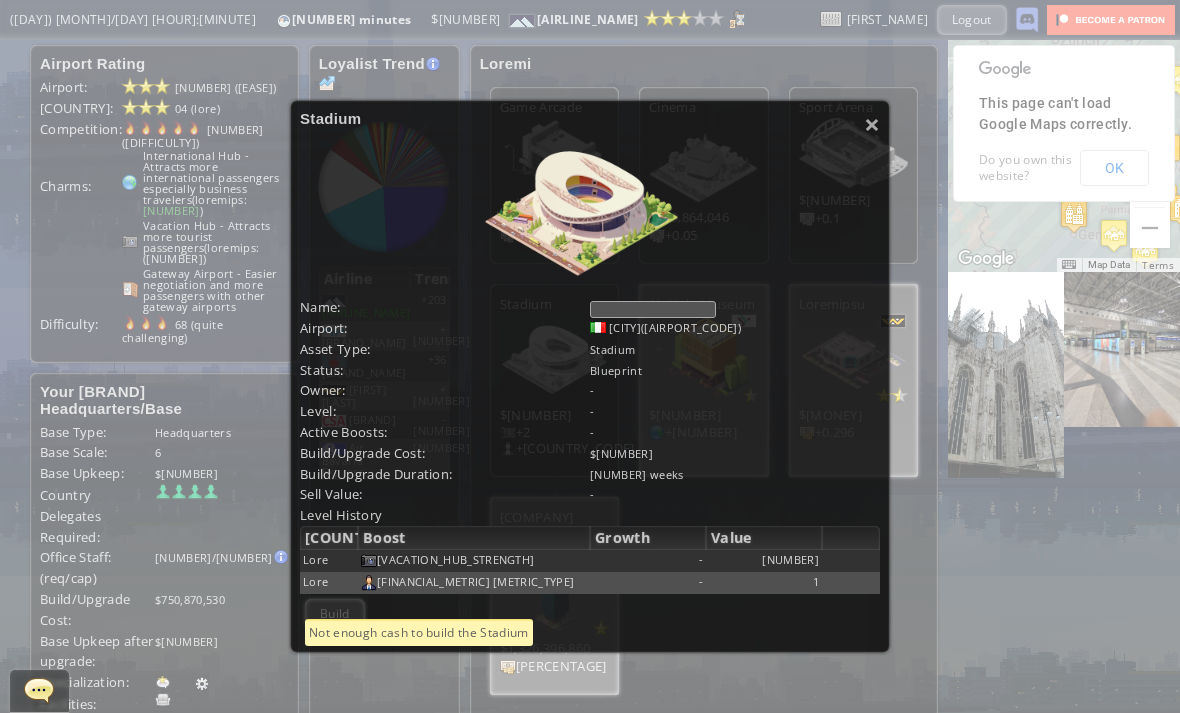 scroll, scrollTop: 75, scrollLeft: 0, axis: vertical 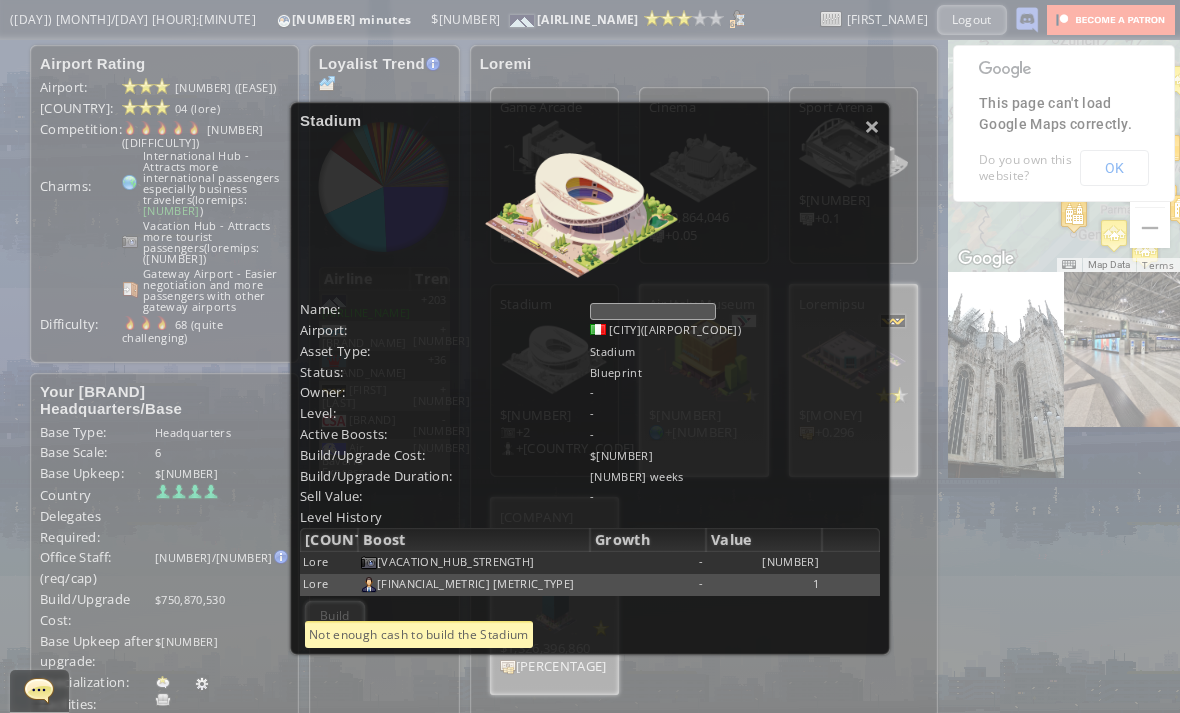 click on "×
Stadium
Name:
Stadium
Airport:
[CITY]([IATA])
Asset Type:
Stadium
Status:
Blueprint
Owner:
-
Level:
-
Active Boosts:
-
Expense:
-
Revenue:
-
Profit:
-
Performance Grade:
Build/Upgrade Cost:
$1,321,217,000
Build/Upgrade Duration:
208 weeks
Sell Value:
-
Visitors by Air
Country
Passenger Type
Level History
Lv
-" at bounding box center (590, 356) 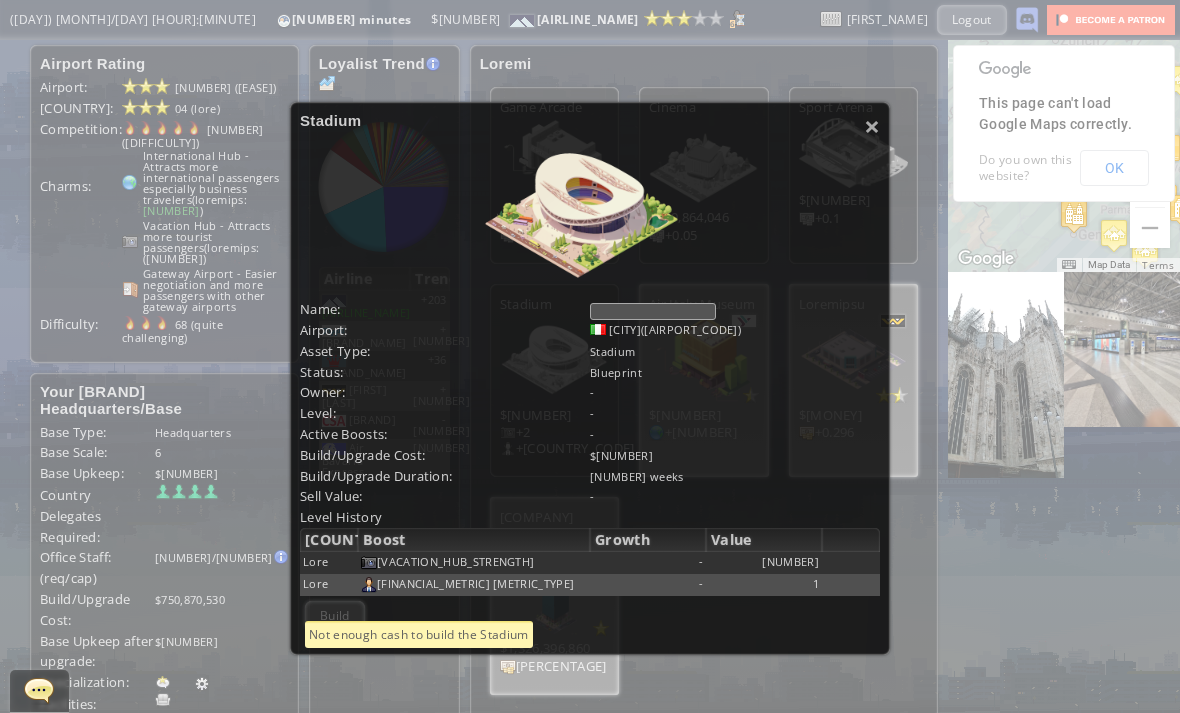 click on "Stadium" at bounding box center [590, 120] 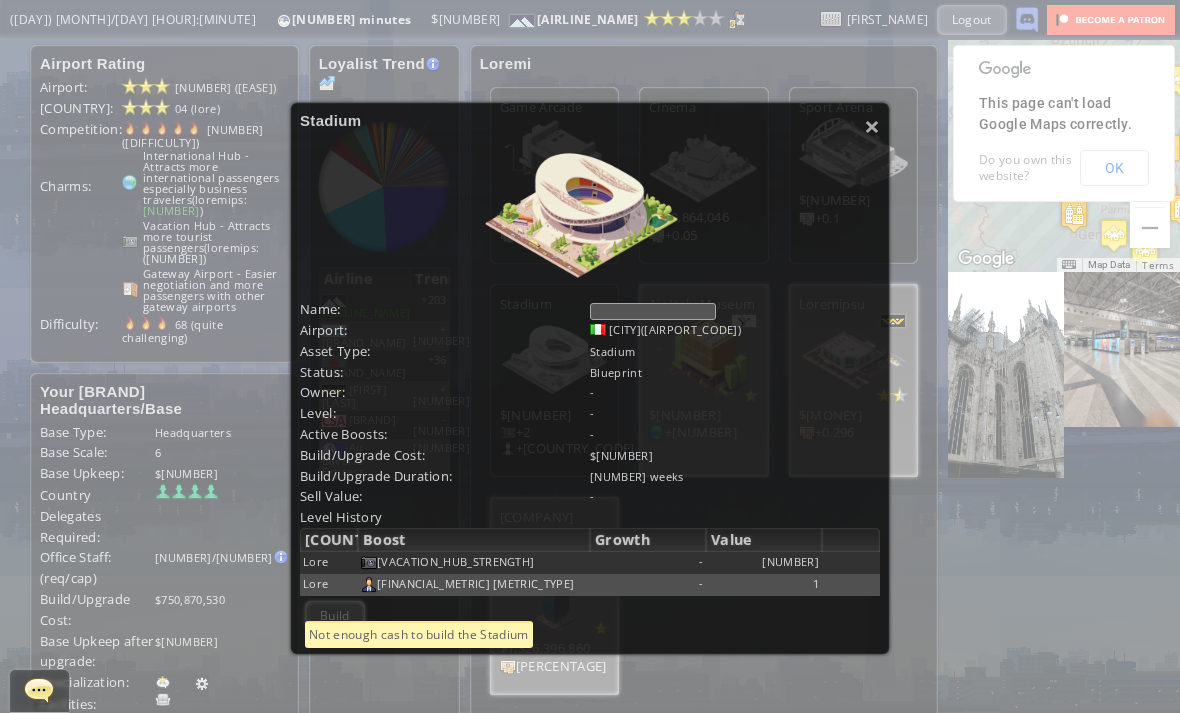 click on "Name:
[ASSET_TYPE]
Airport:
[CITY]([ALPHANUMERIC])
Asset Type:
[ASSET_TYPE]
Status:
[STATUS]
Owner:
-
Level:
-
Active Boosts:
-
Expense:
-
Revenue:
-
Profit:
-
Performance Grade:
Build/Upgrade Cost:
$[NUMBER]
Build/Upgrade Duration:
[NUMBER] weeks
Sell Value:
-
Visitors by Air
Country
Passenger Type
Level History
Lv
Boost" at bounding box center (590, 378) 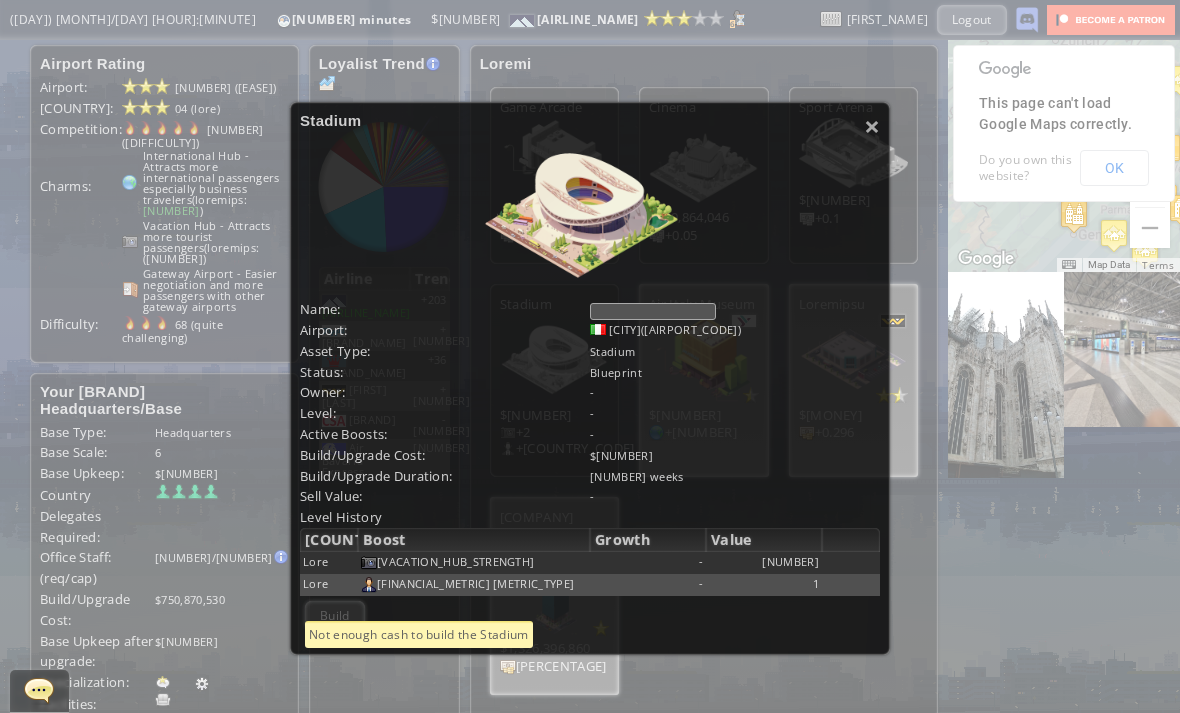 click on "×" at bounding box center [872, 126] 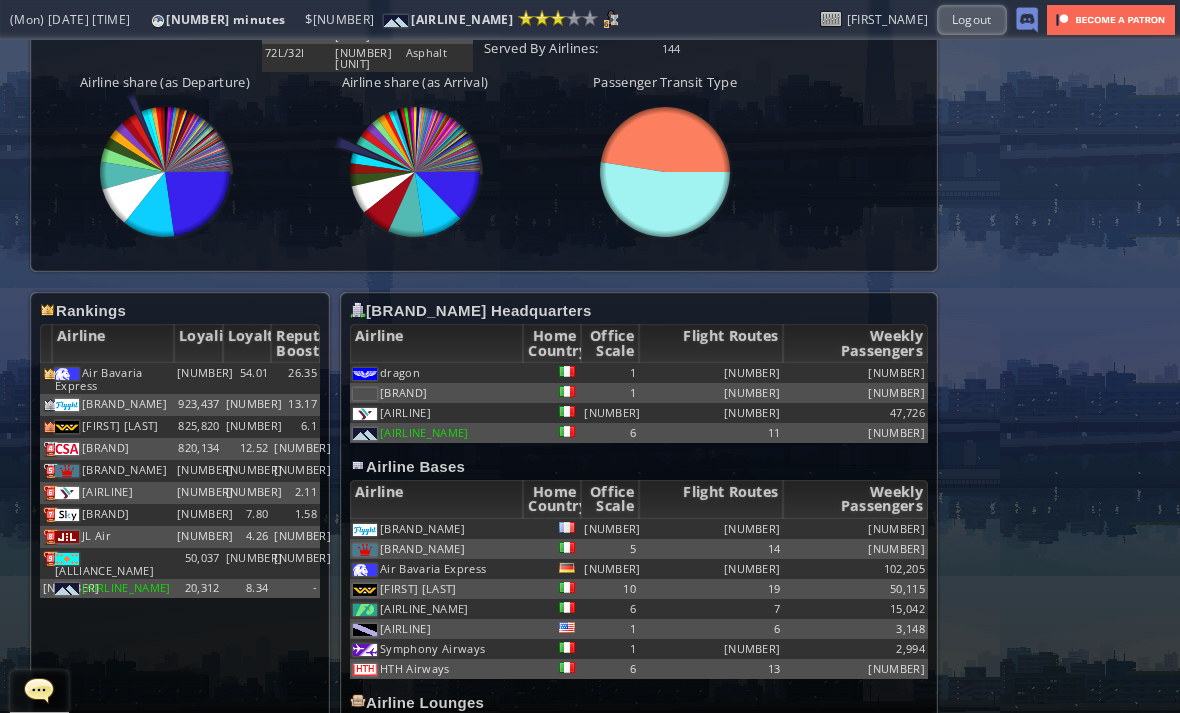 scroll, scrollTop: 1007, scrollLeft: 0, axis: vertical 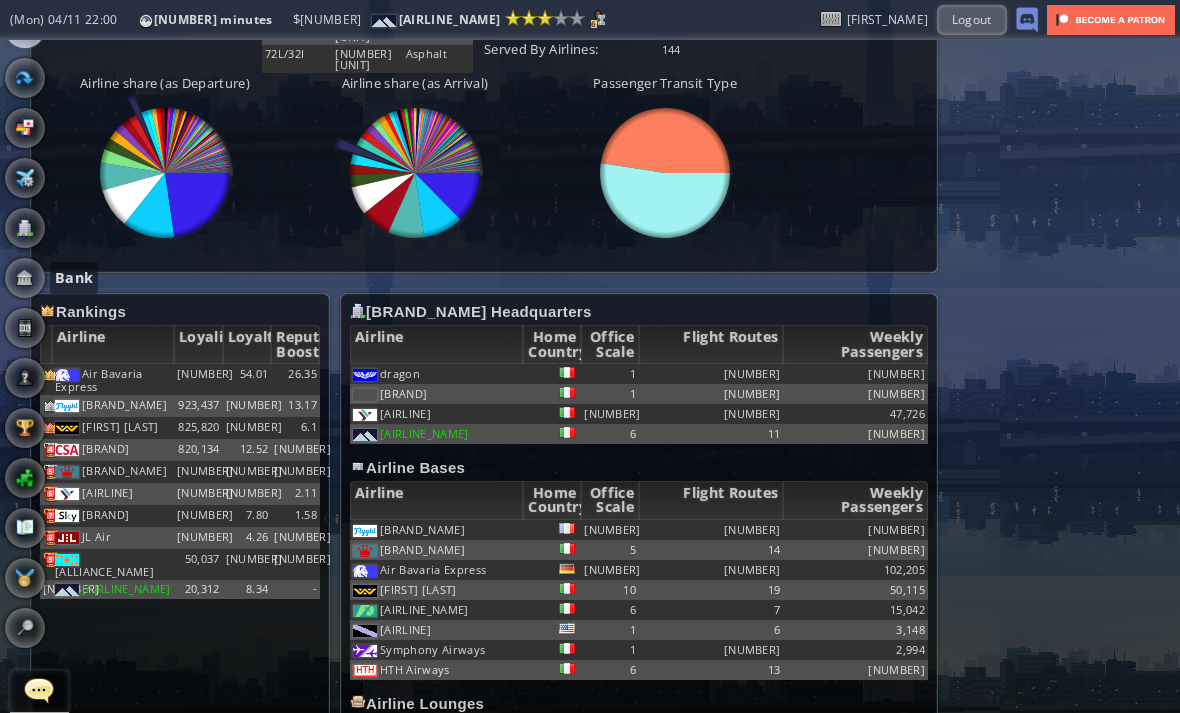 click at bounding box center (25, 278) 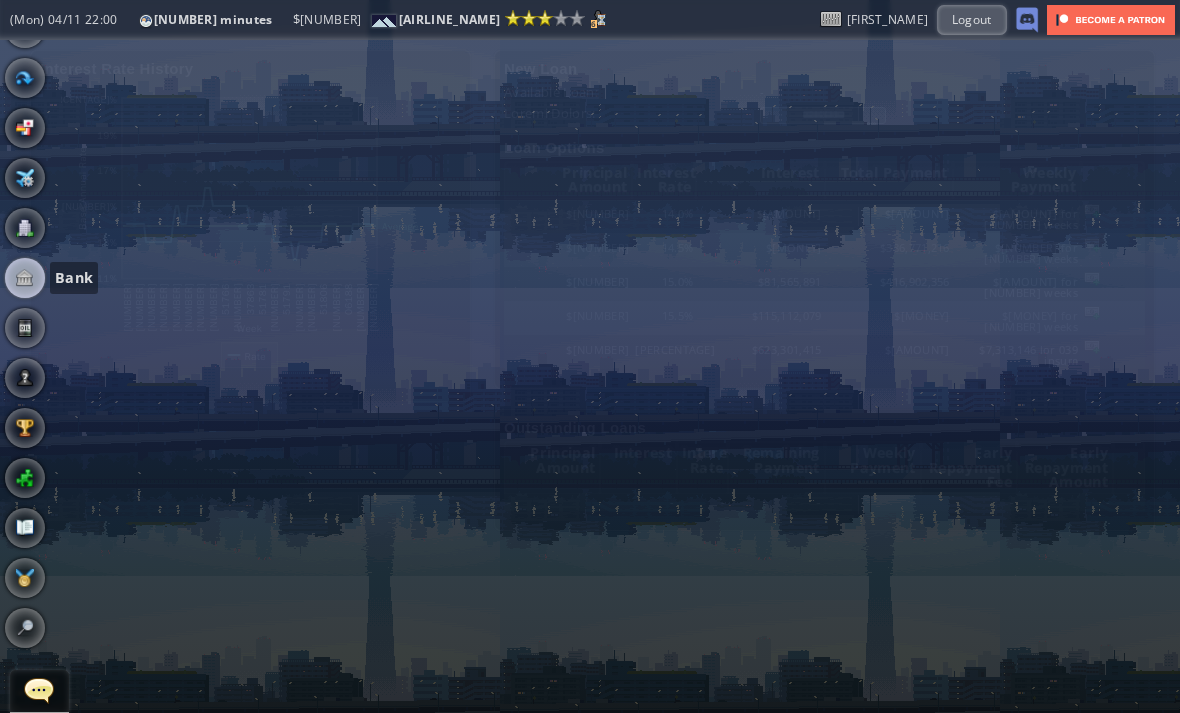 scroll, scrollTop: 0, scrollLeft: 0, axis: both 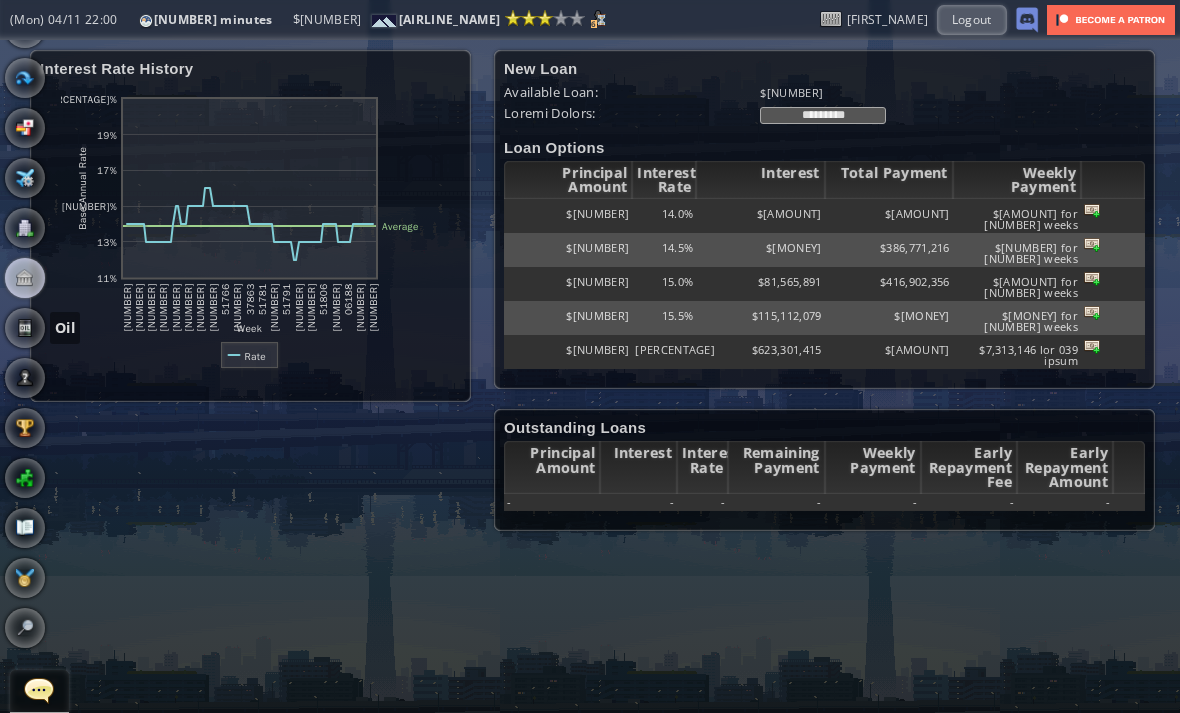 click at bounding box center [25, 328] 